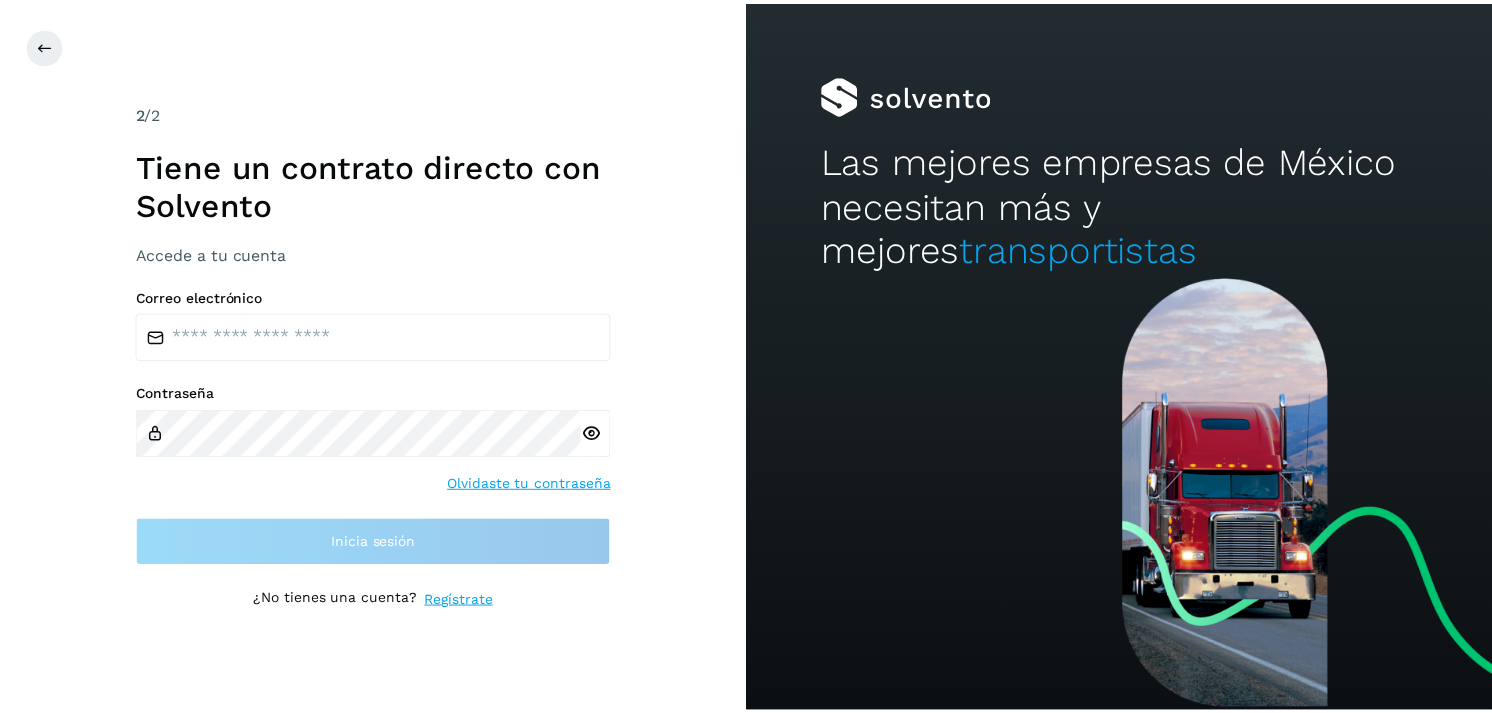scroll, scrollTop: 0, scrollLeft: 0, axis: both 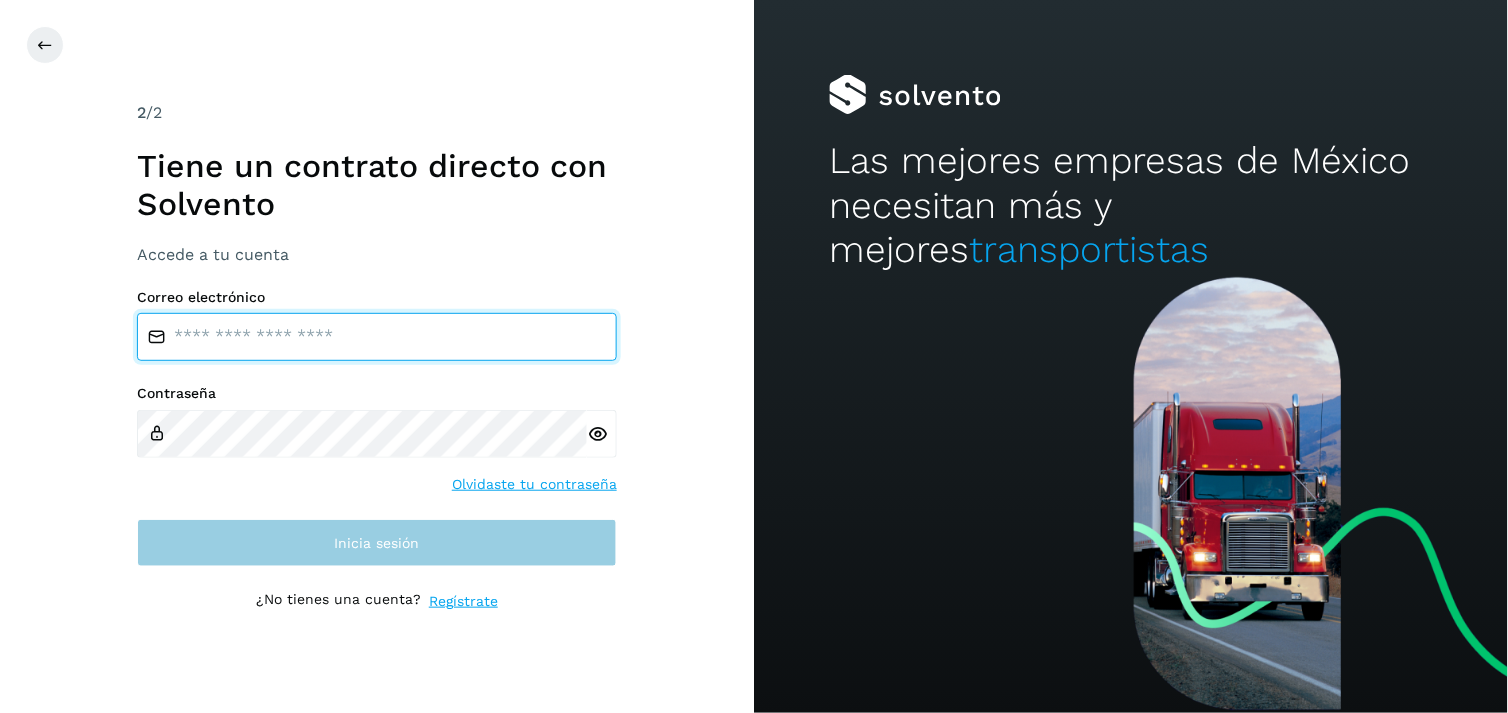 type on "**********" 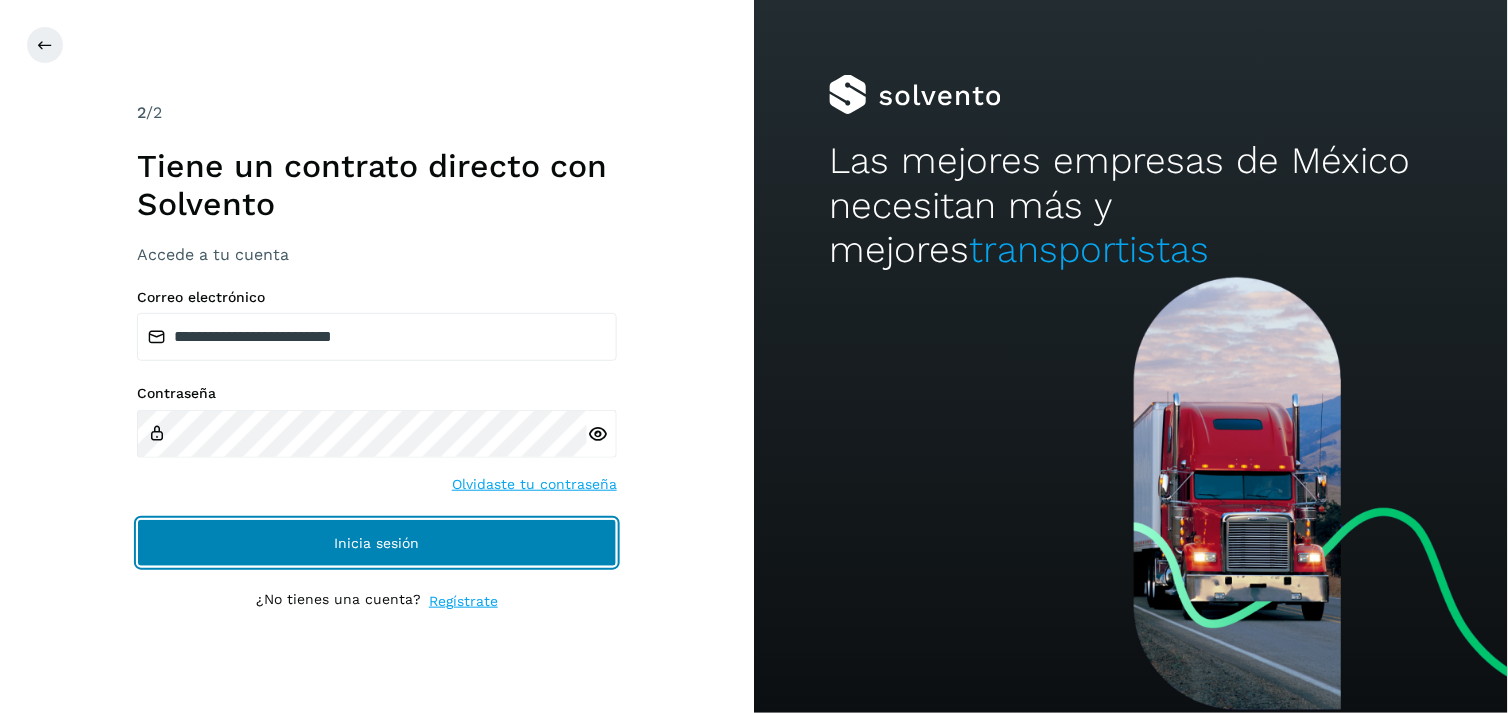 click on "Inicia sesión" at bounding box center (377, 543) 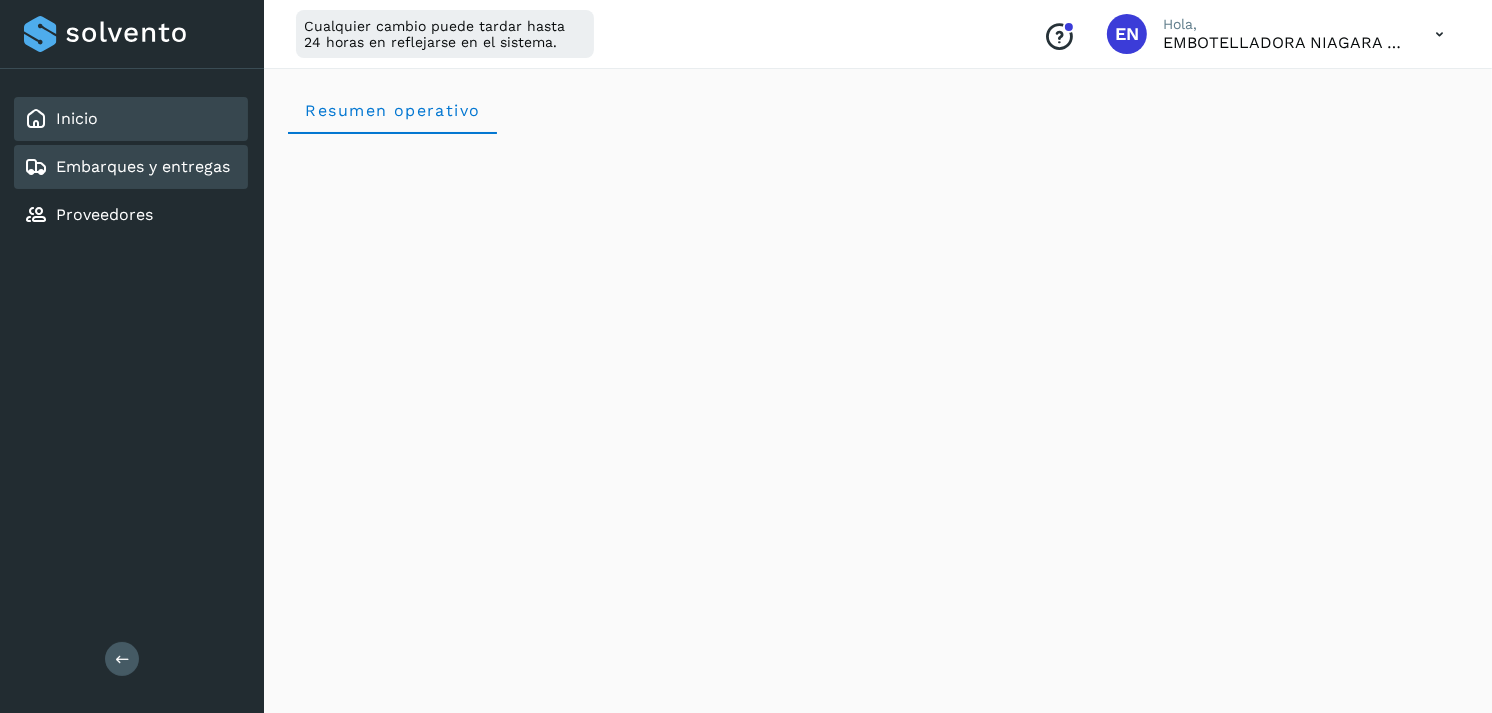 click on "Embarques y entregas" at bounding box center [143, 166] 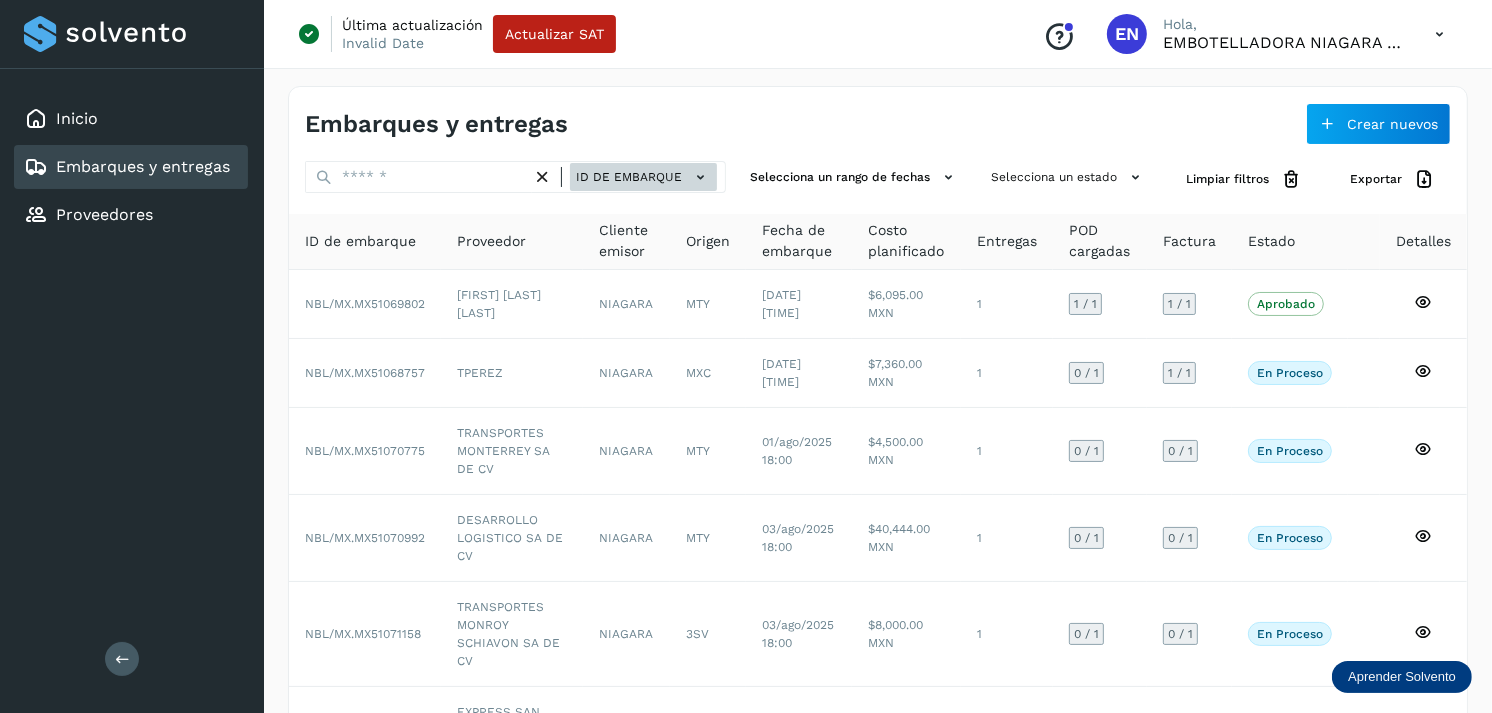 click on "ID de embarque" 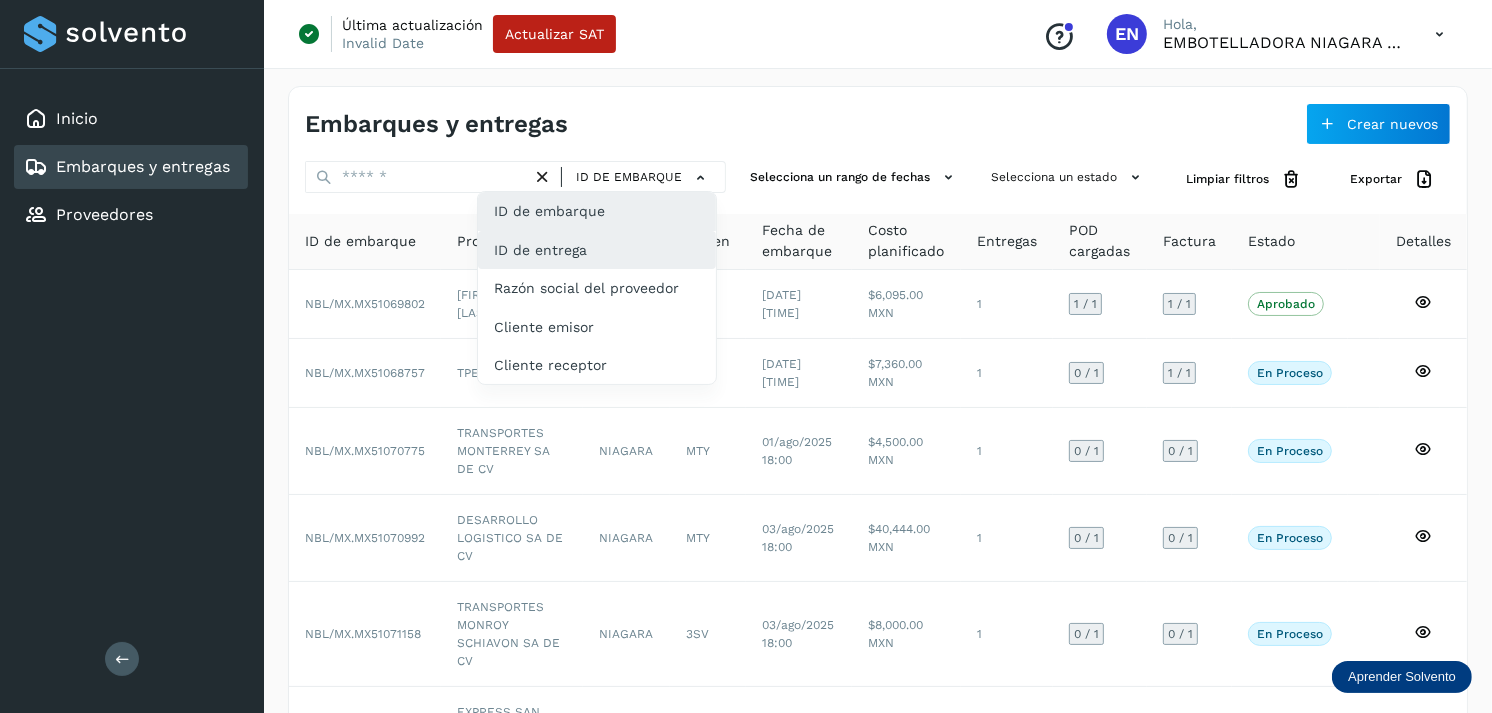 click on "ID de entrega" 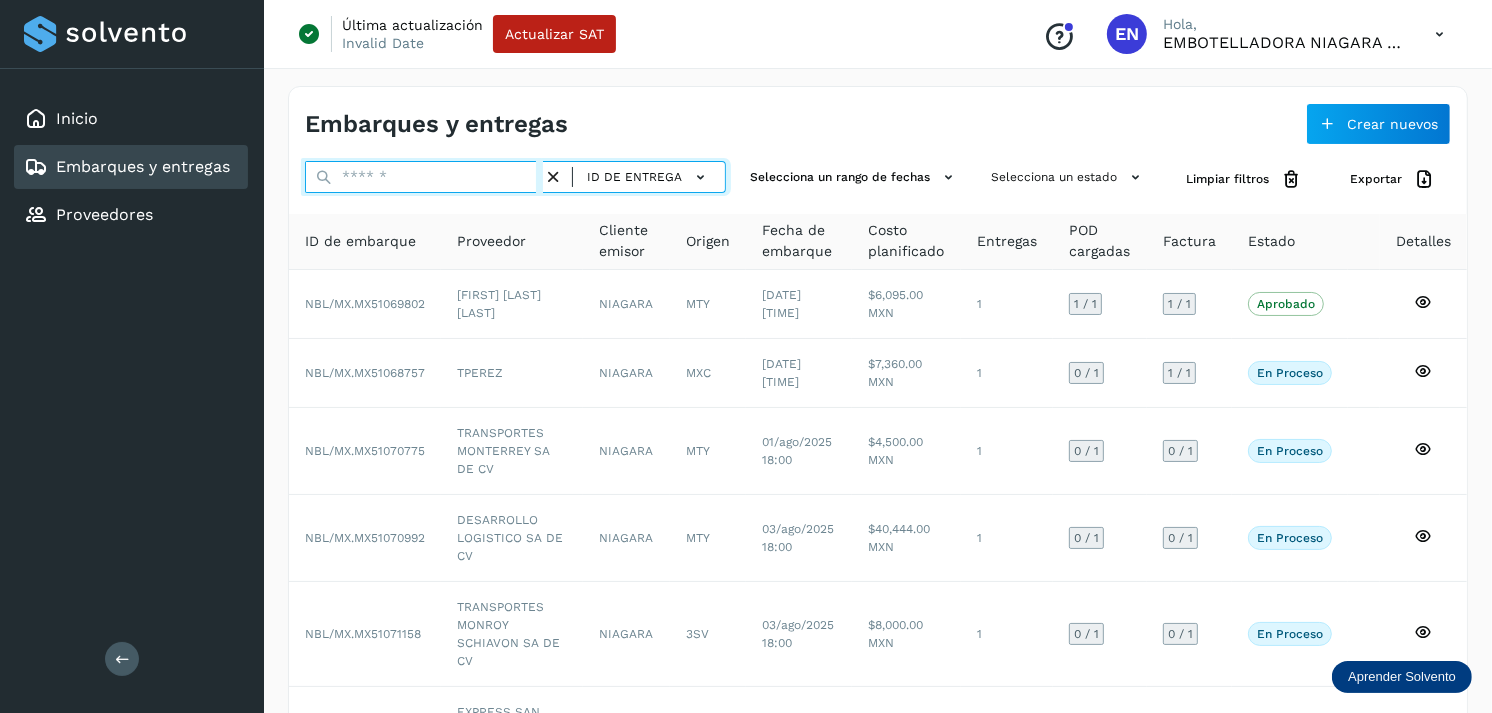 click at bounding box center [424, 177] 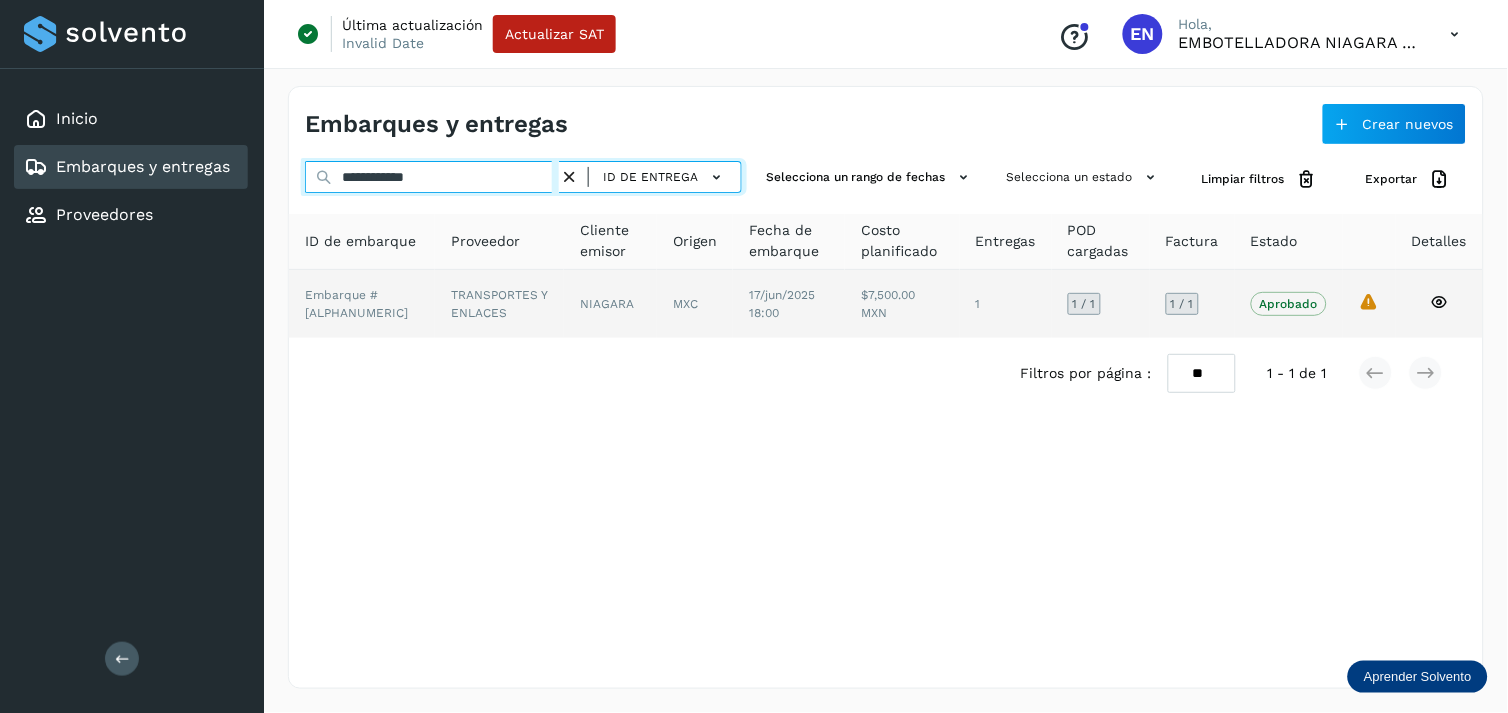 type on "**********" 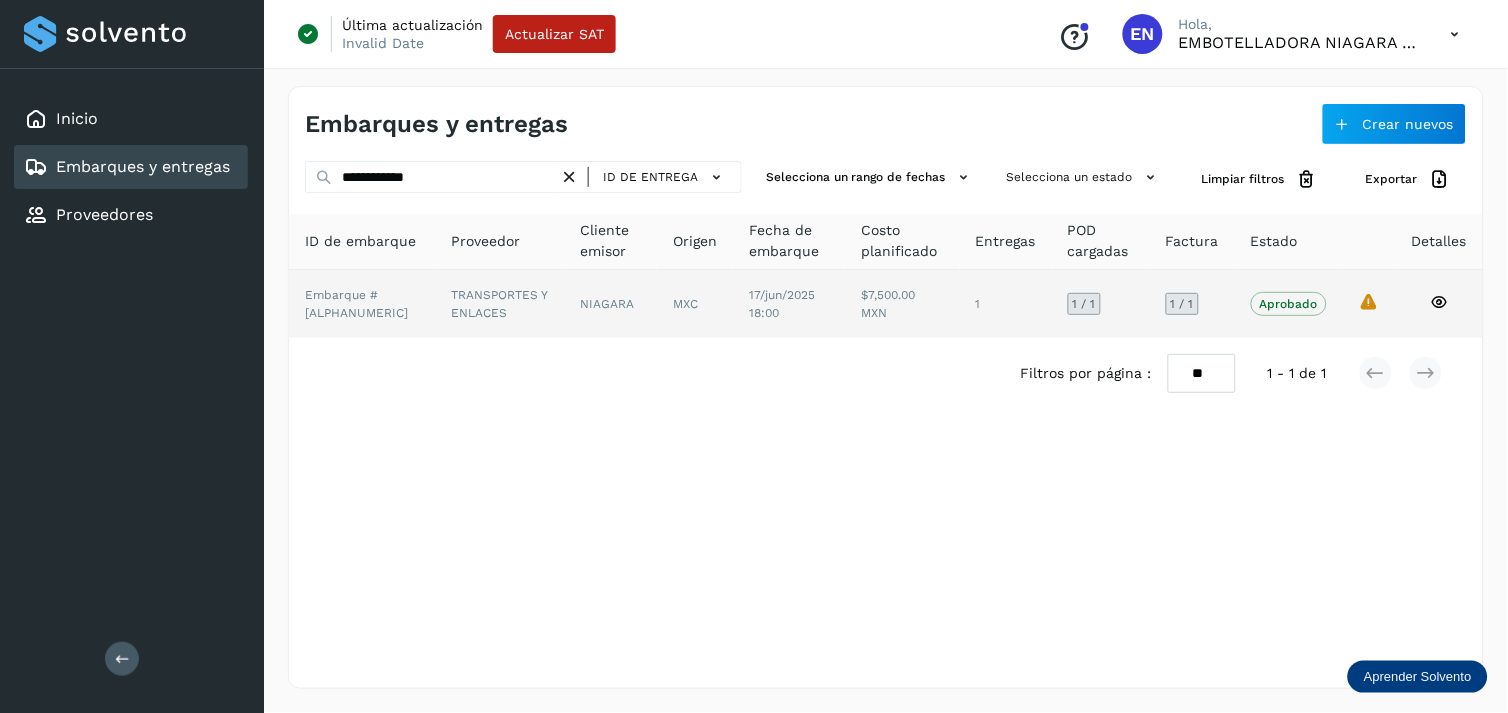 click on "TRANSPORTES Y ENLACES" 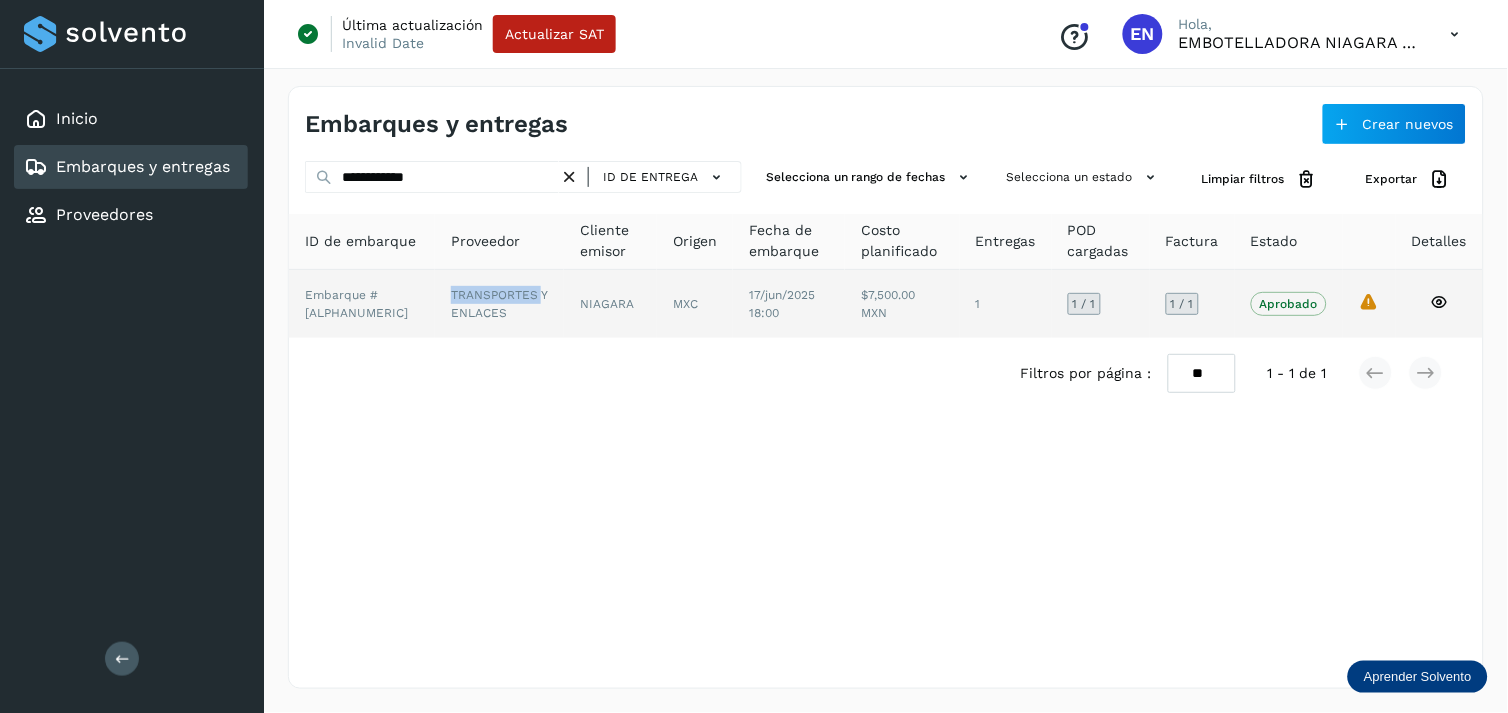 click on "TRANSPORTES Y ENLACES" 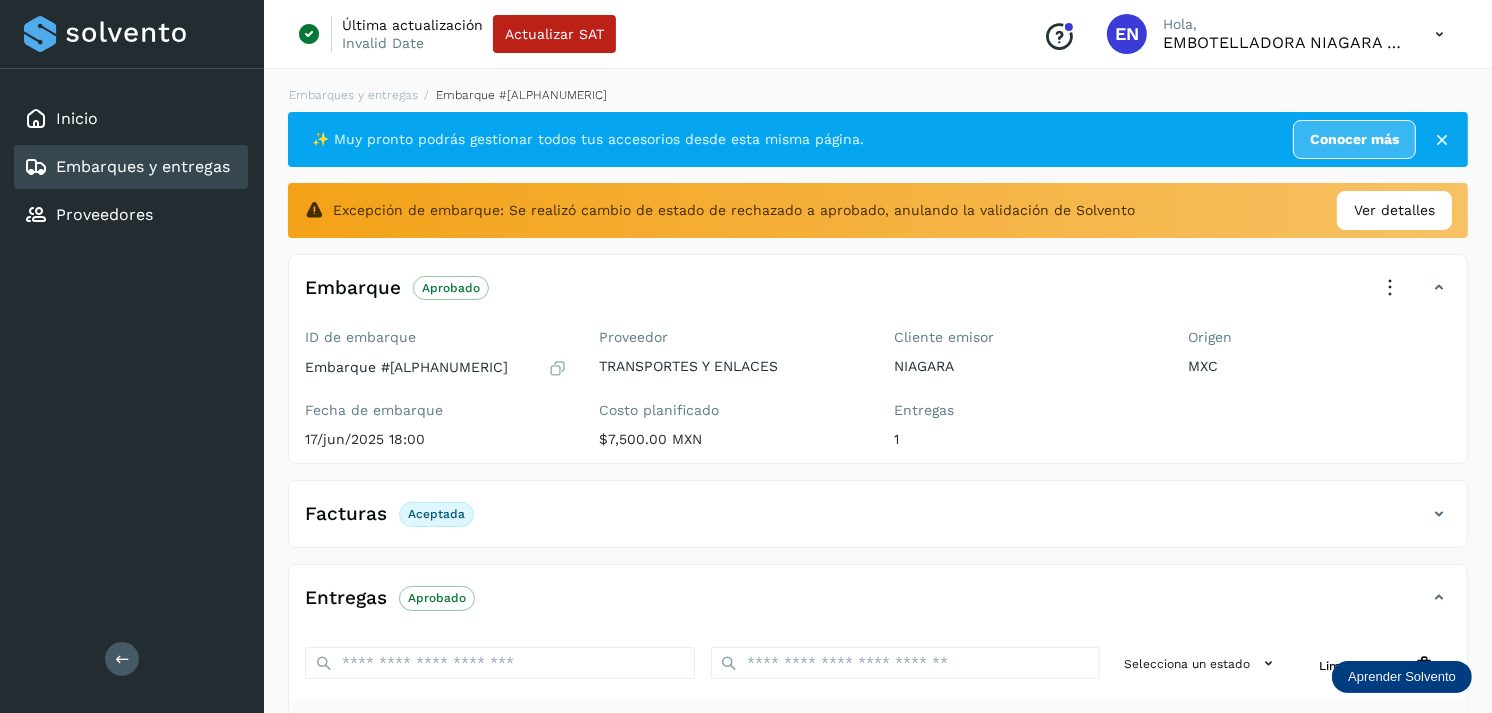 scroll, scrollTop: 312, scrollLeft: 0, axis: vertical 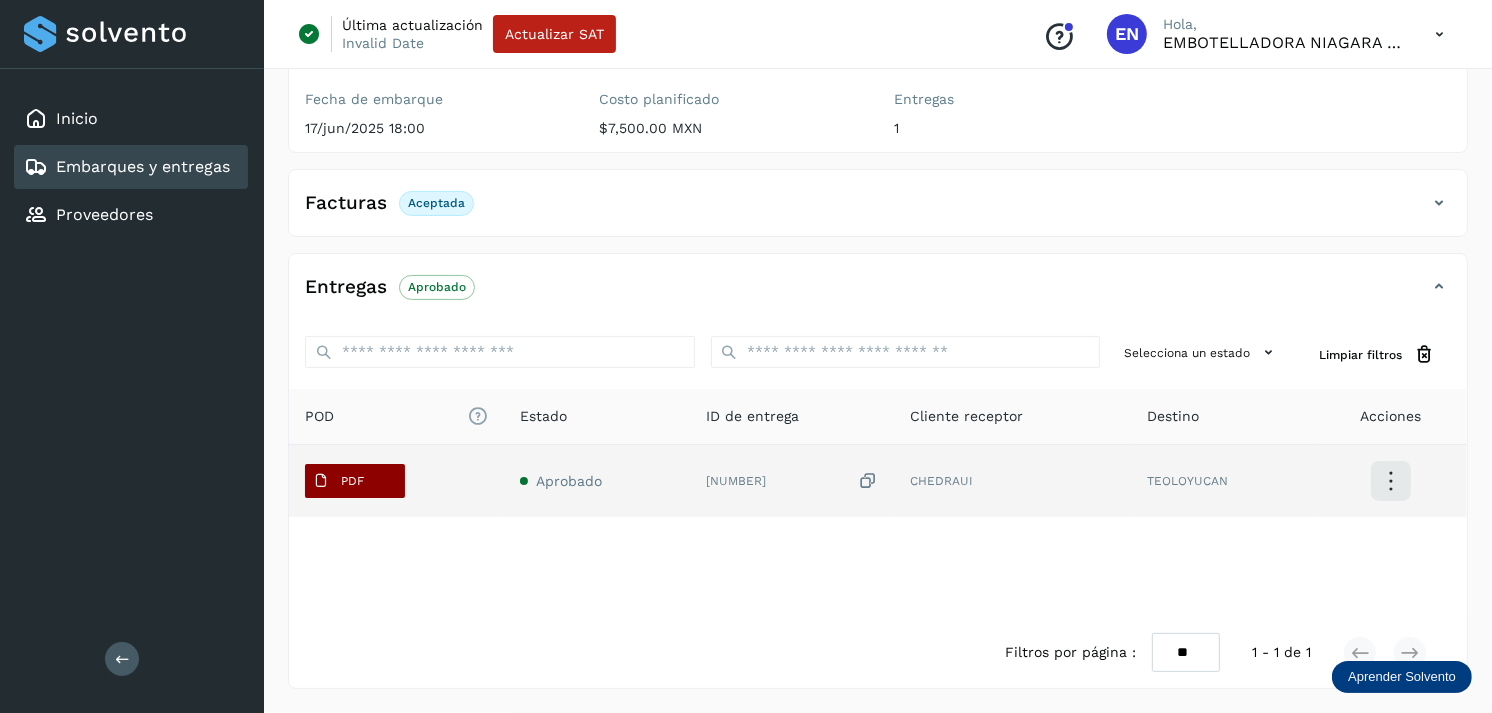click on "PDF" at bounding box center [352, 481] 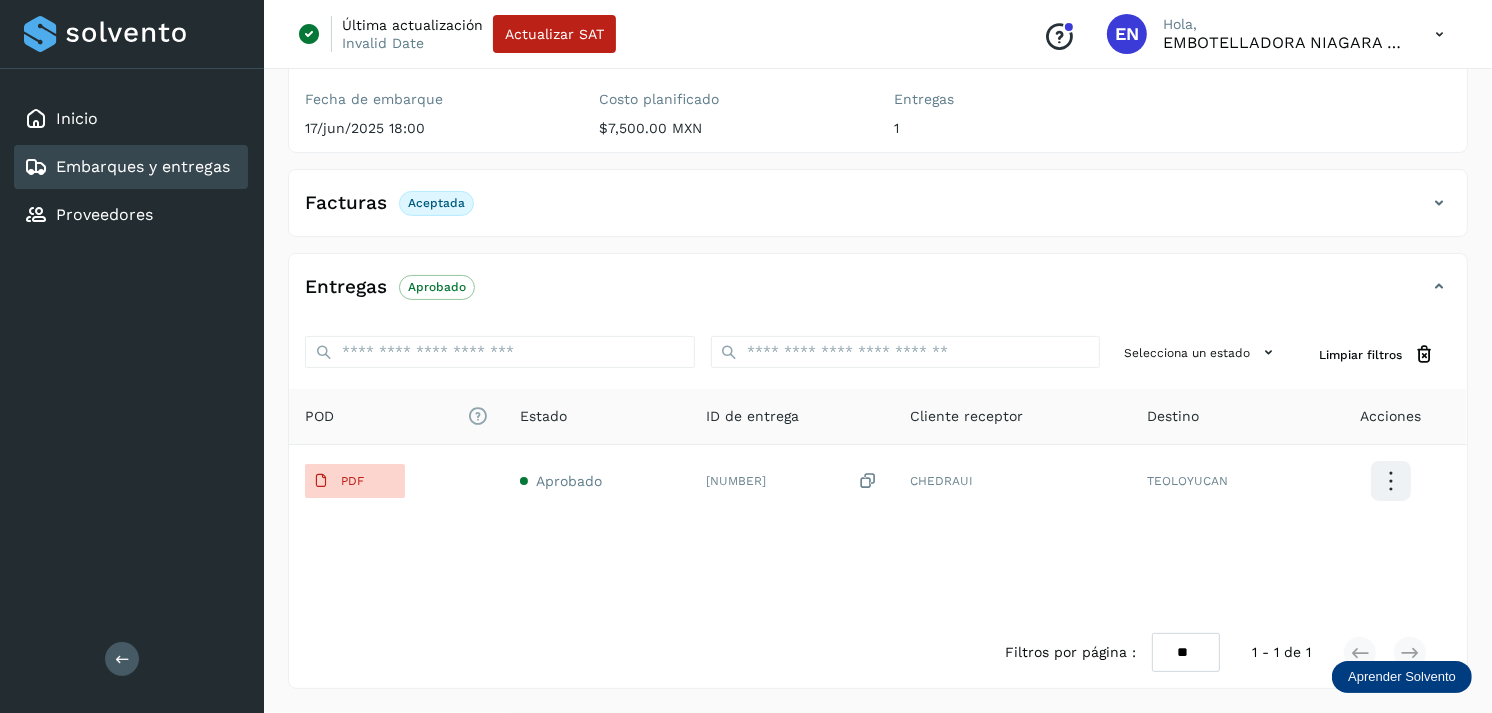 type 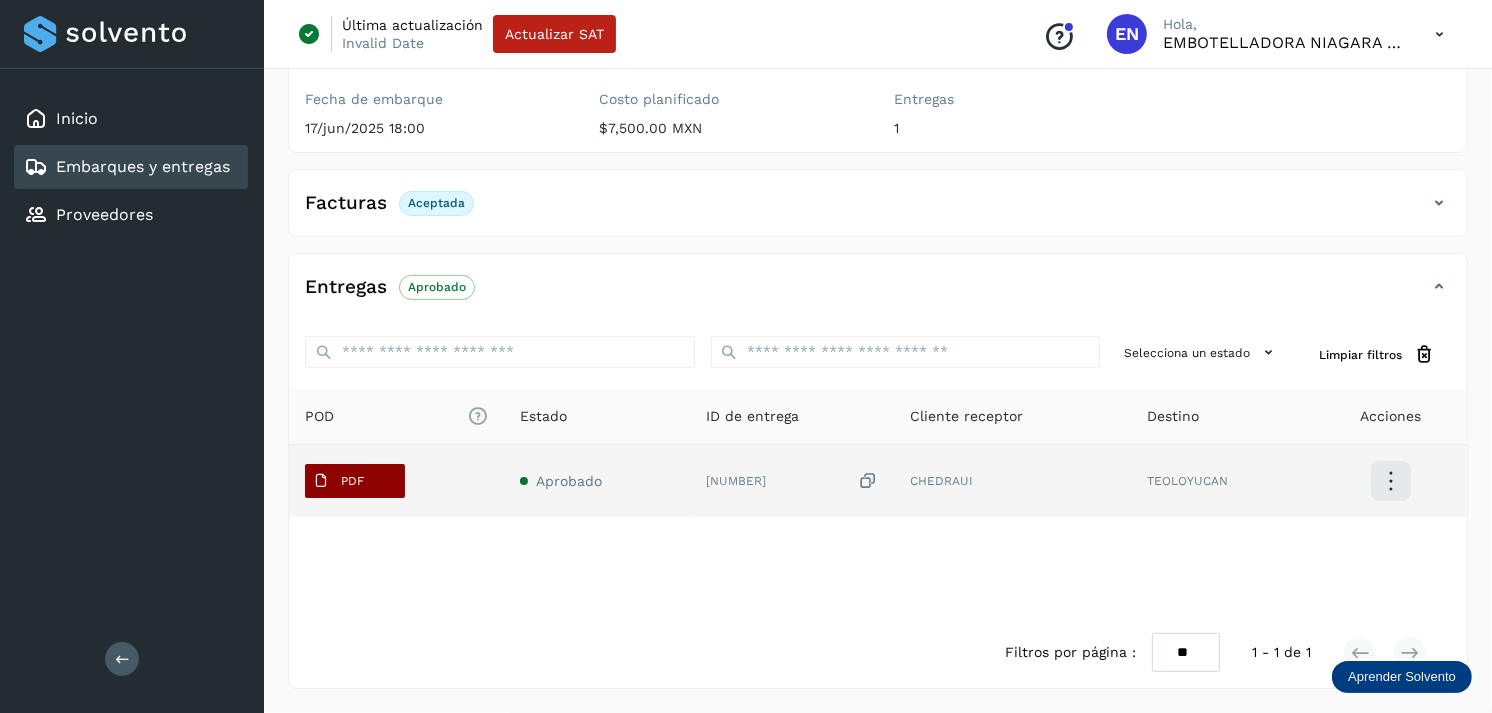 click on "PDF" at bounding box center [355, 481] 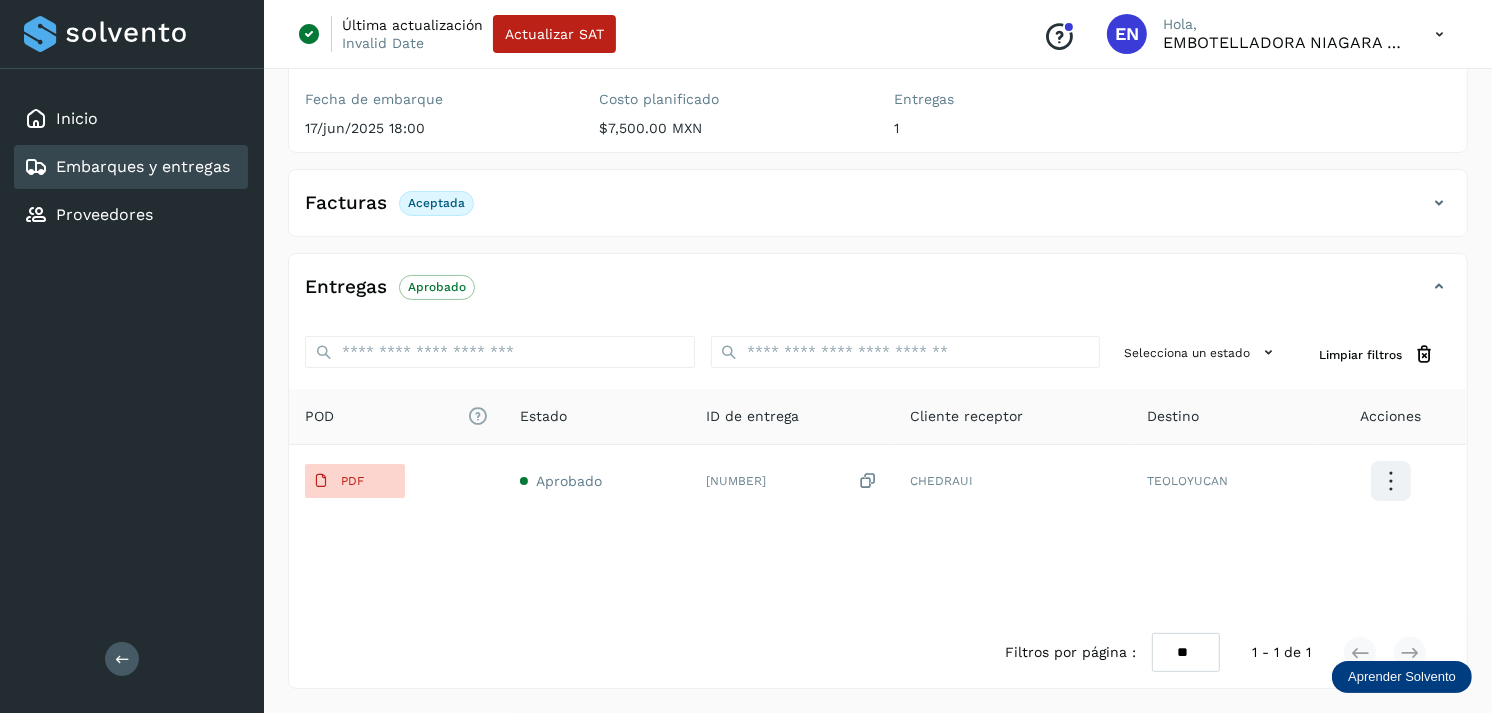 click on "Embarques y entregas" at bounding box center (127, 167) 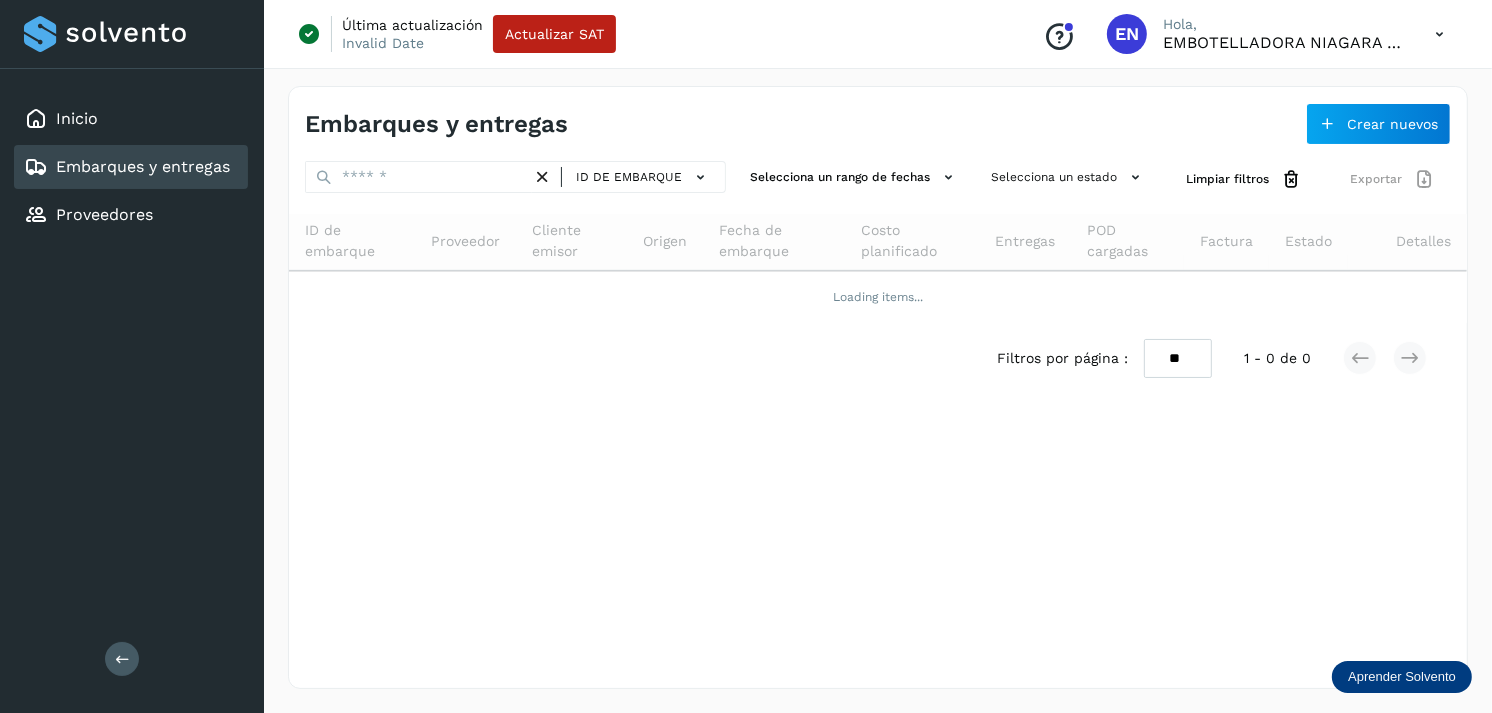 scroll, scrollTop: 0, scrollLeft: 0, axis: both 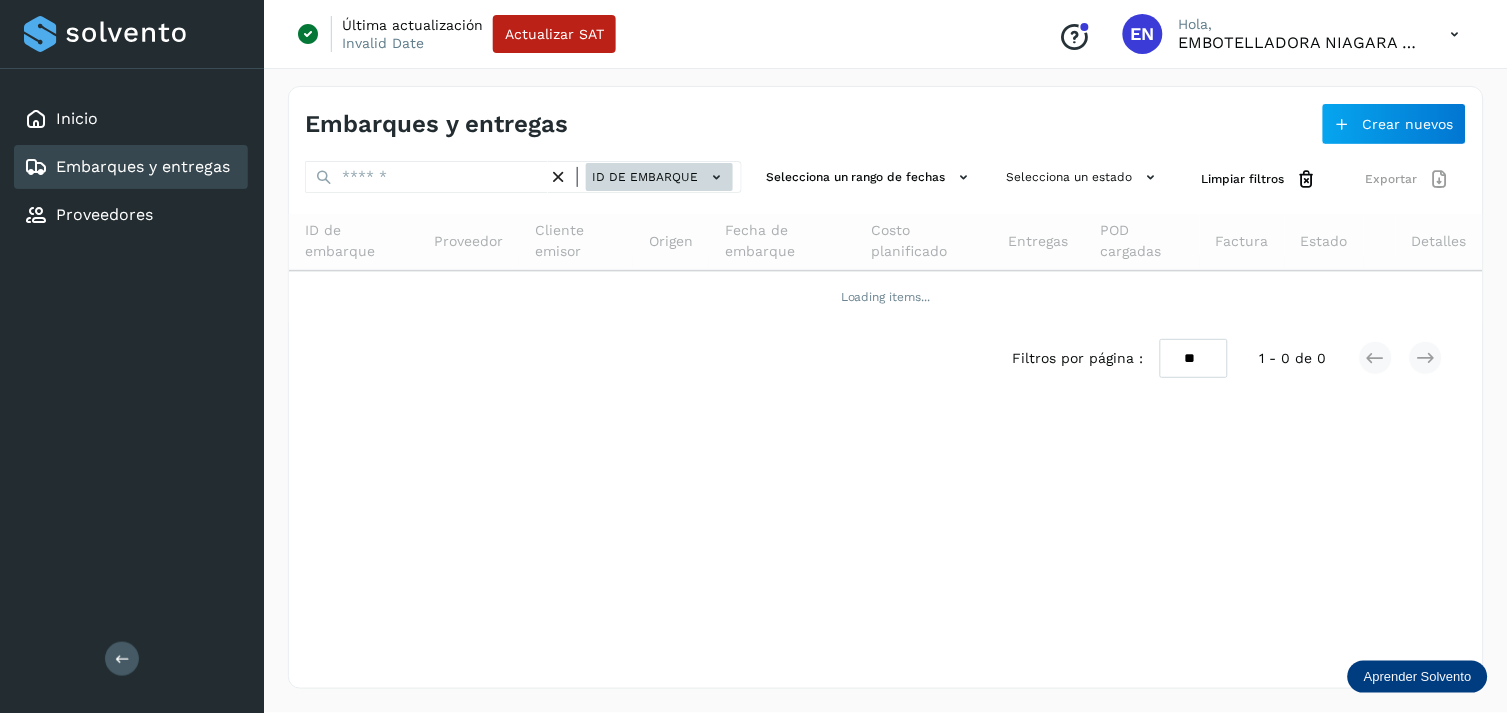 click 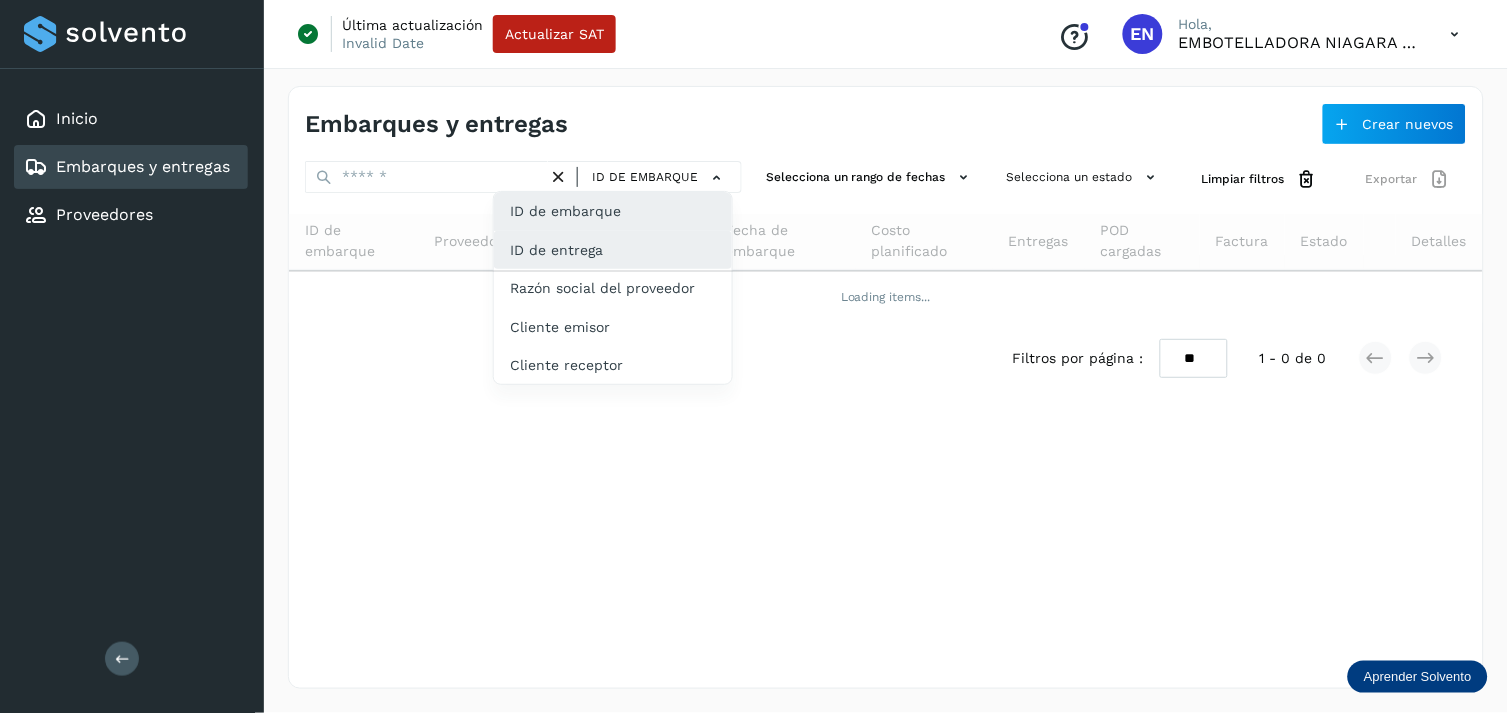 click on "ID de entrega" 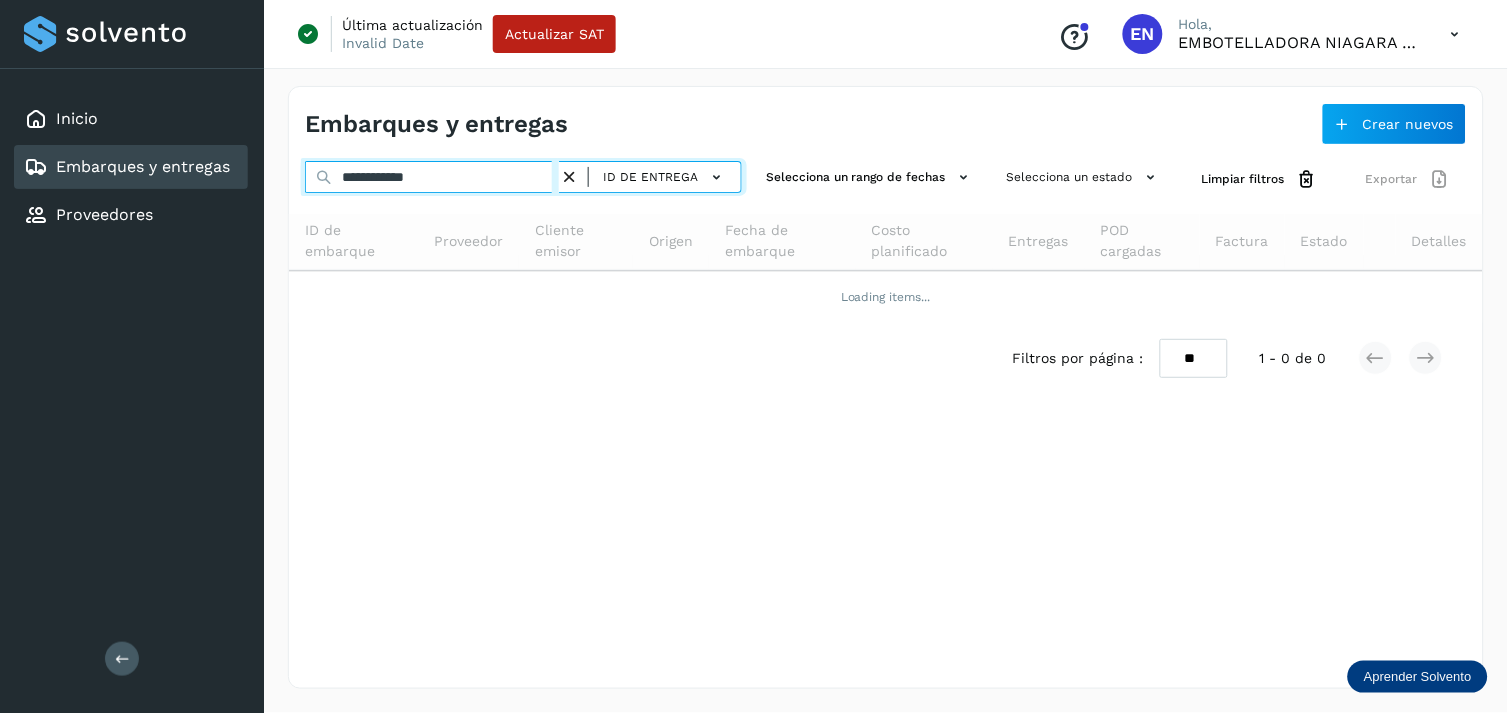 click on "**********" at bounding box center [432, 177] 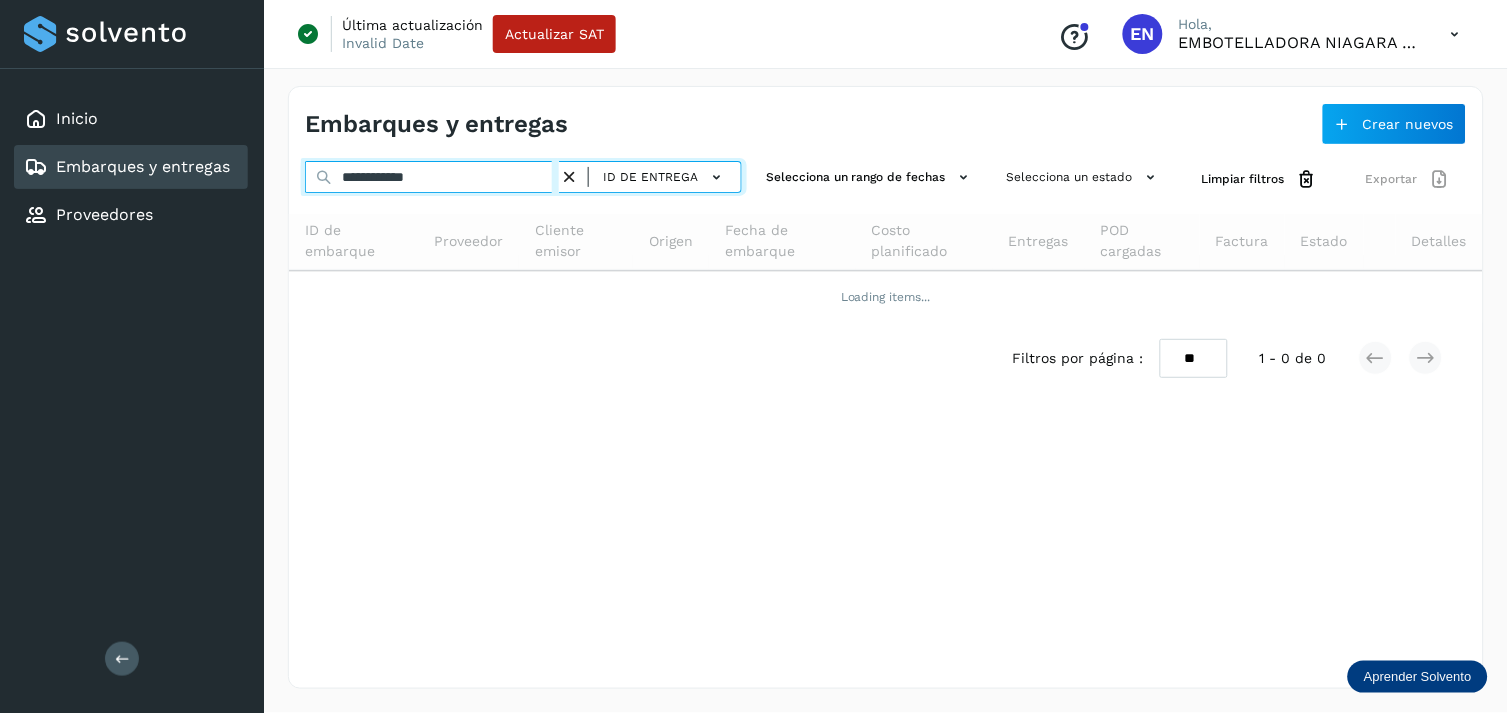 paste 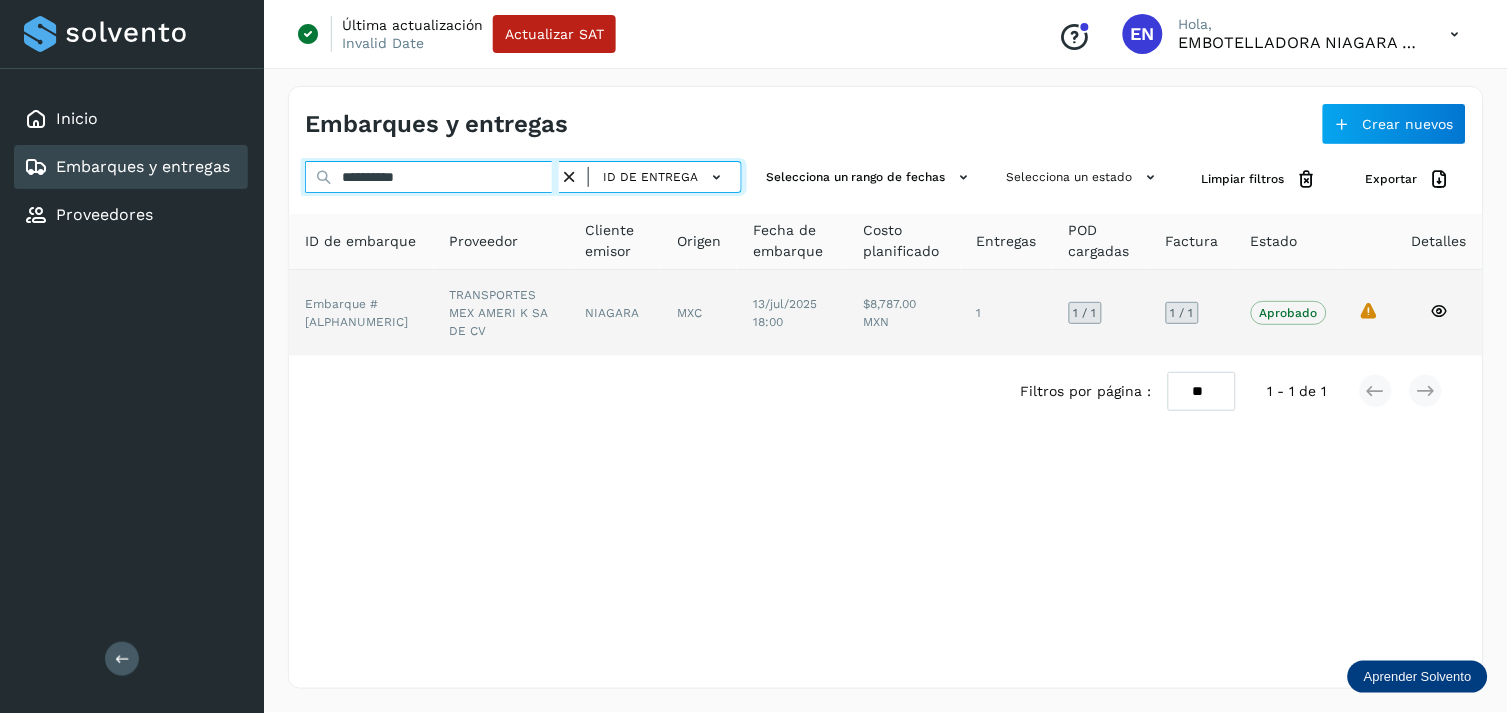 type on "**********" 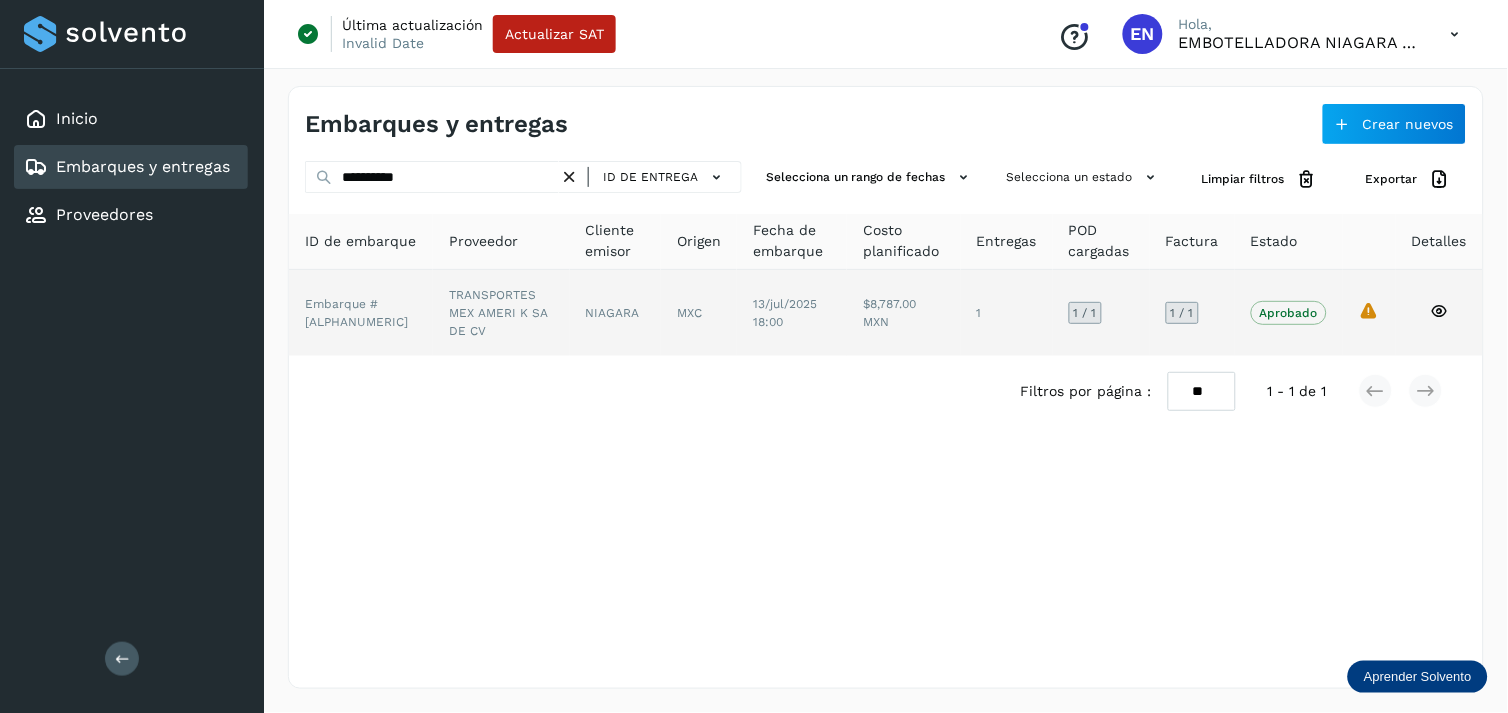 click on "TRANSPORTES MEX AMERI K SA DE CV" 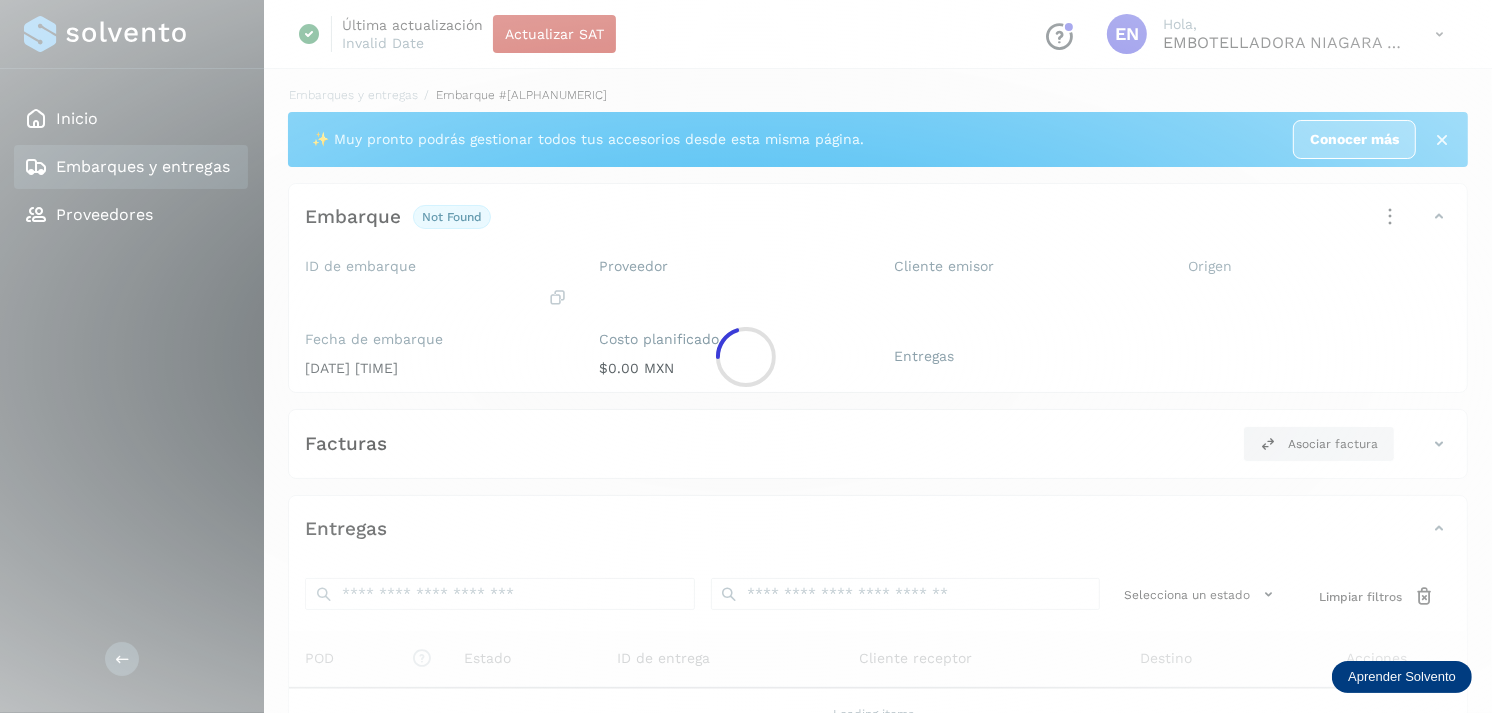 click 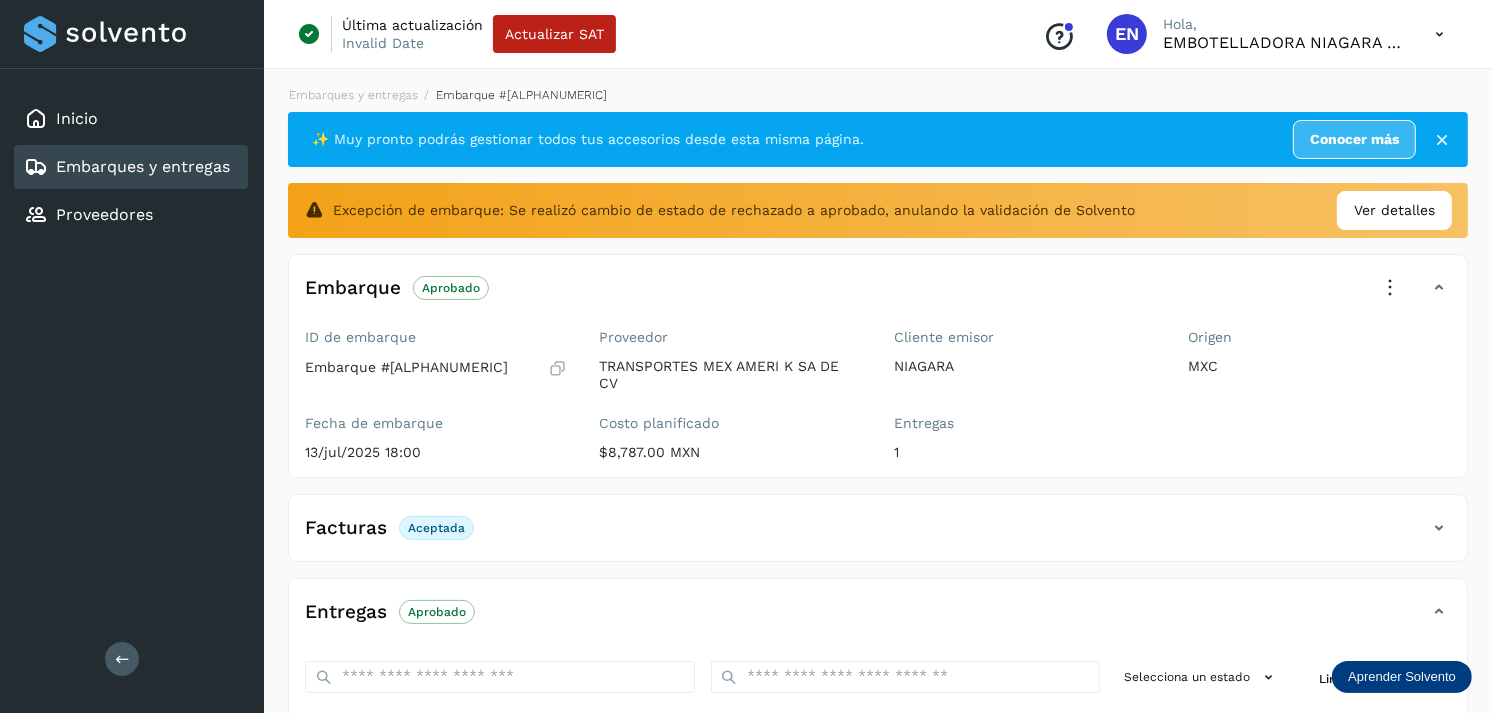 scroll, scrollTop: 325, scrollLeft: 0, axis: vertical 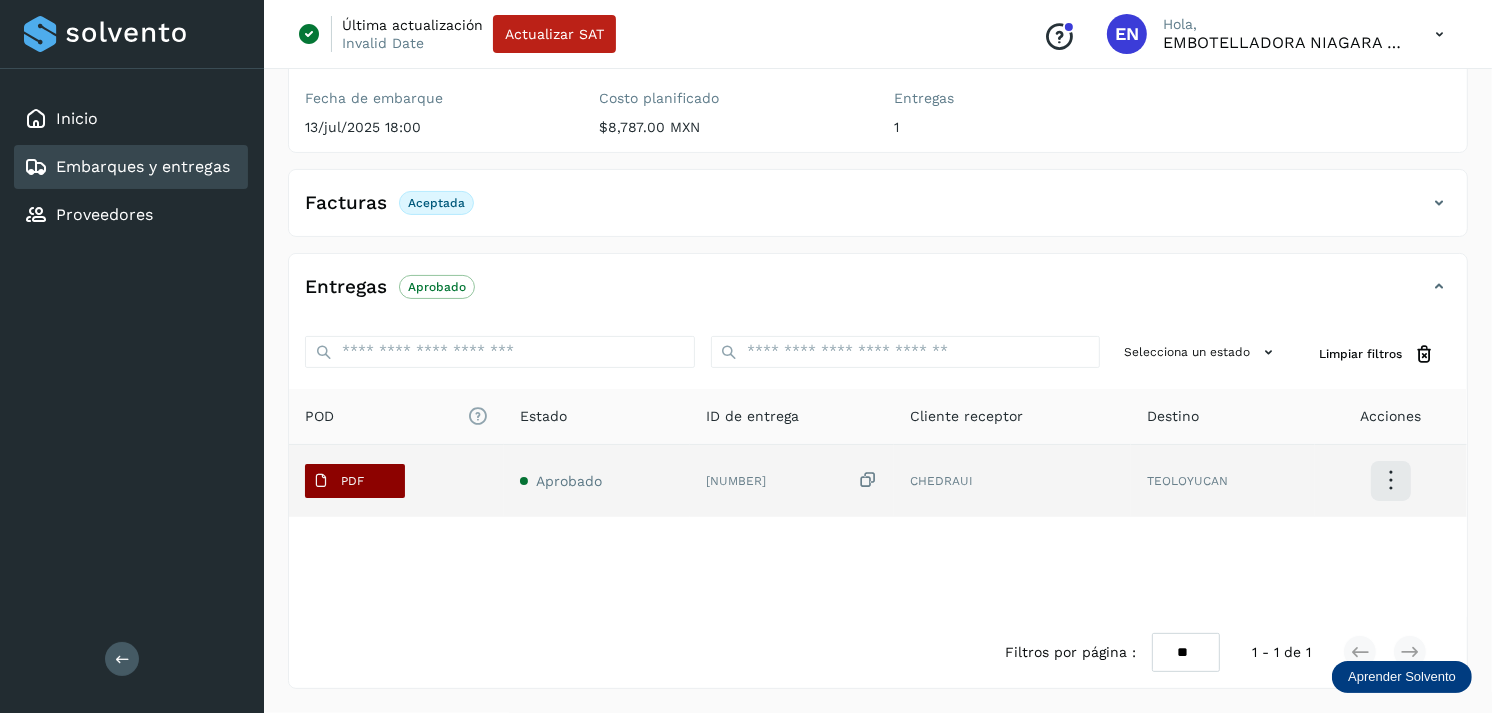 click on "PDF" at bounding box center (338, 481) 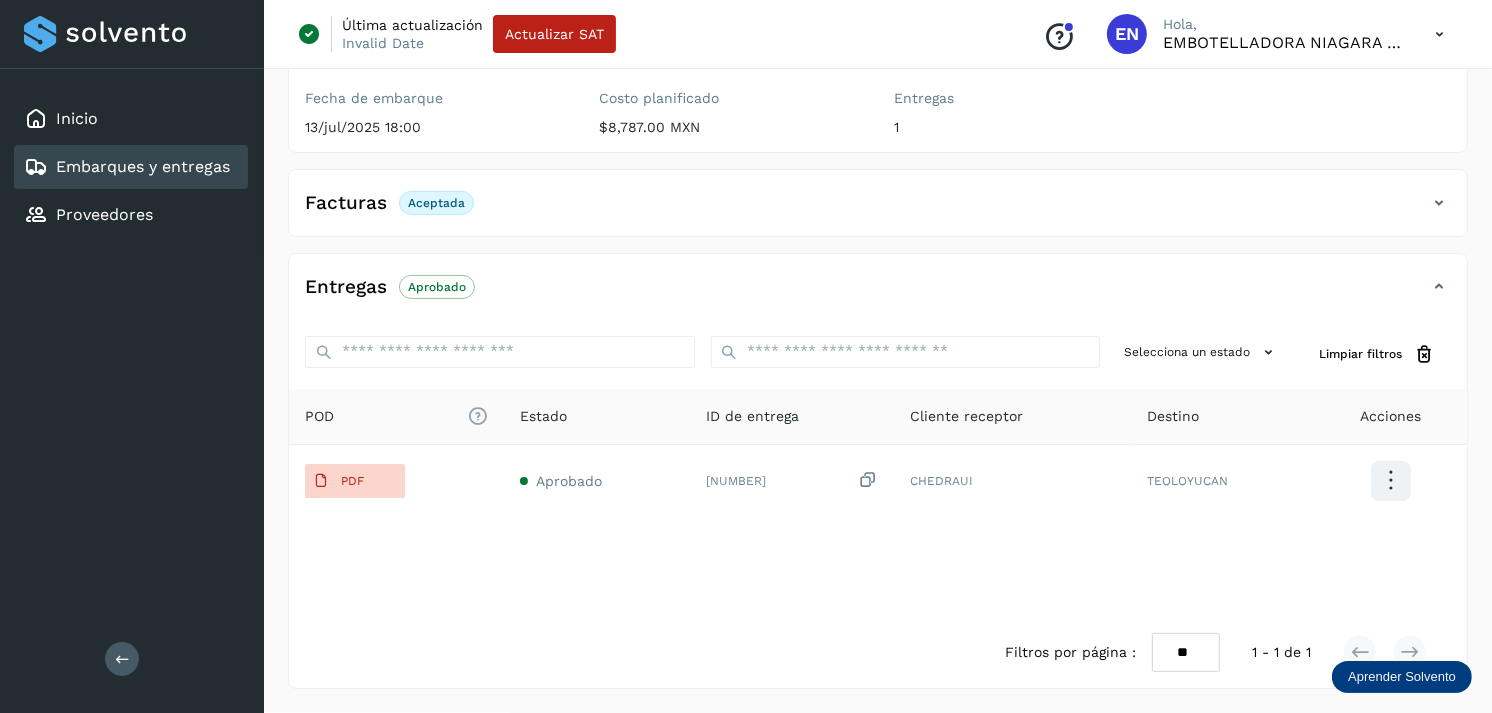 click on "Embarques y entregas" at bounding box center [143, 166] 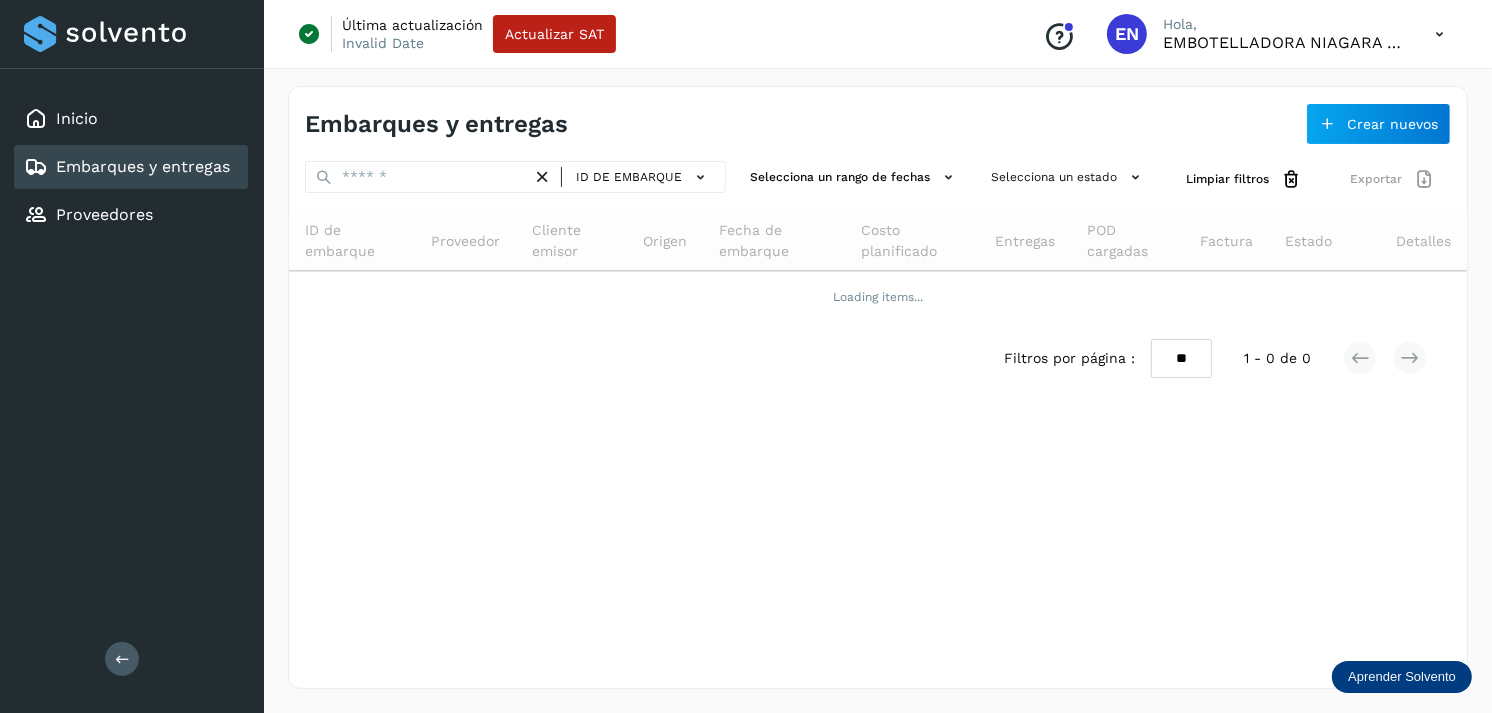 scroll, scrollTop: 0, scrollLeft: 0, axis: both 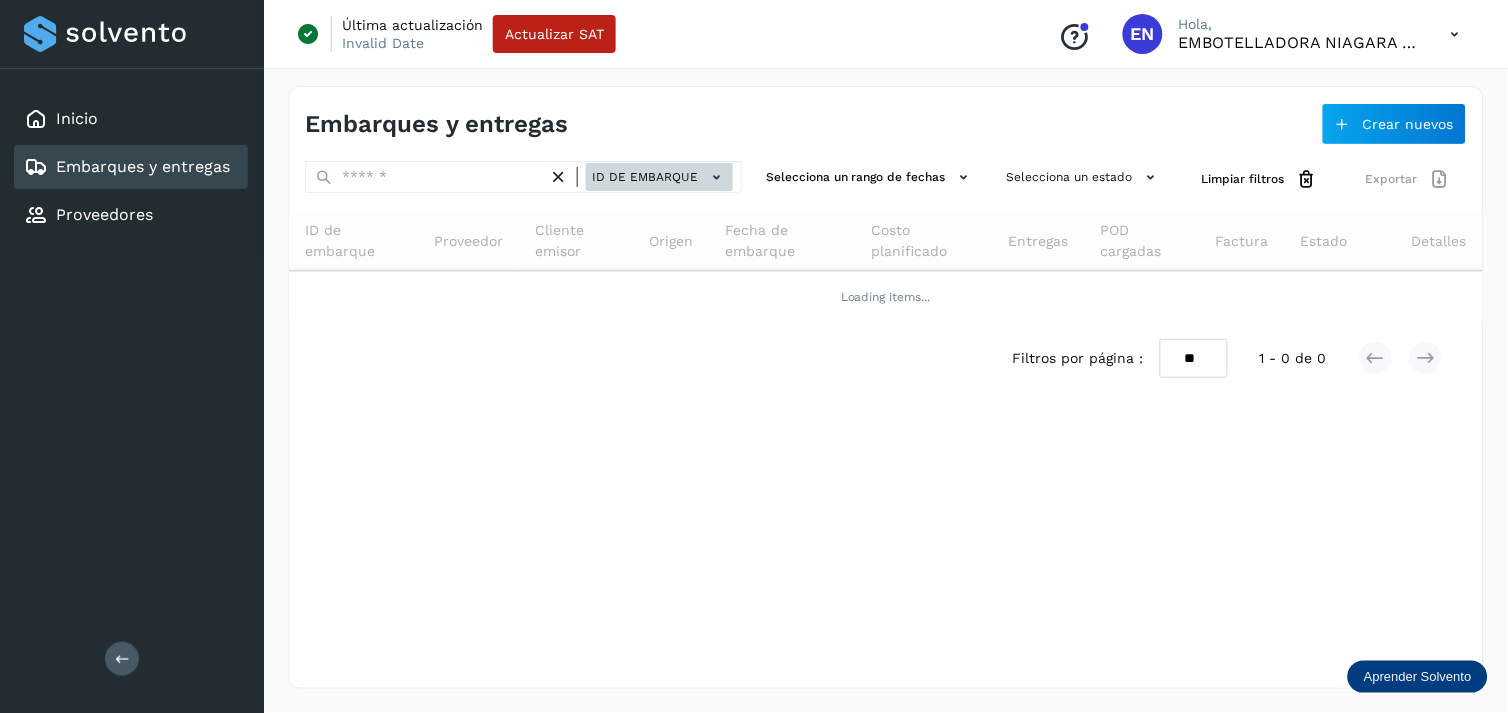 click on "ID de embarque" 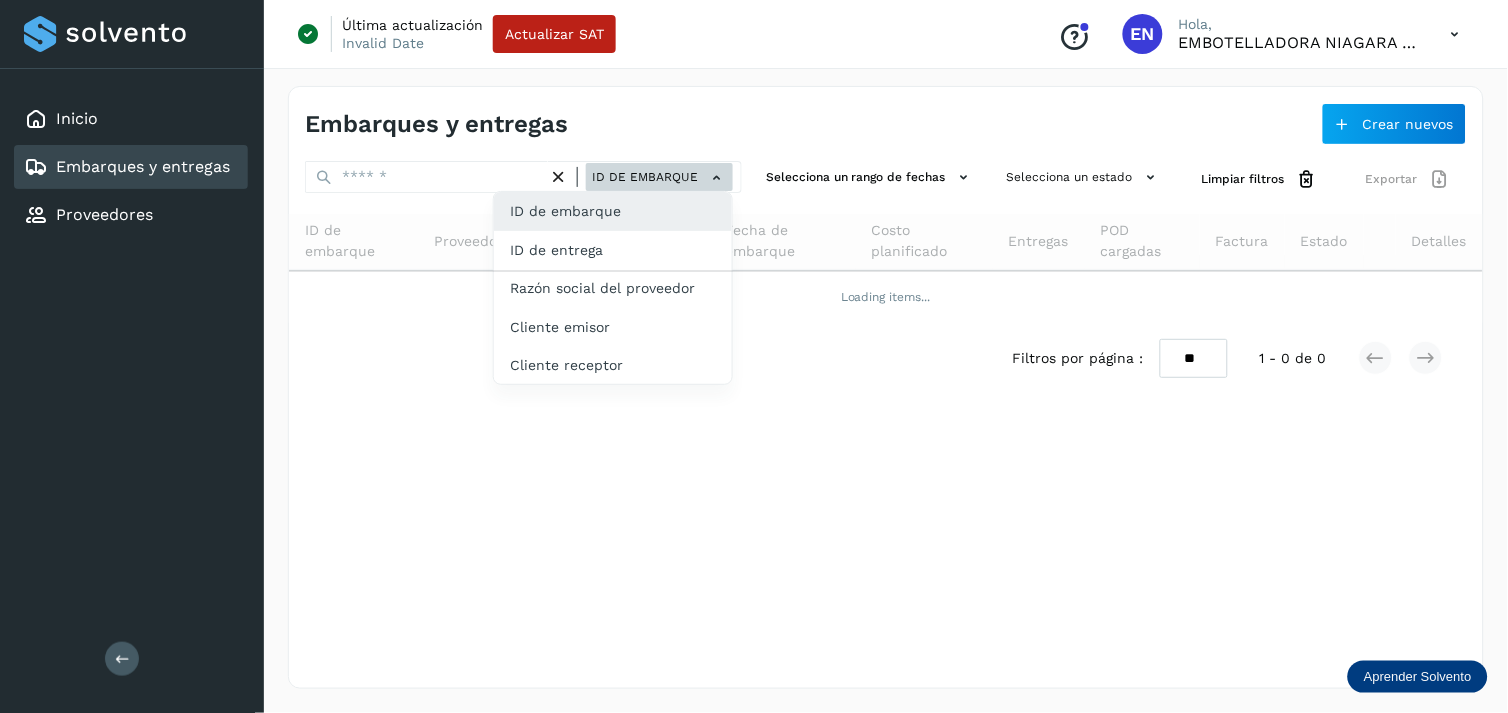 click on "ID de entrega" 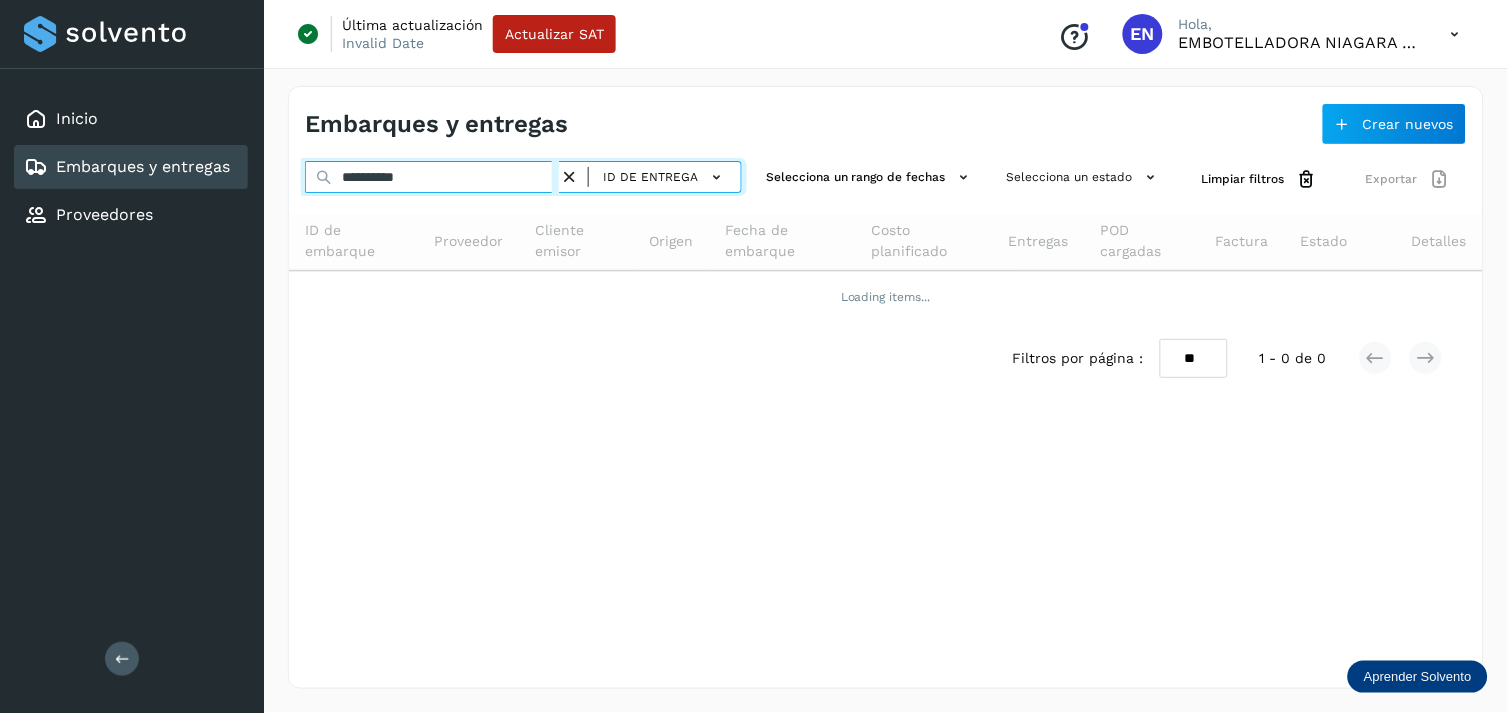 click on "**********" at bounding box center [432, 177] 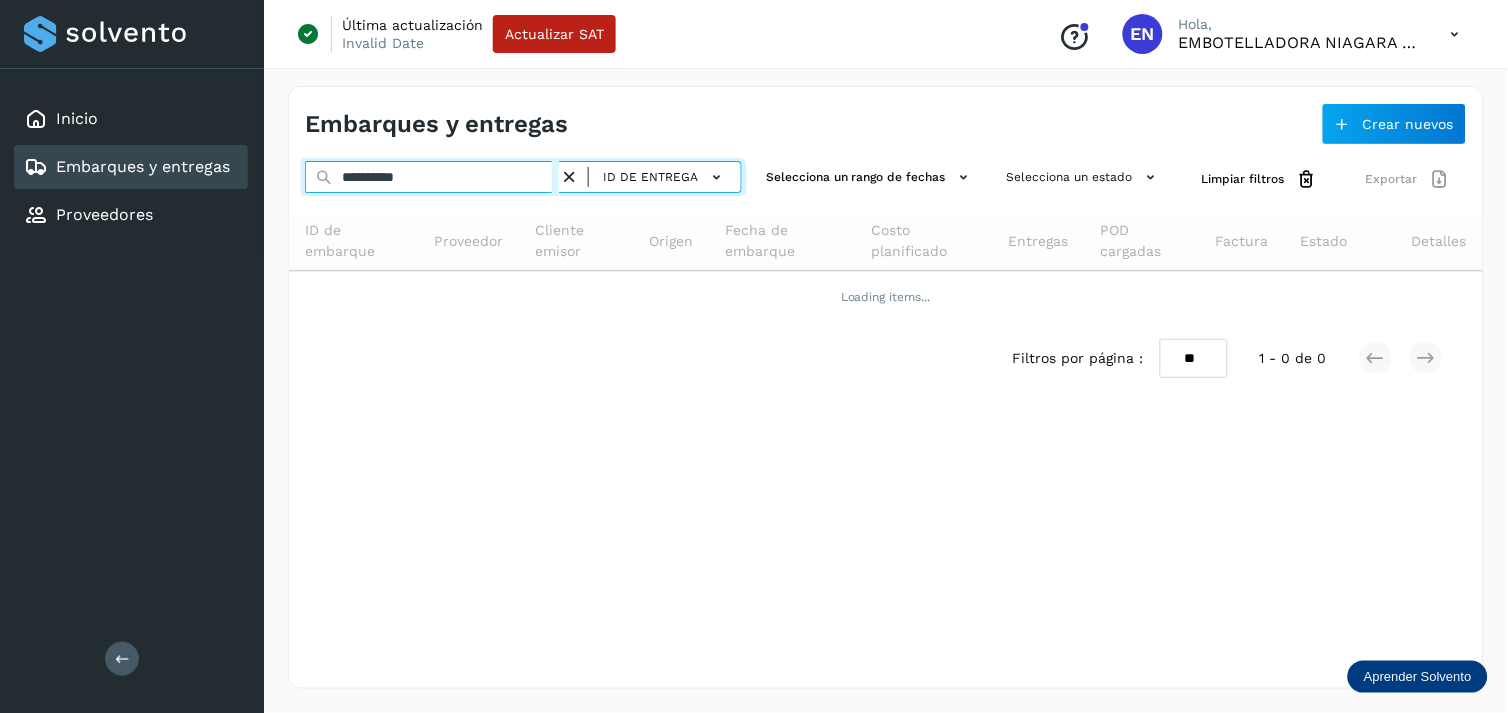 click on "**********" at bounding box center (432, 177) 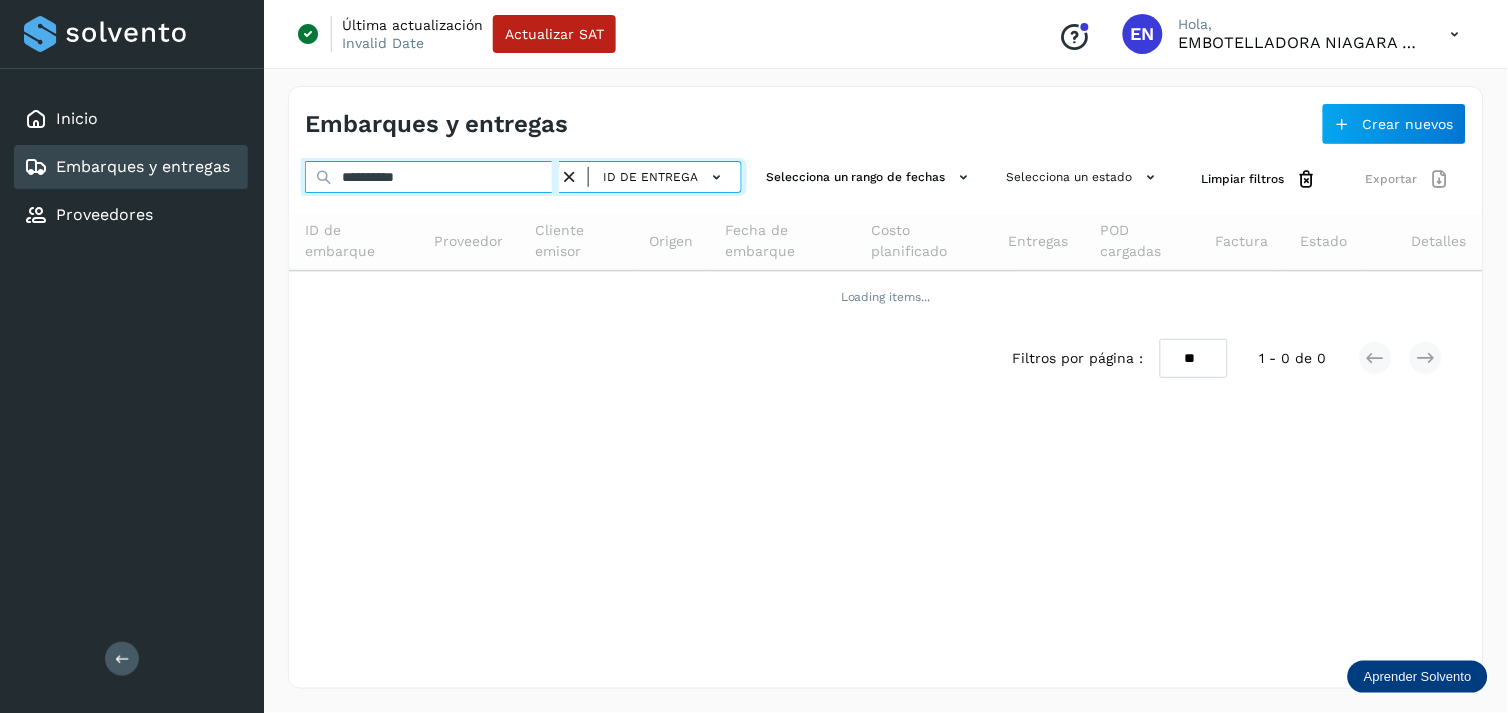 click on "**********" at bounding box center [432, 177] 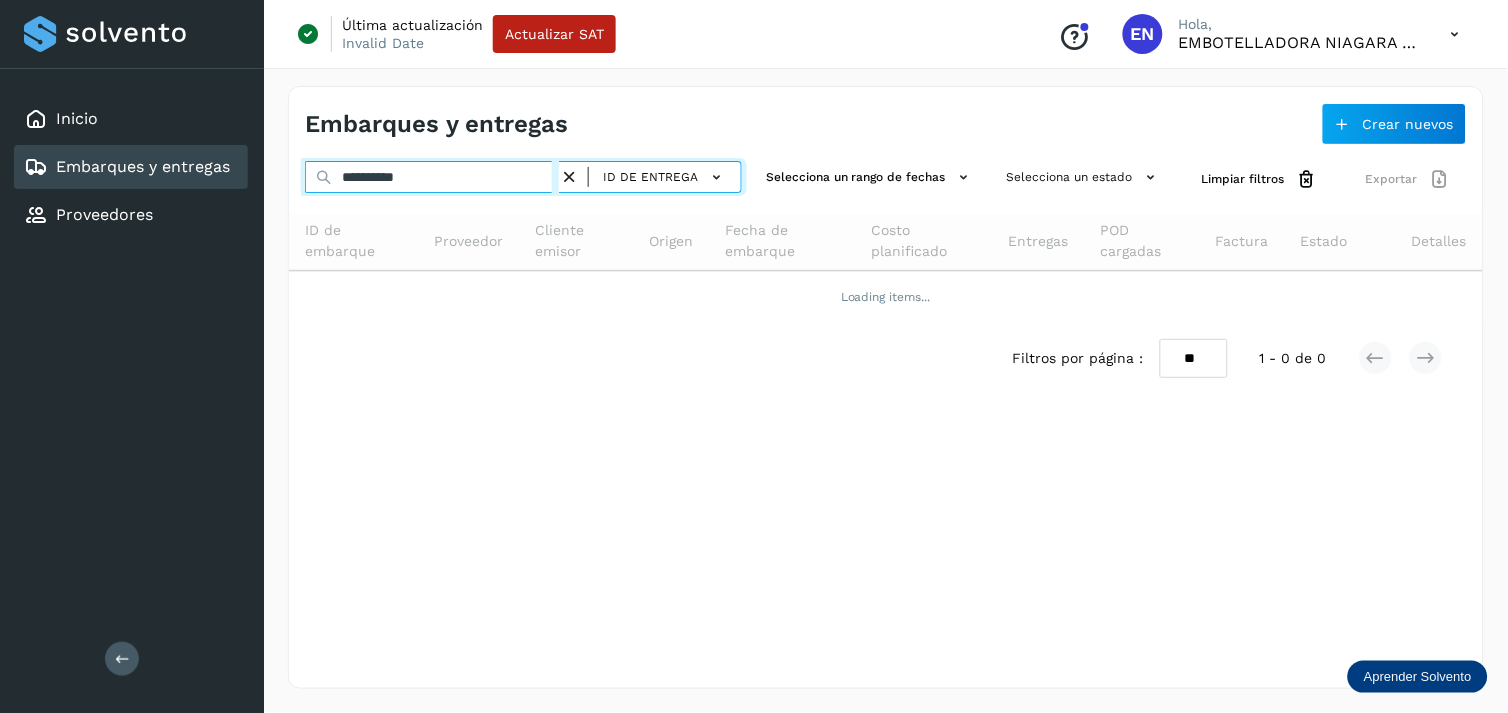 paste on "**" 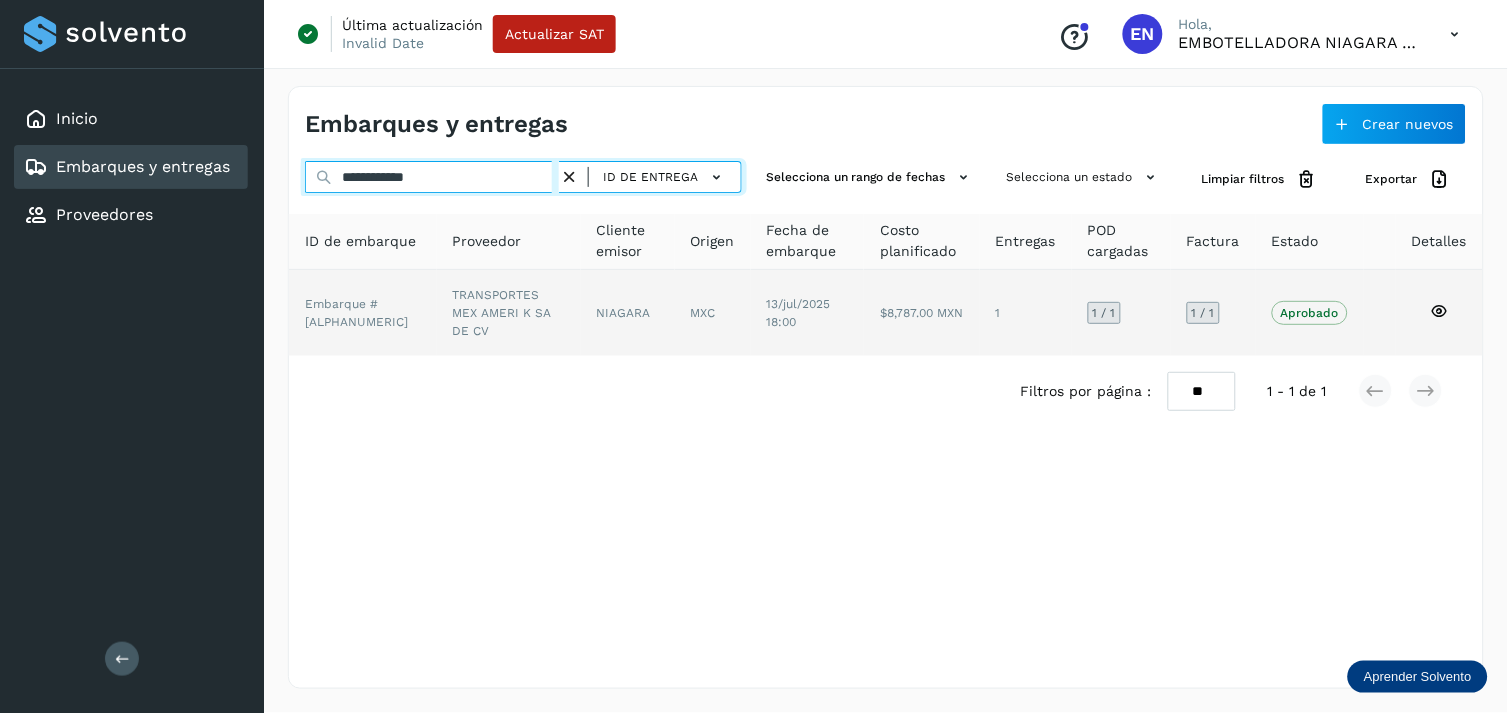 type on "**********" 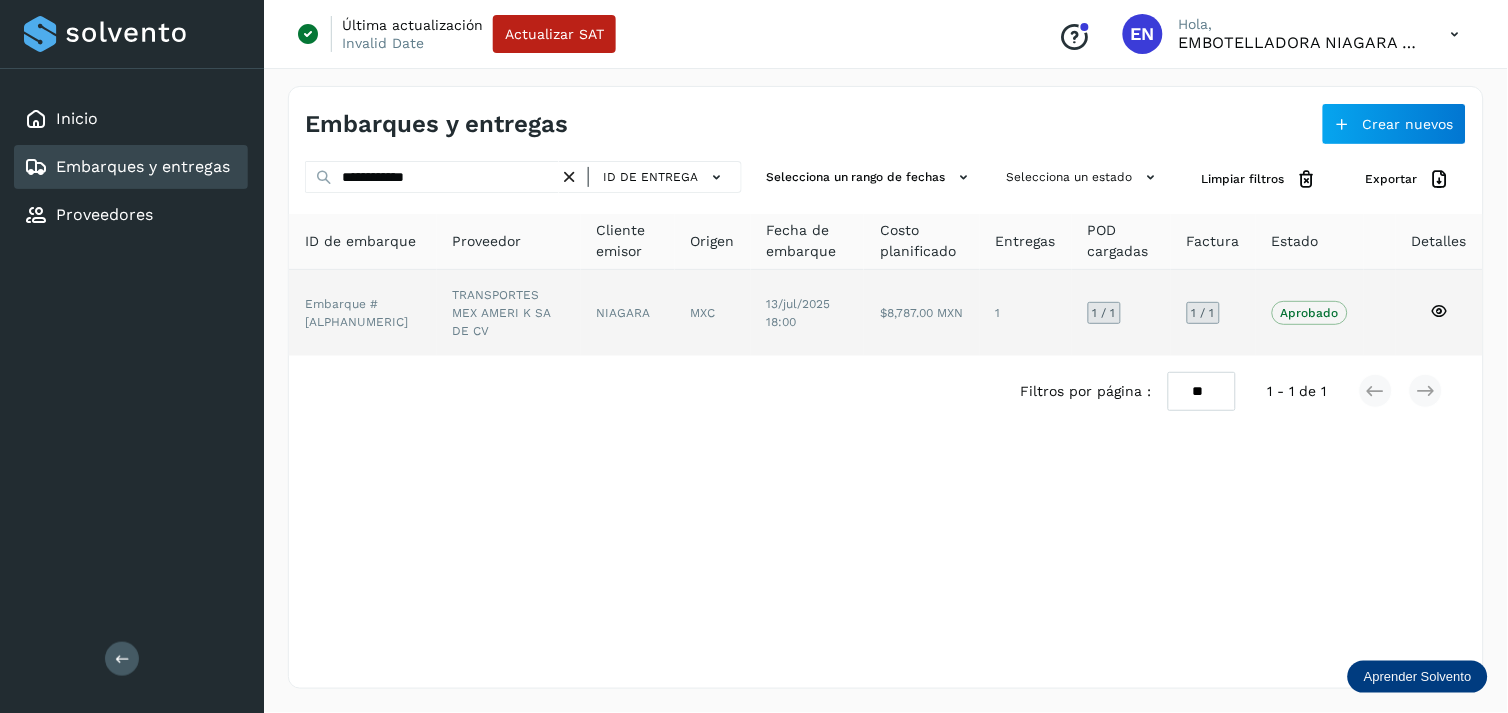 click on "TRANSPORTES MEX AMERI K SA DE CV" 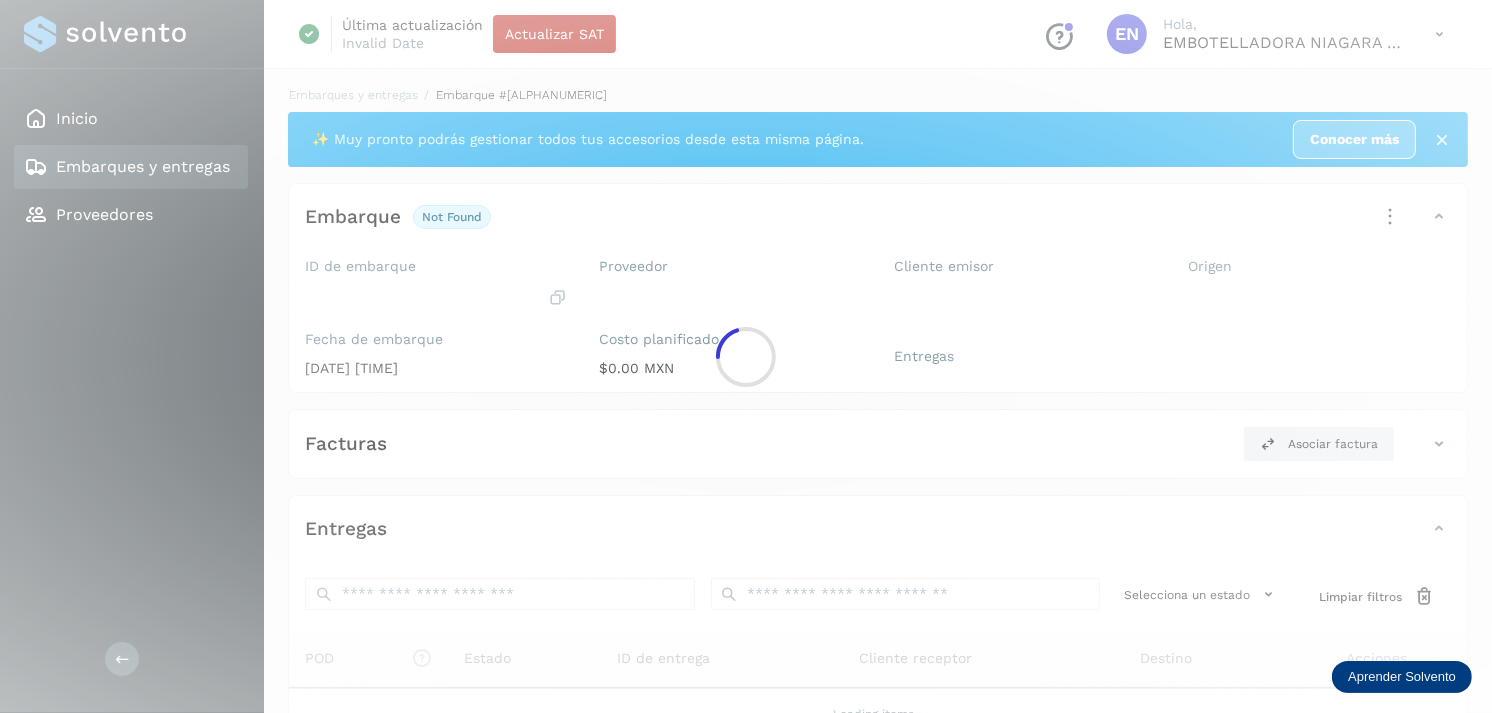 click 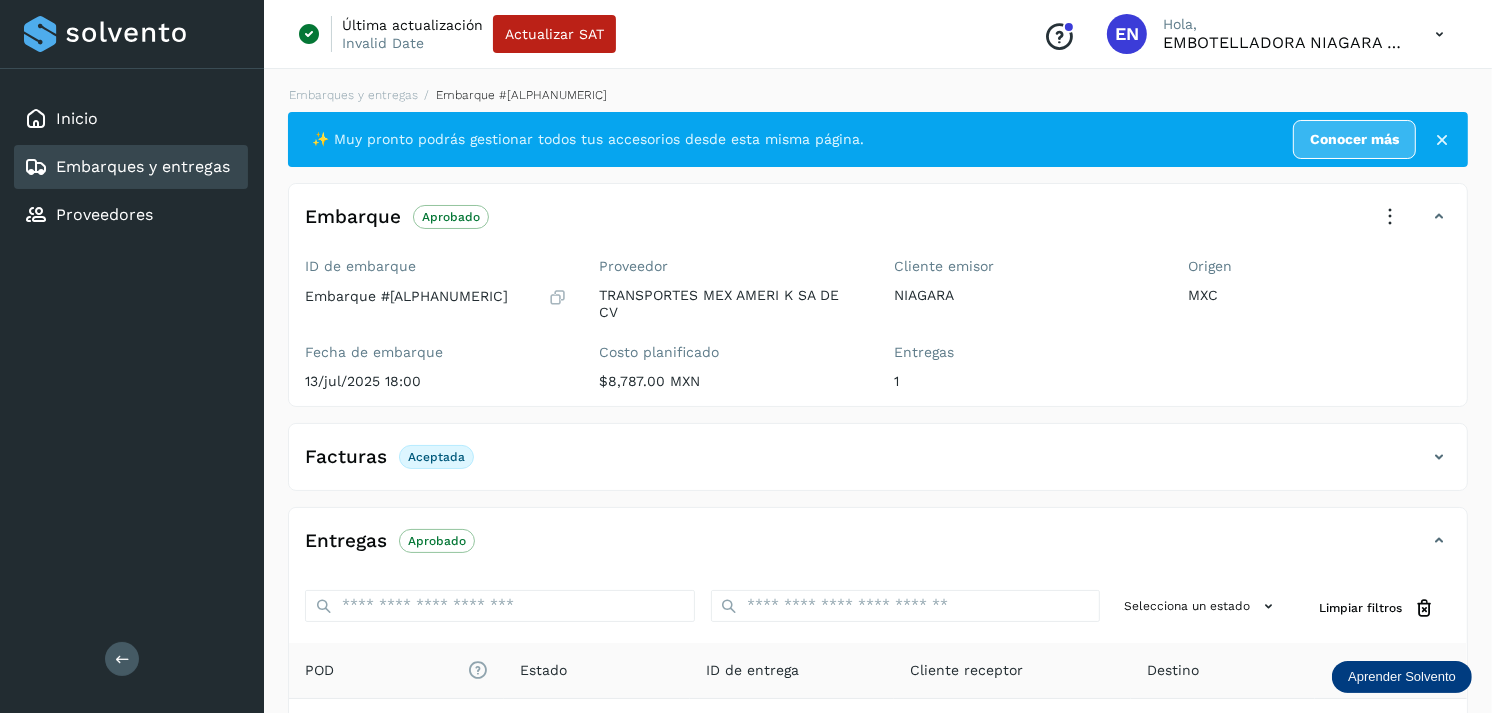 scroll, scrollTop: 254, scrollLeft: 0, axis: vertical 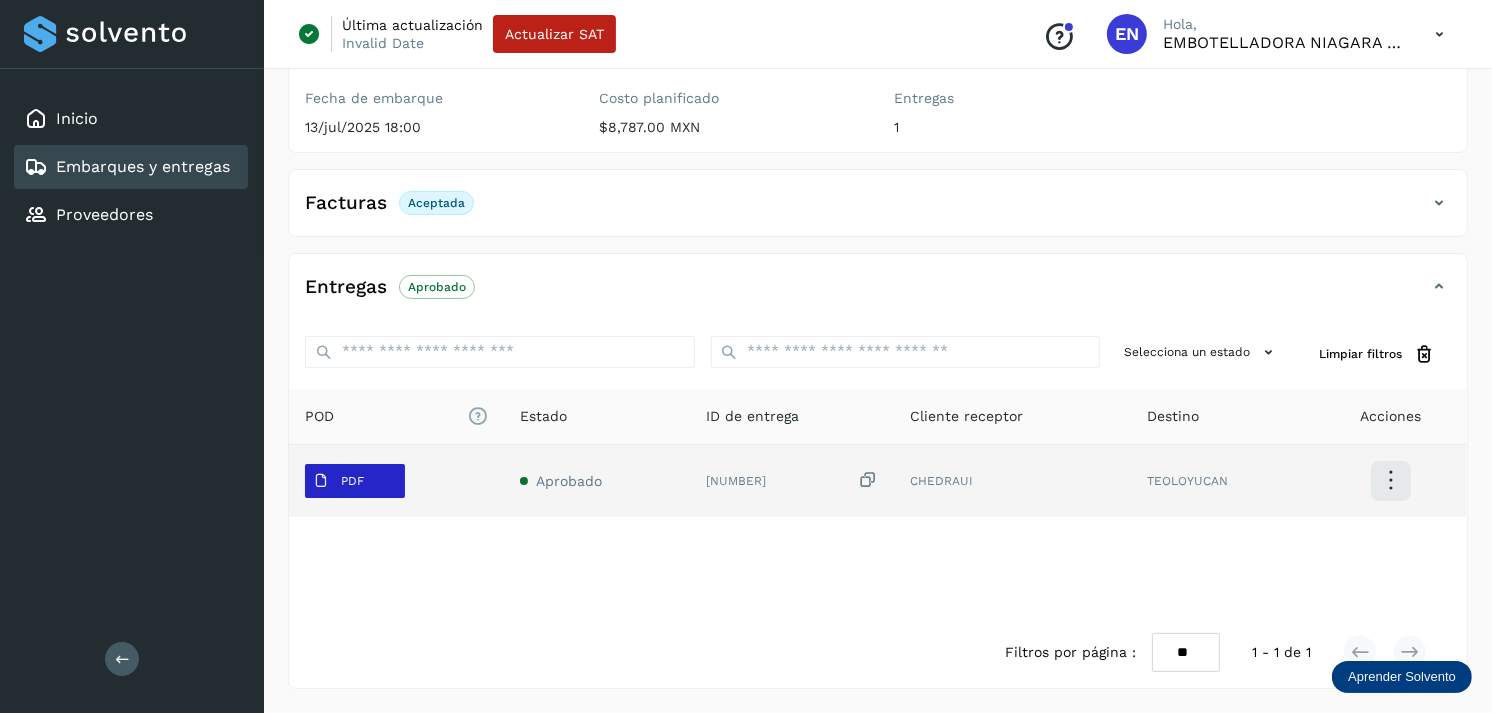click on "PDF" at bounding box center (355, 481) 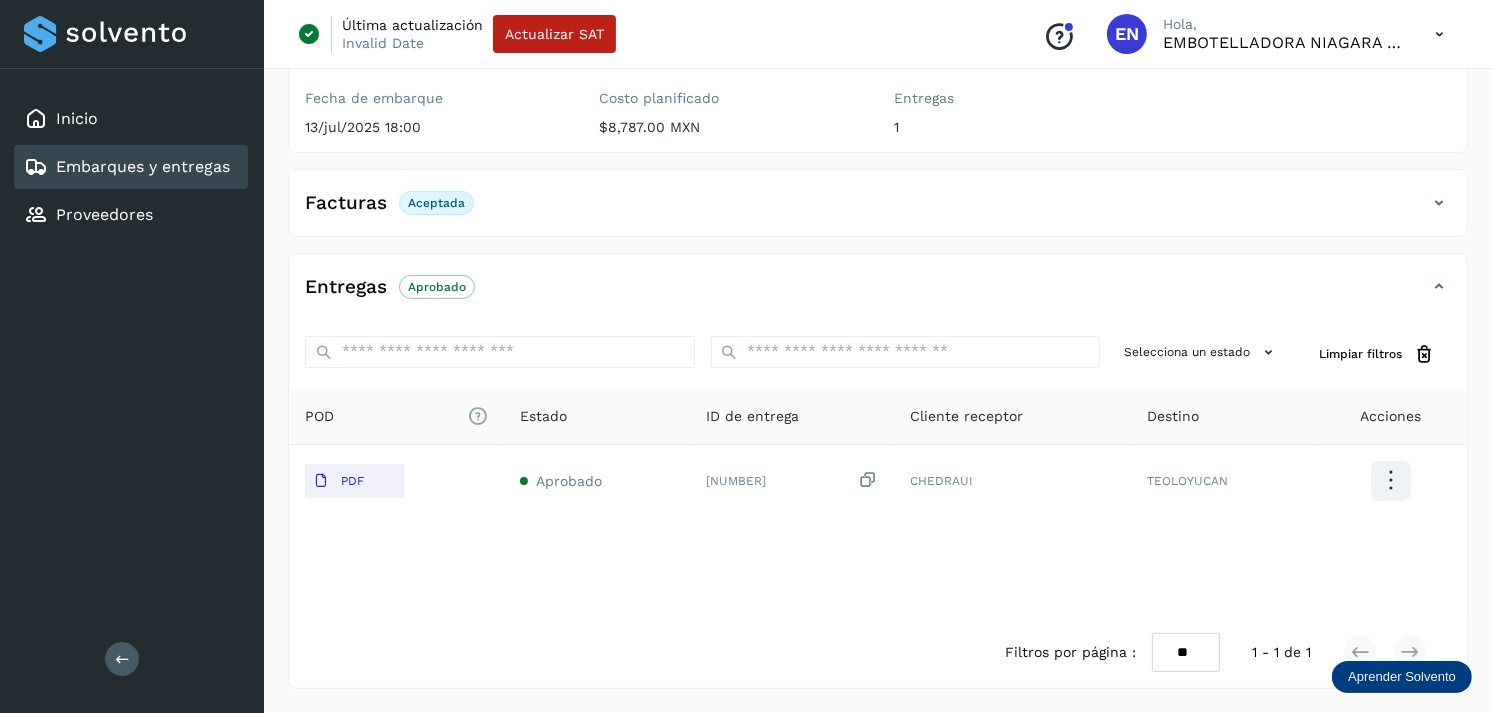 type 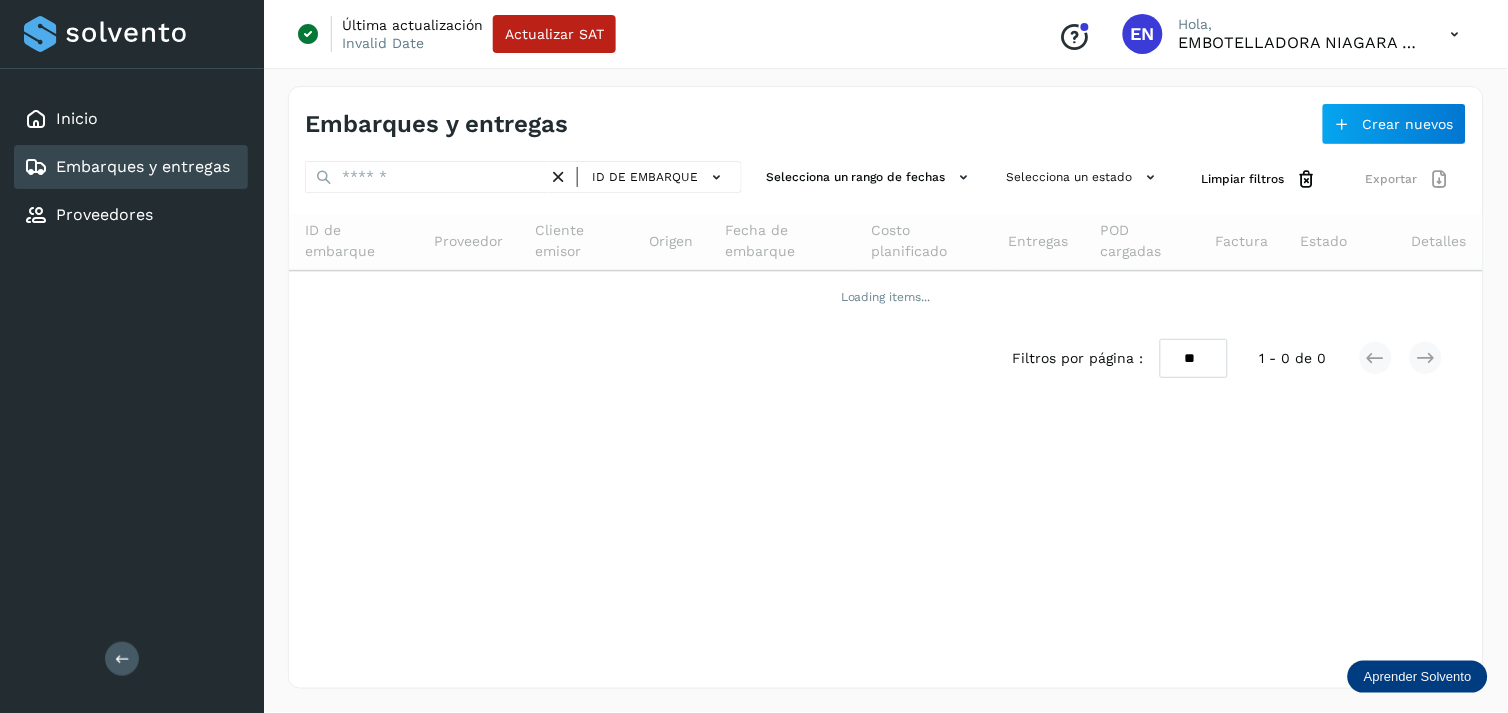 click on "ID de embarque" at bounding box center (523, 179) 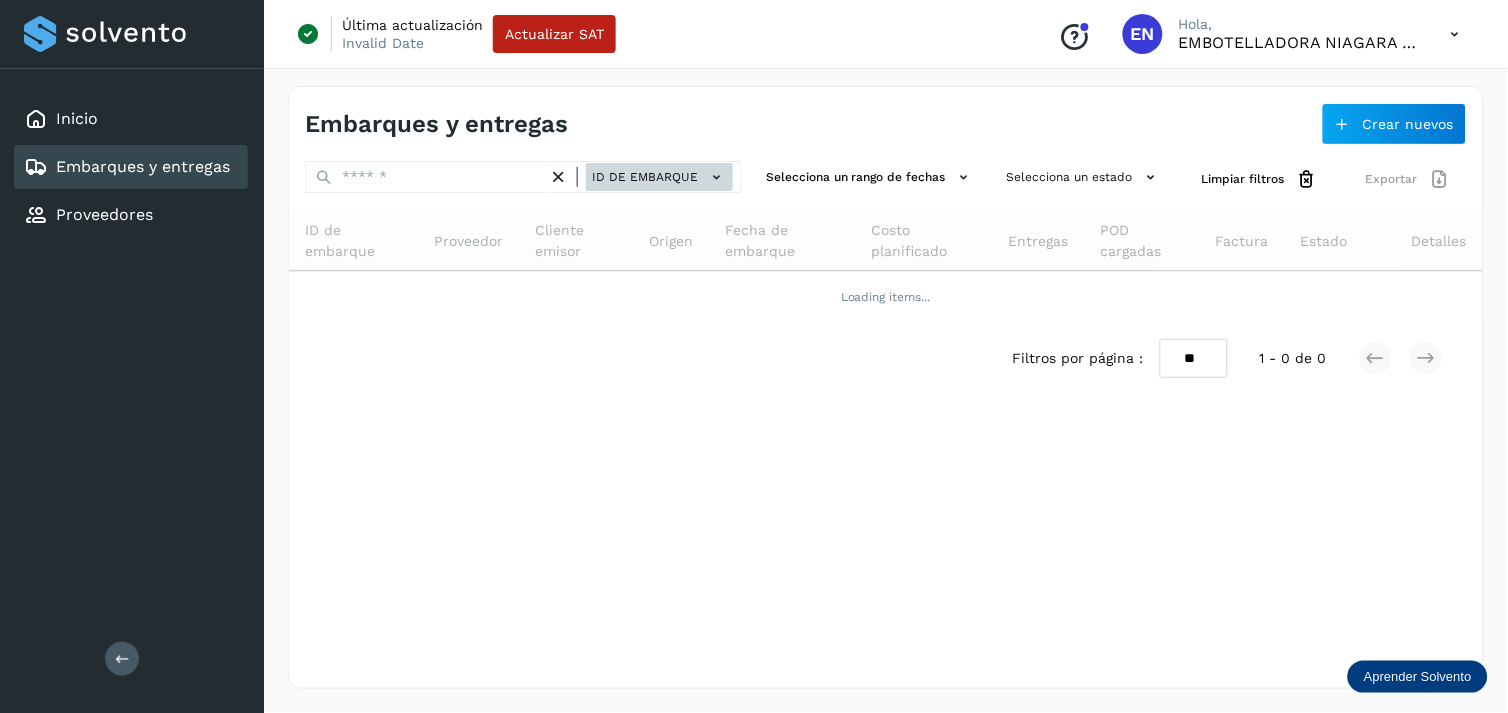 click on "ID de embarque" 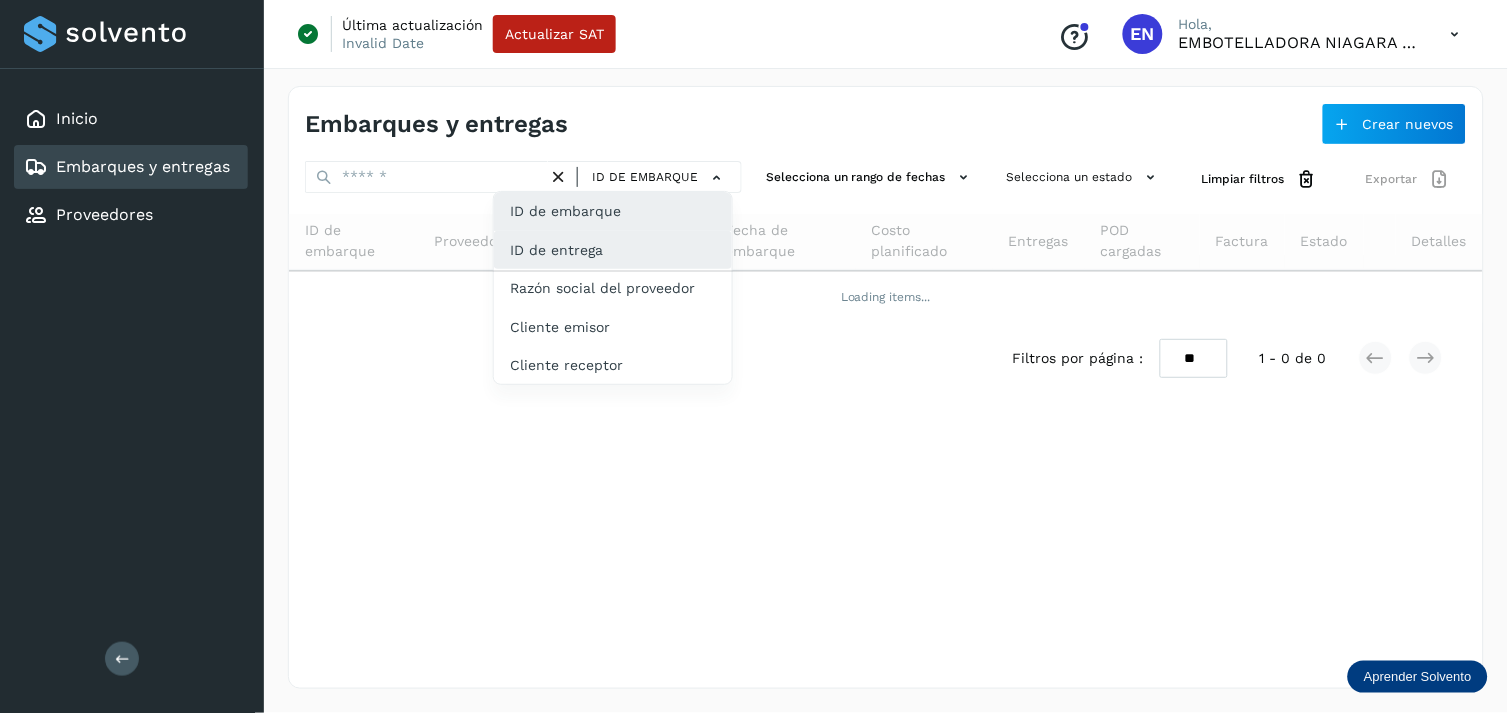 click on "ID de entrega" 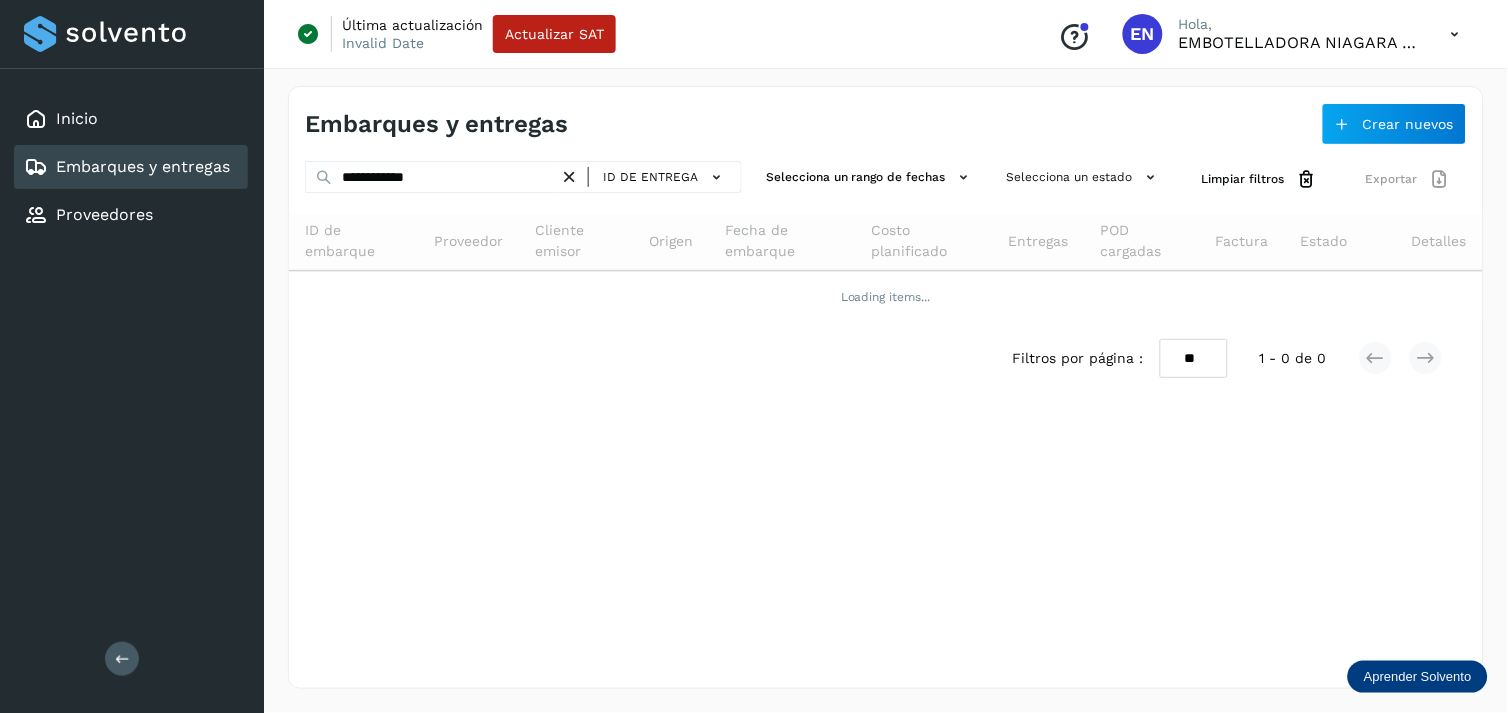 click at bounding box center [569, 177] 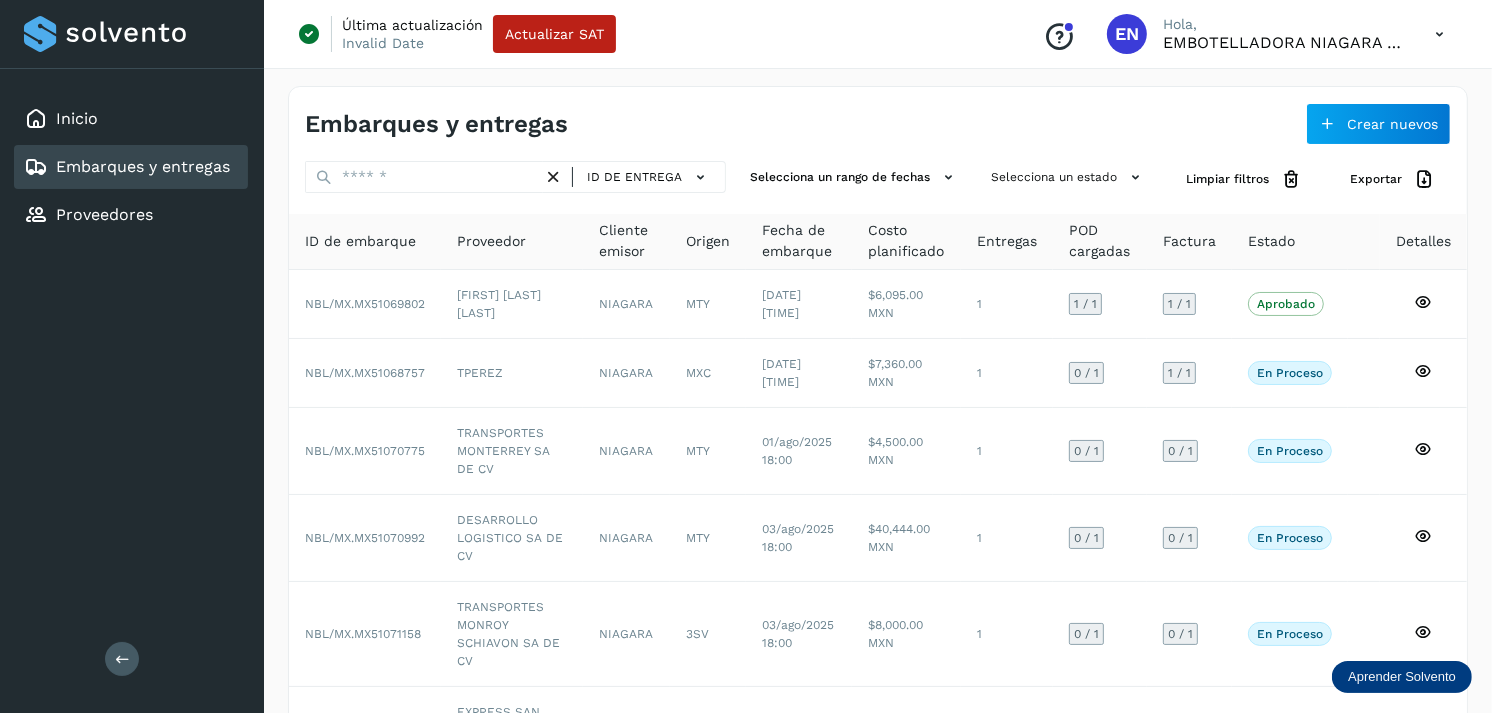 click on "Embarques y entregas" at bounding box center (143, 166) 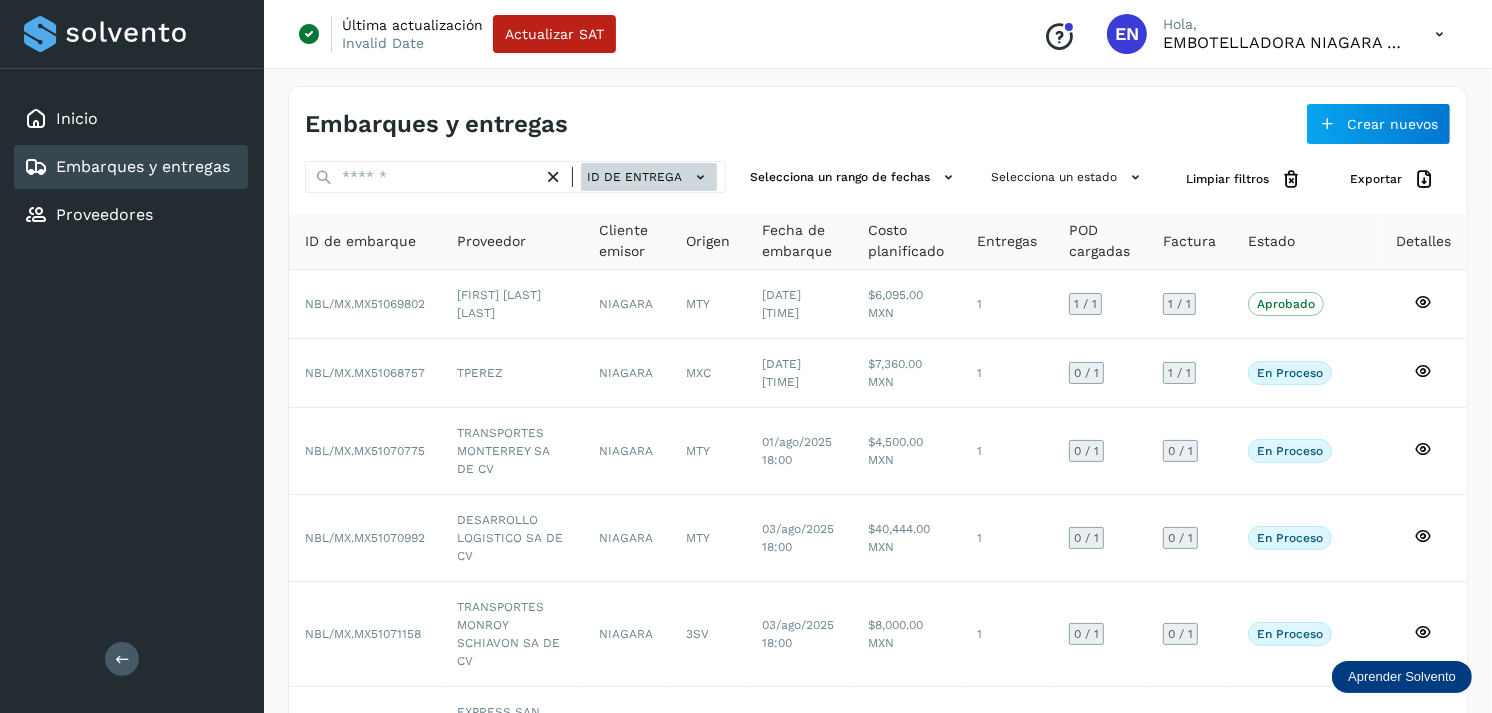 click on "ID de entrega" at bounding box center (649, 177) 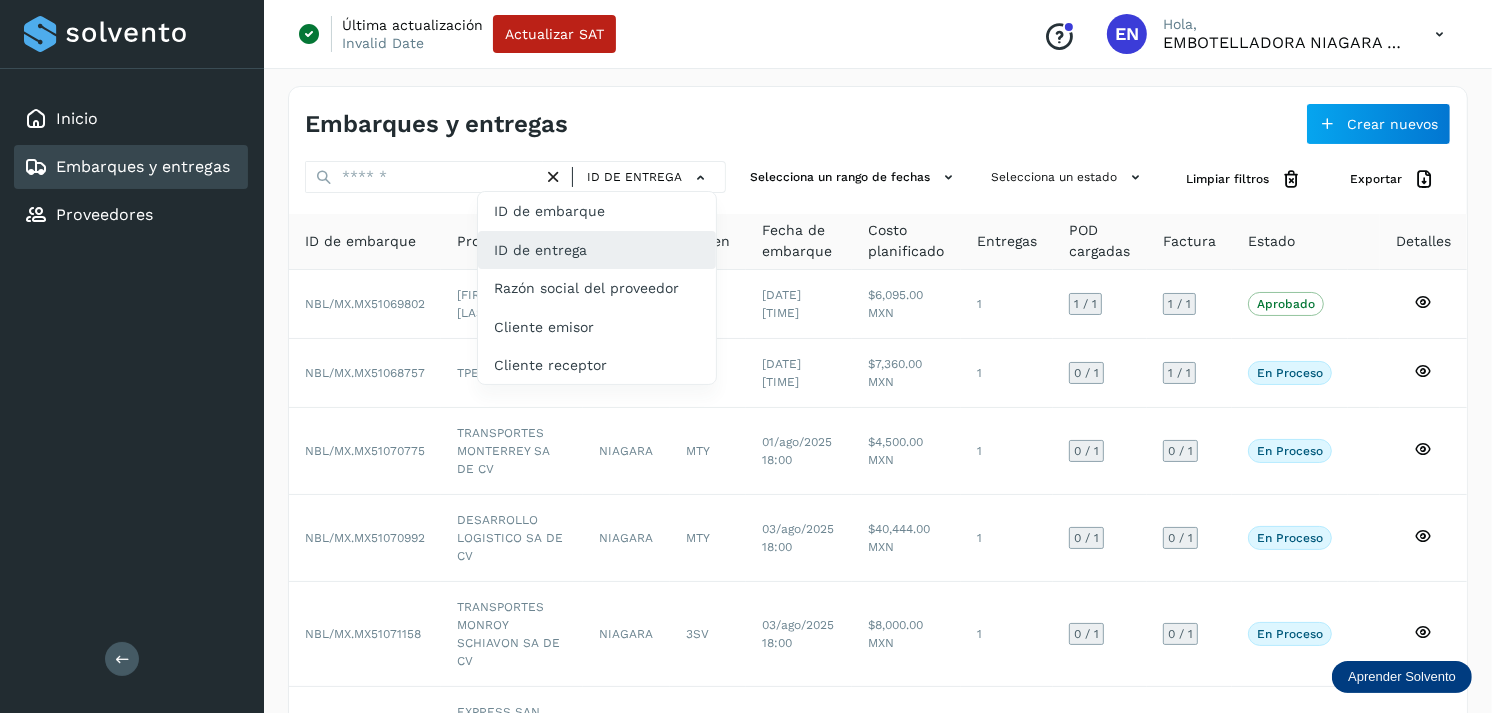 click on "ID de entrega" 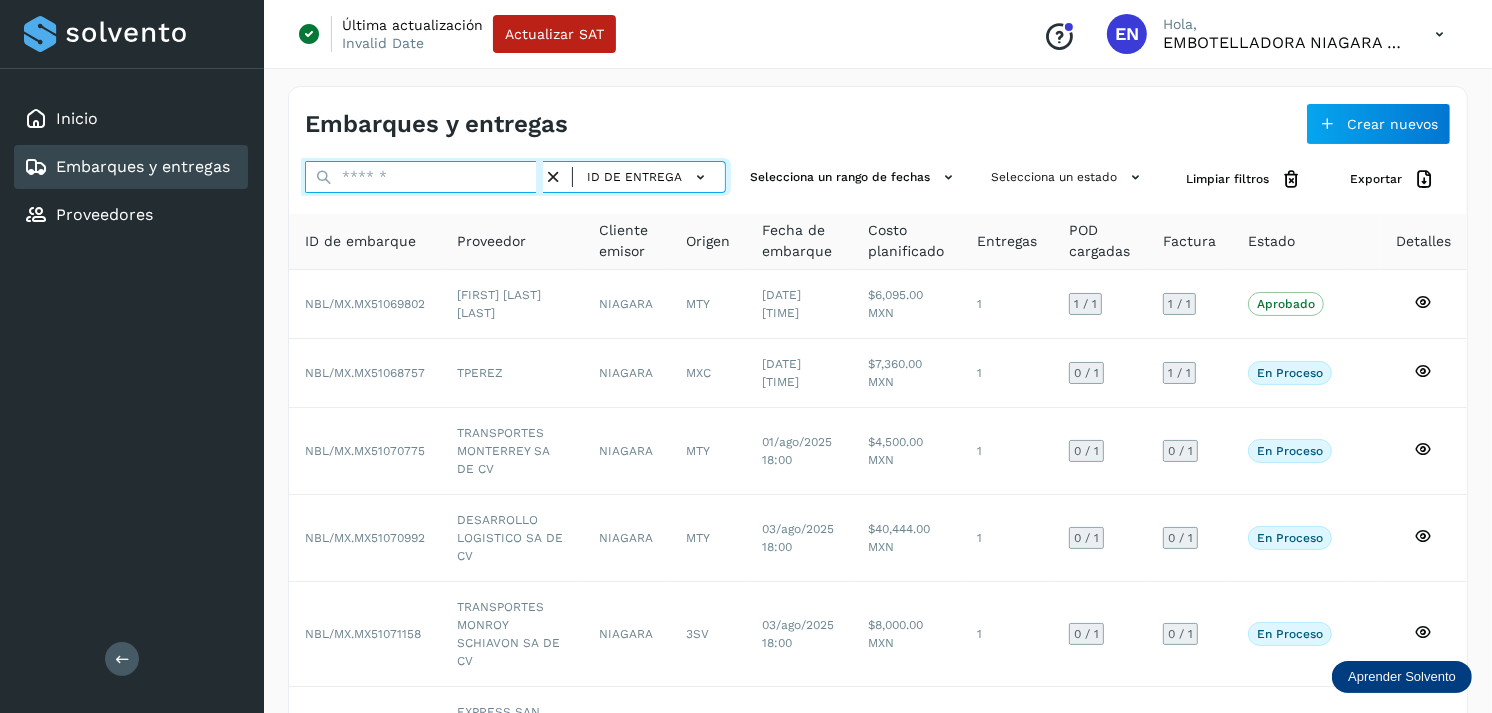 click at bounding box center [424, 177] 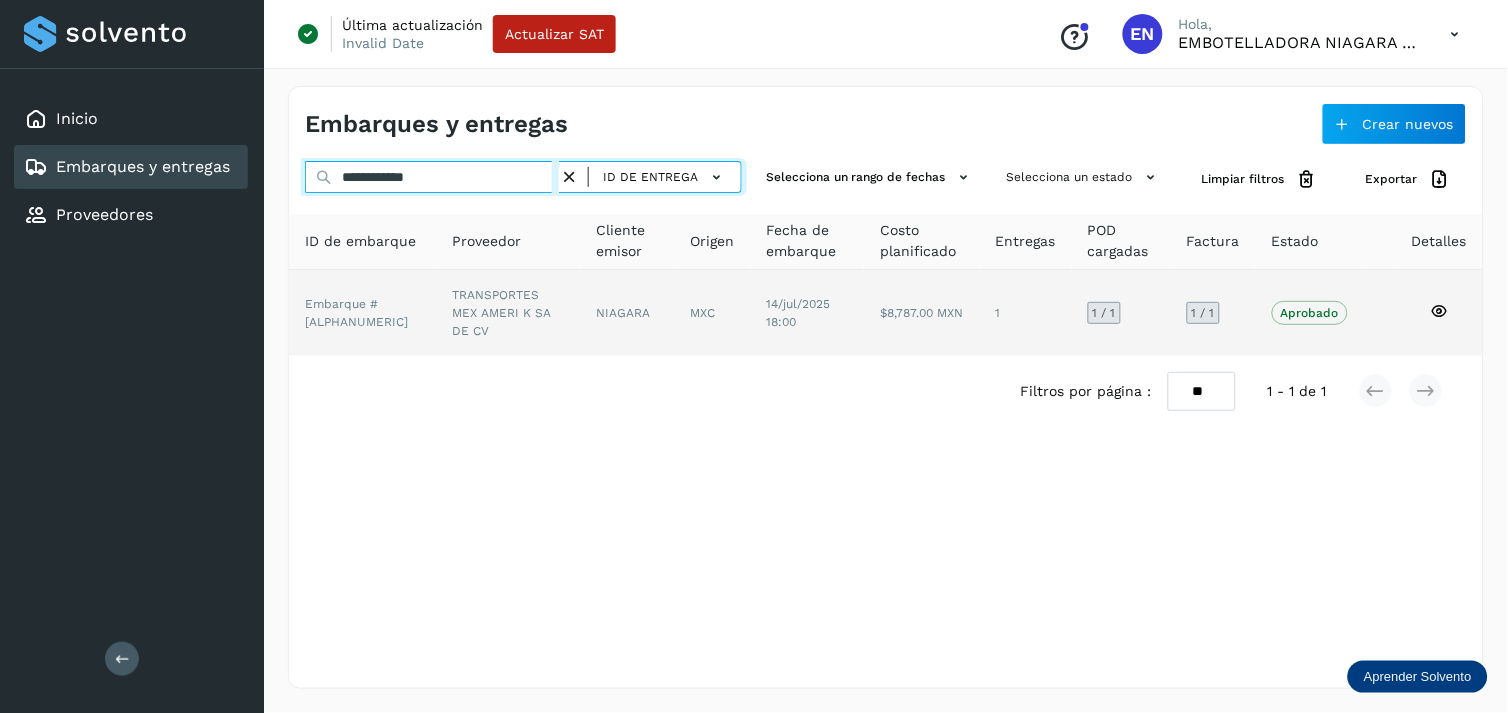 type on "**********" 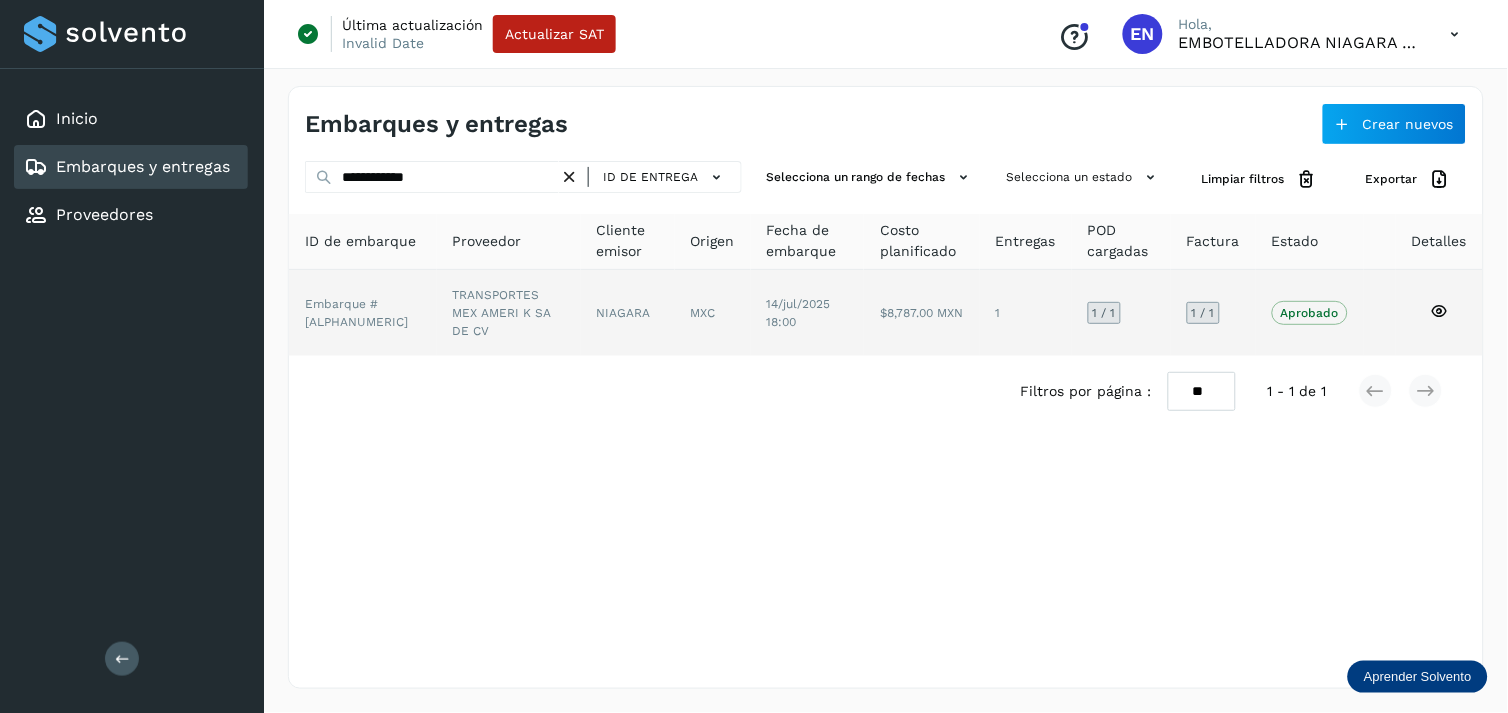 click on "NIAGARA" 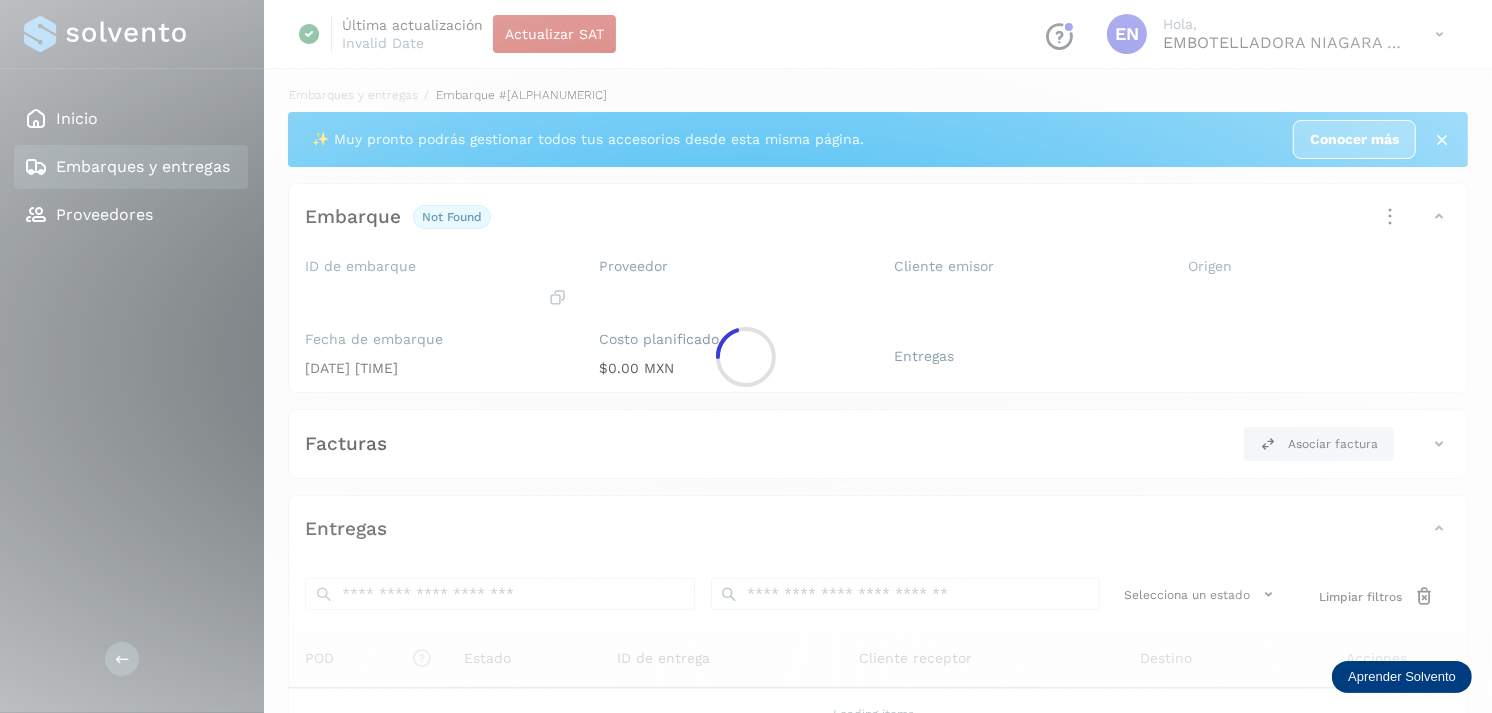 click 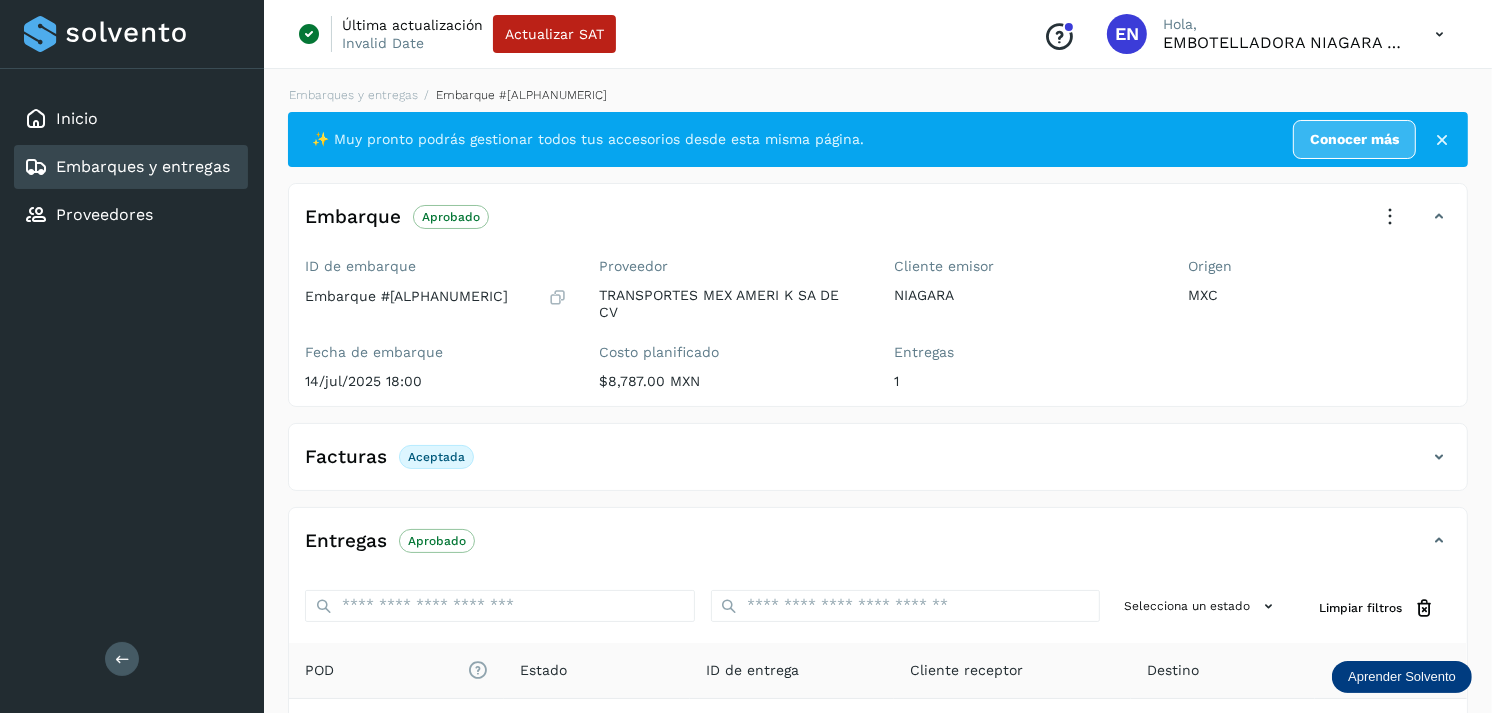 scroll, scrollTop: 254, scrollLeft: 0, axis: vertical 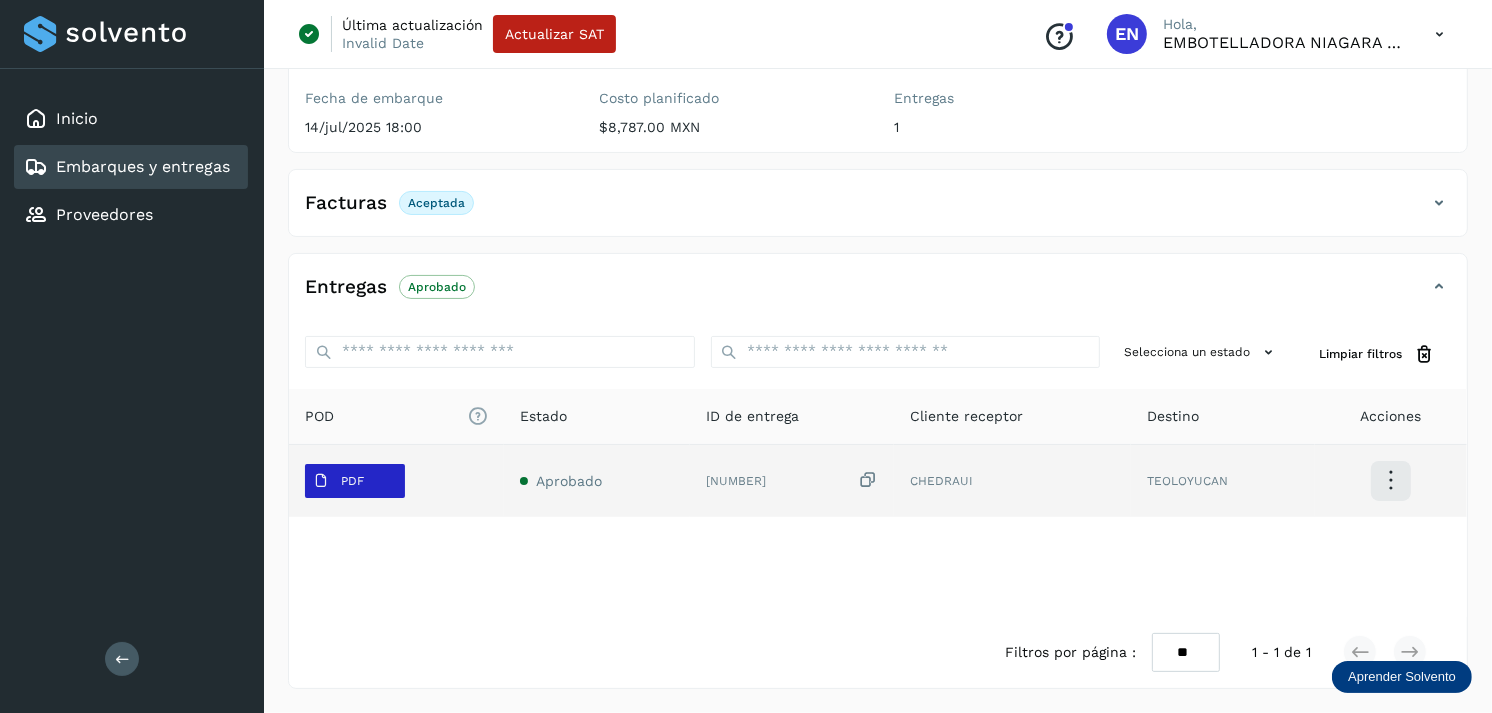 click on "PDF" at bounding box center [355, 481] 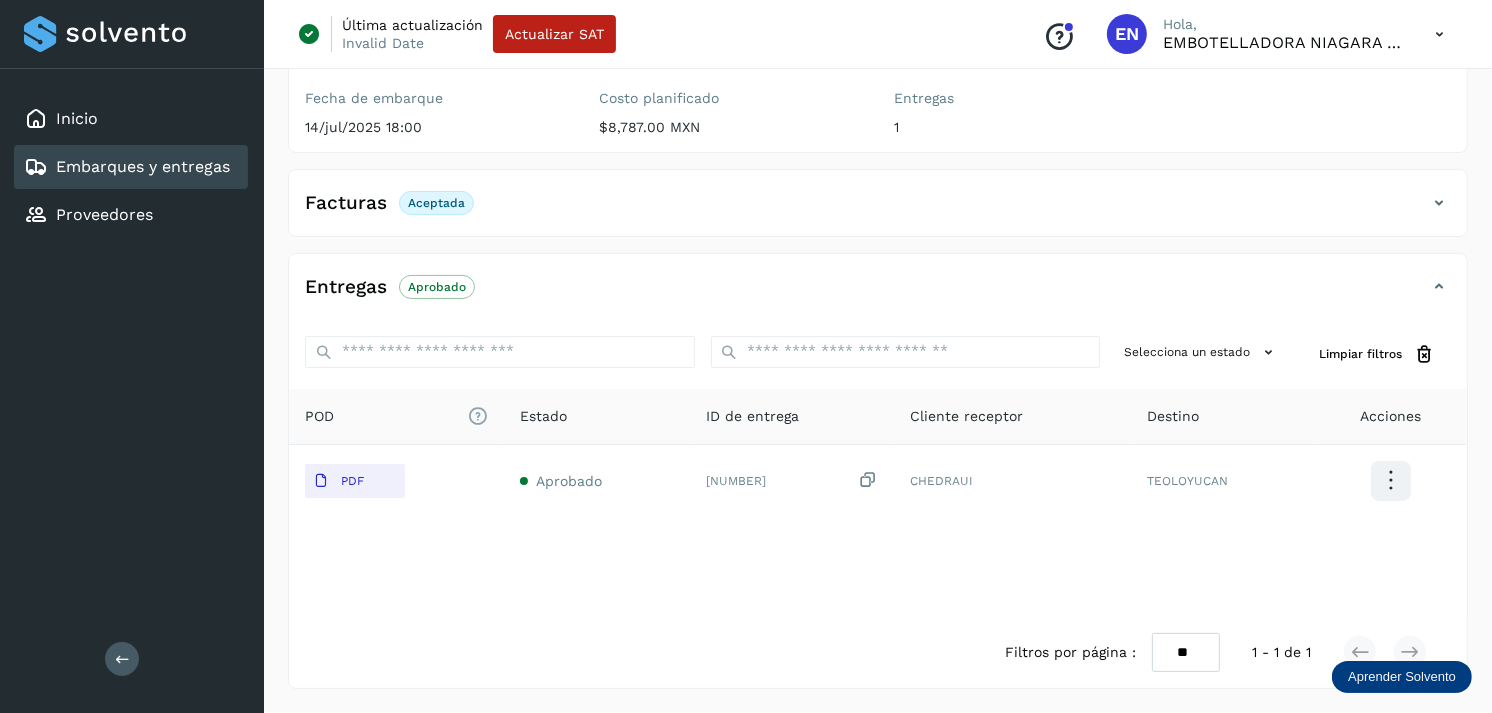 type 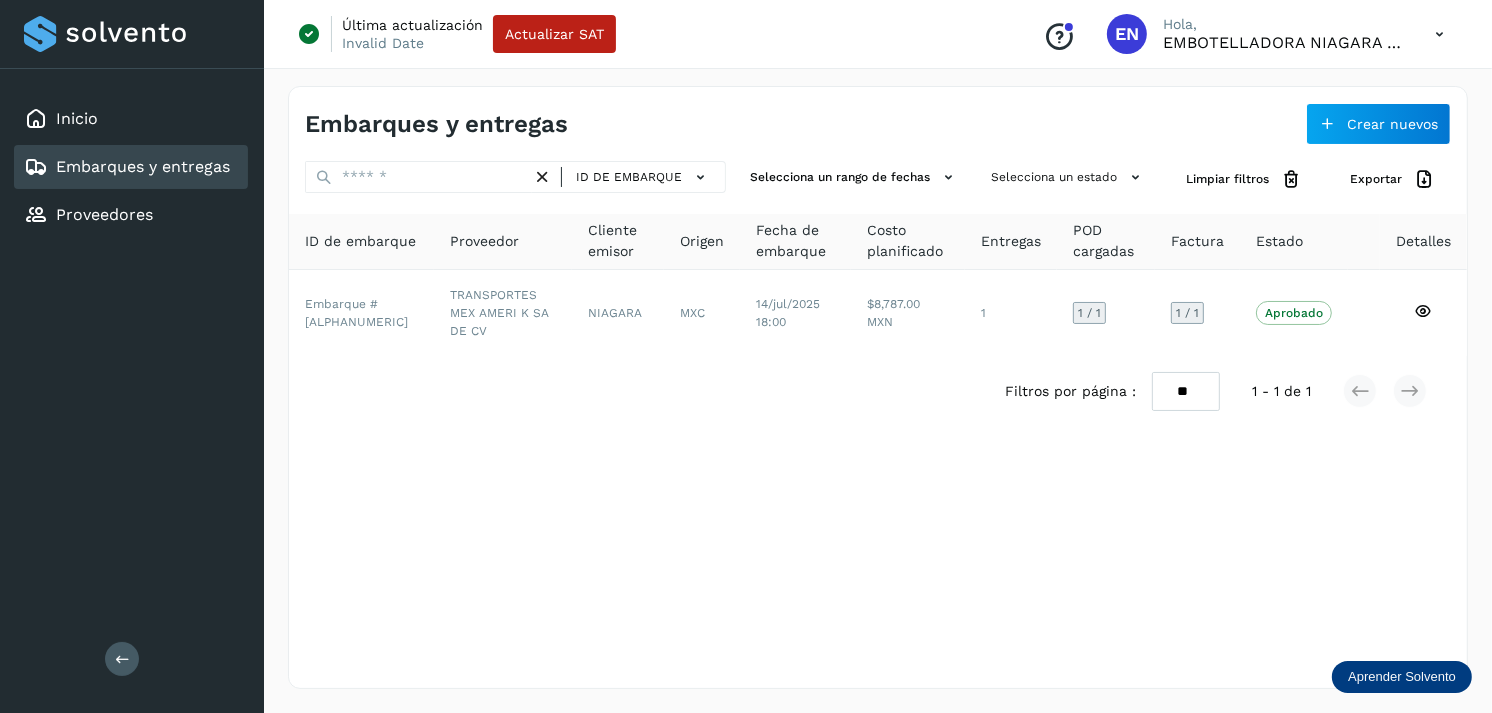scroll, scrollTop: 0, scrollLeft: 0, axis: both 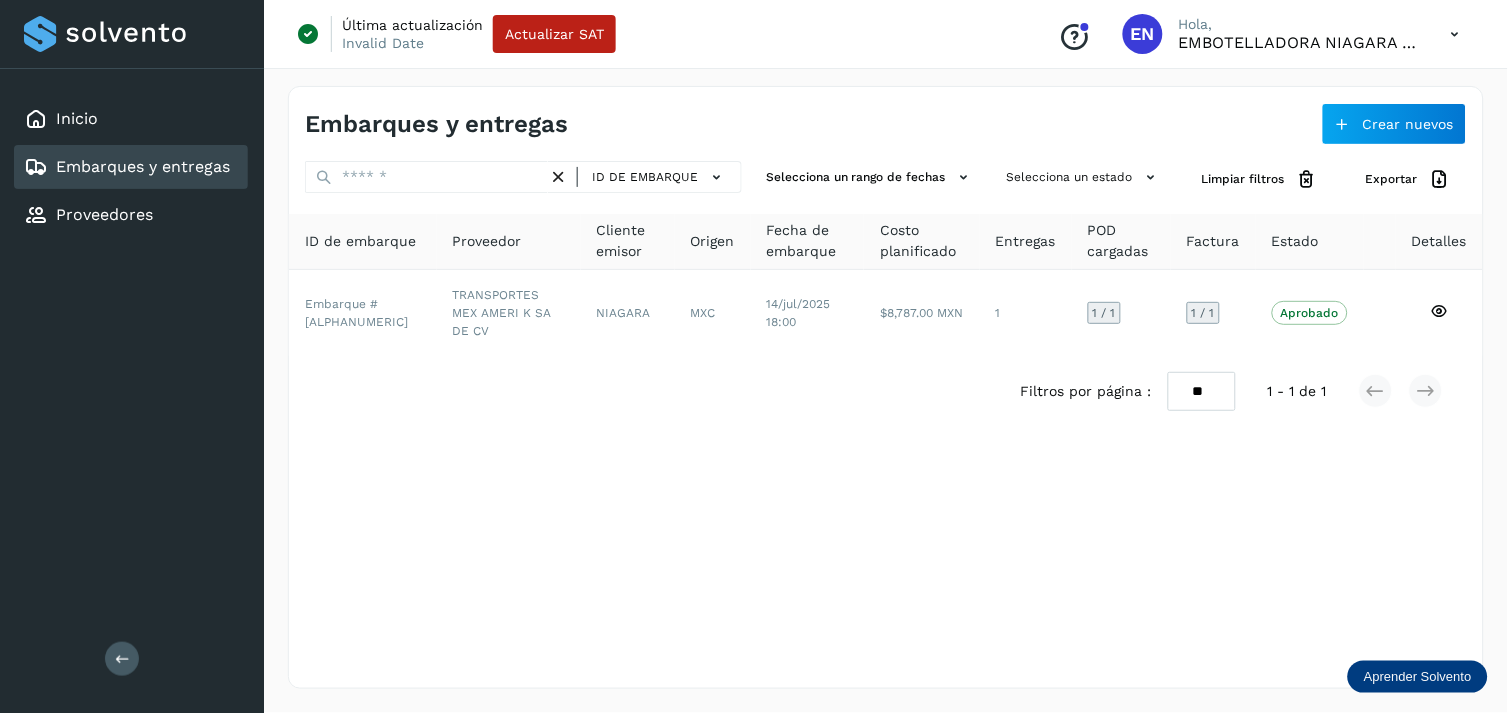 click on "Embarques y entregas" at bounding box center (143, 166) 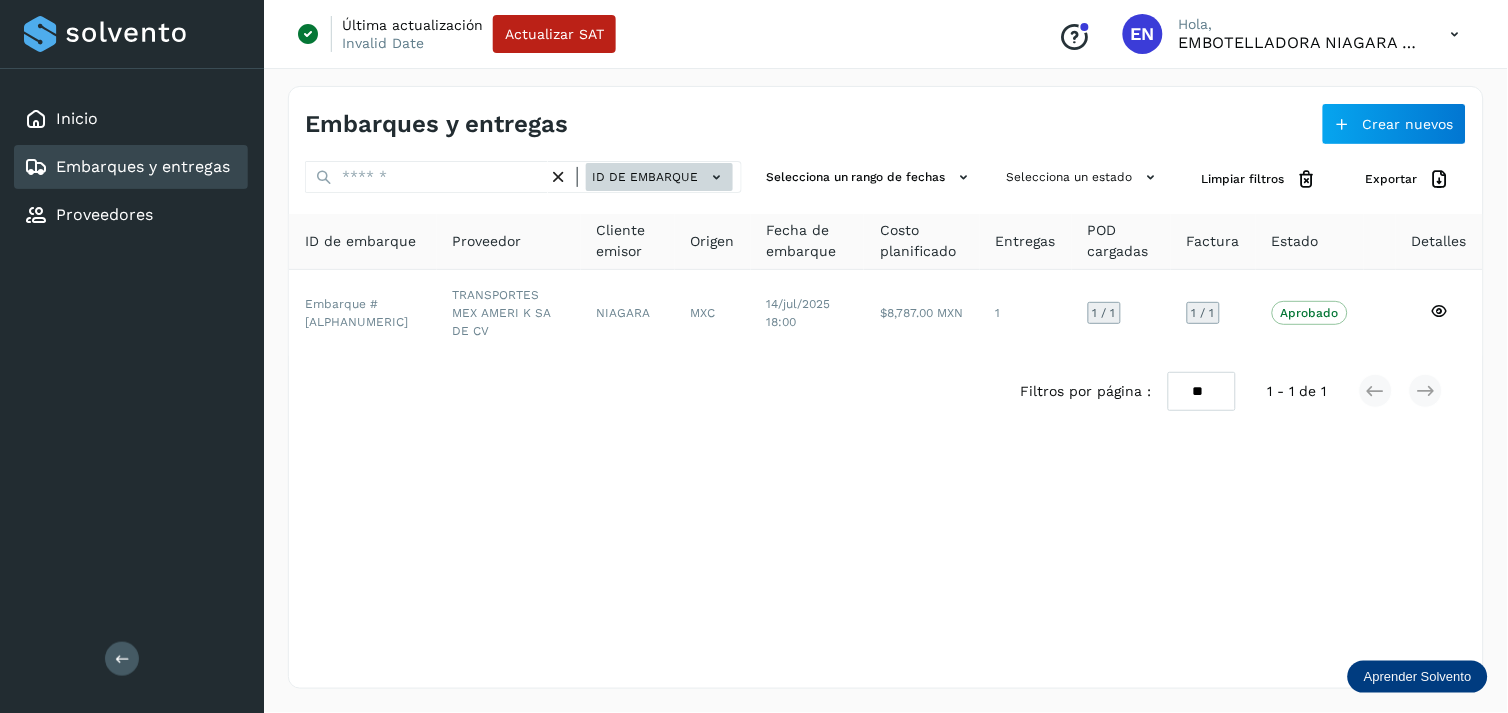 click on "ID de embarque" 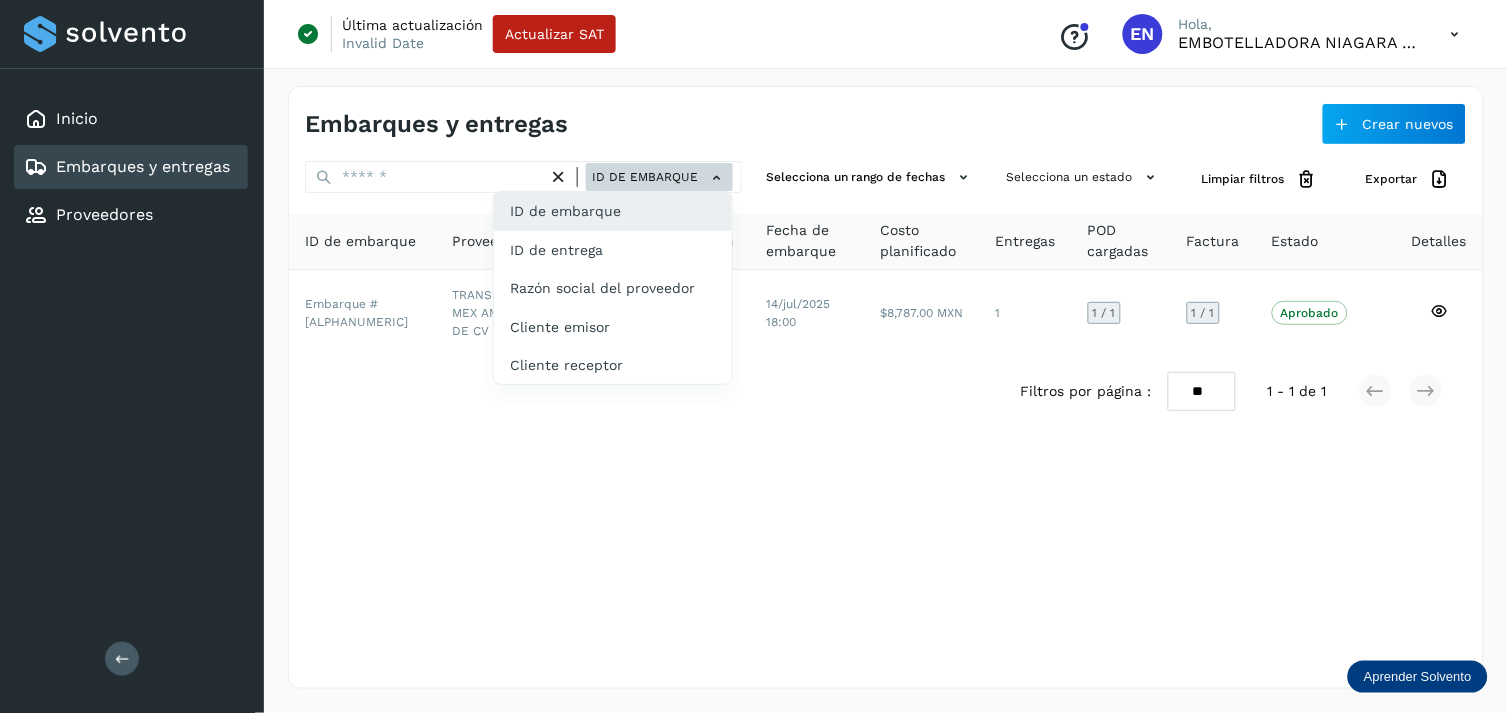 click on "ID de entrega" 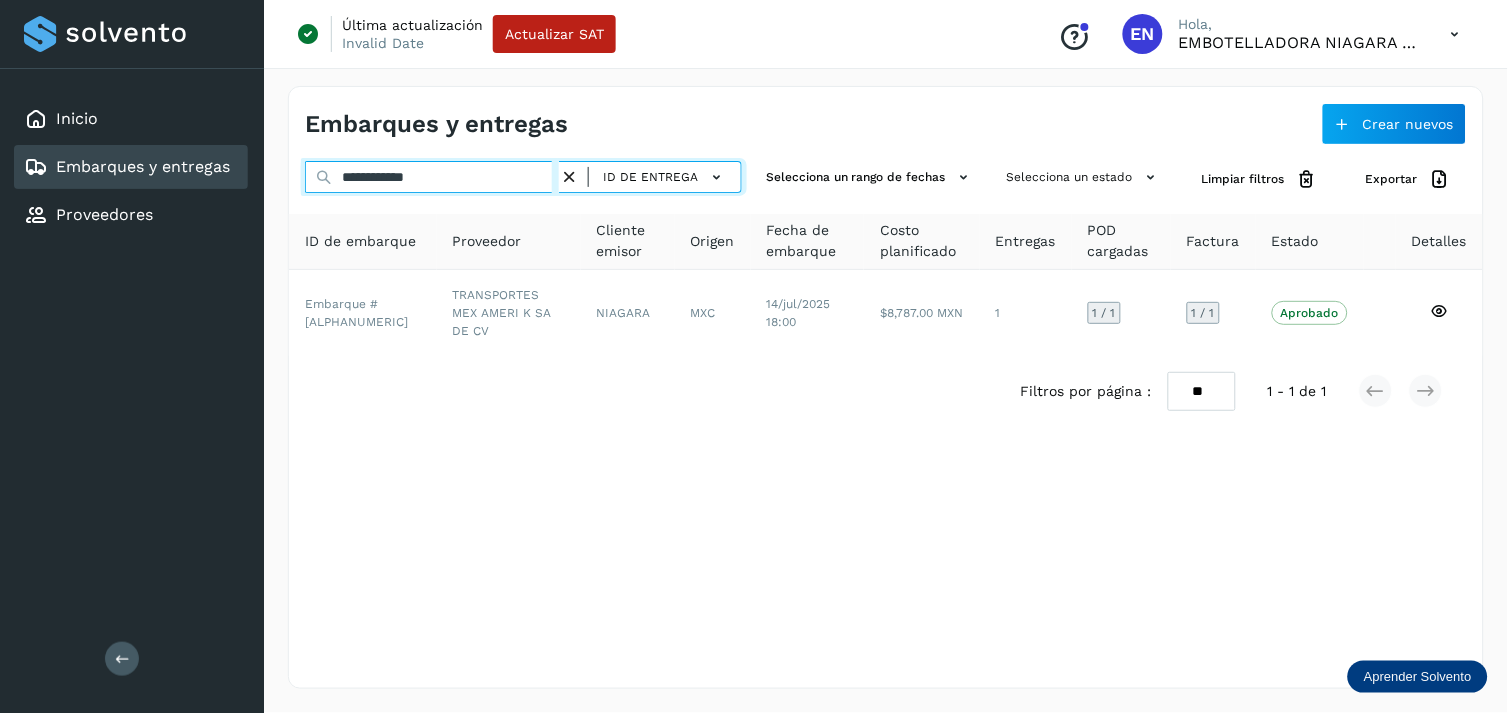 click on "**********" at bounding box center (432, 177) 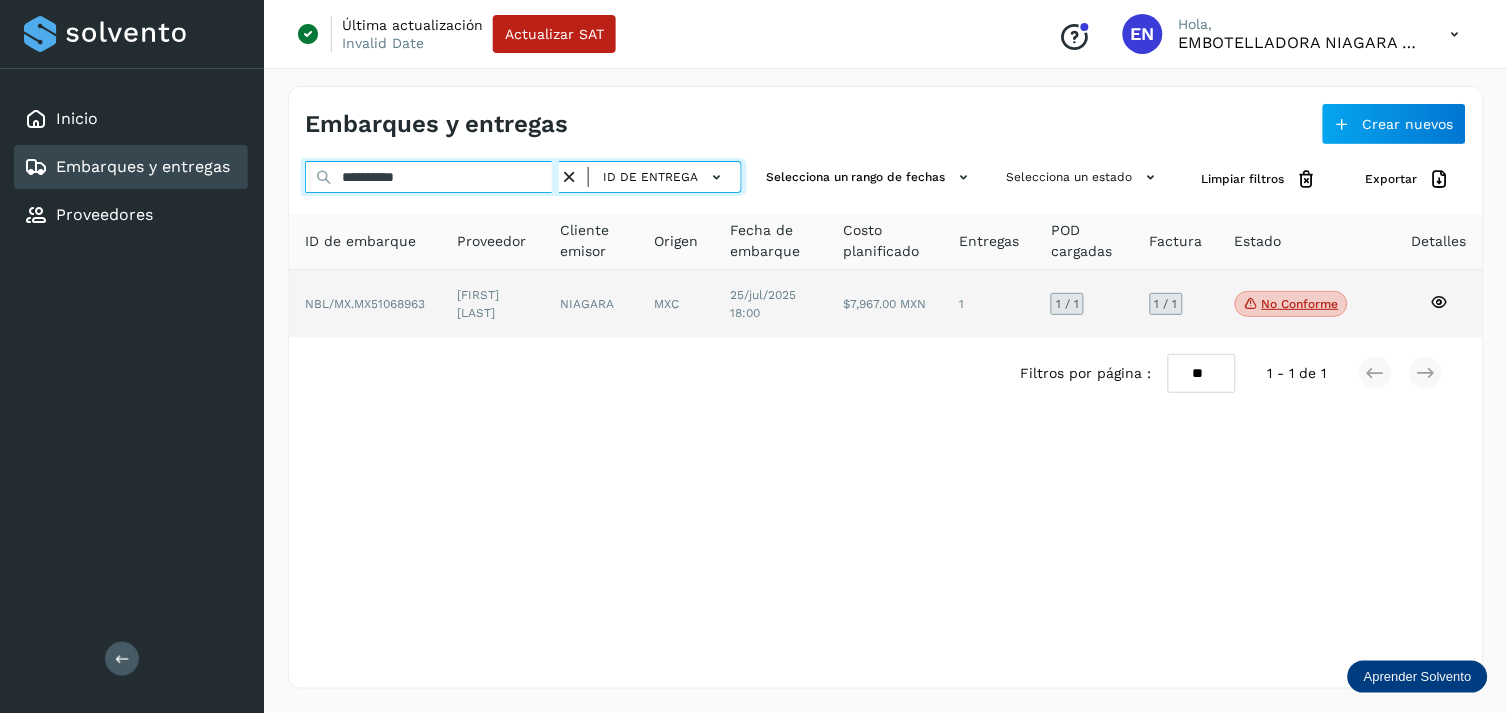 type on "**********" 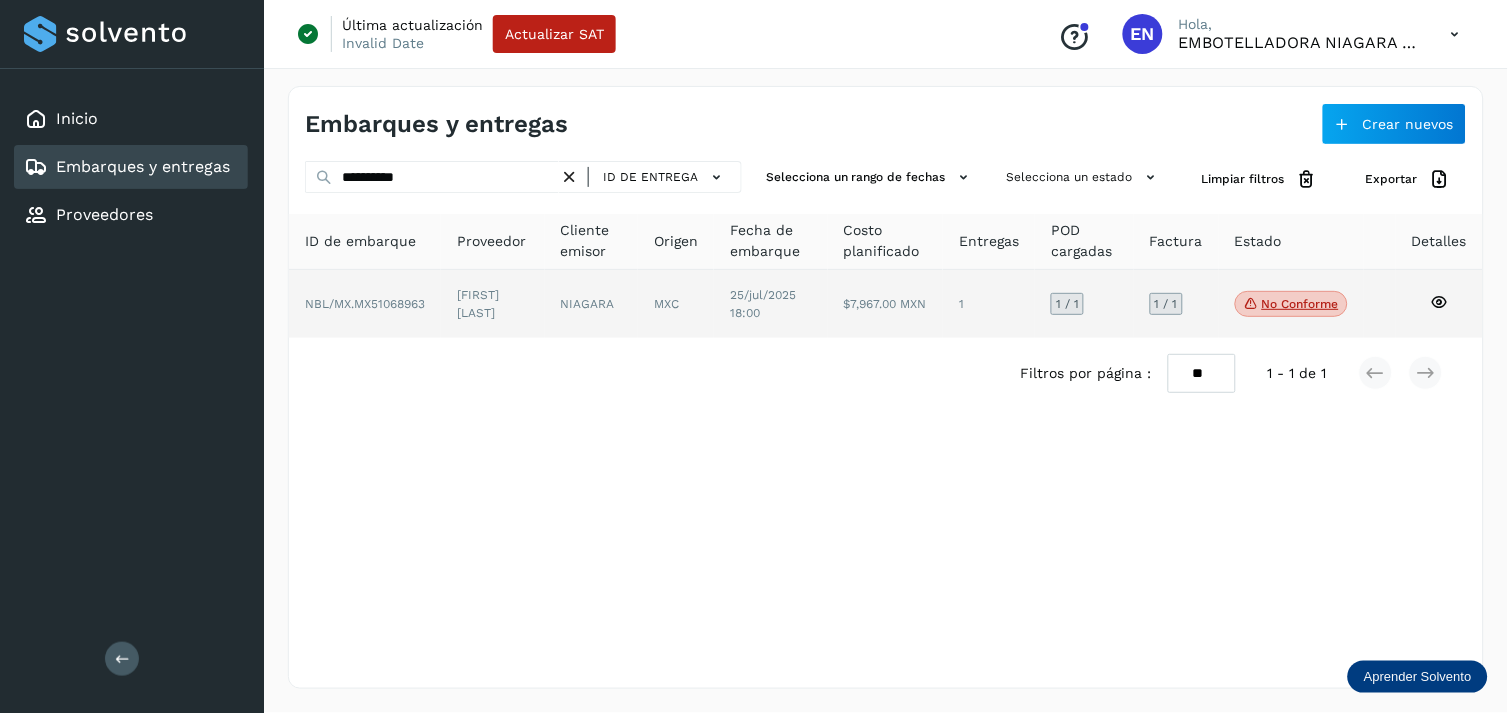 click on "[FIRST] [LAST]" 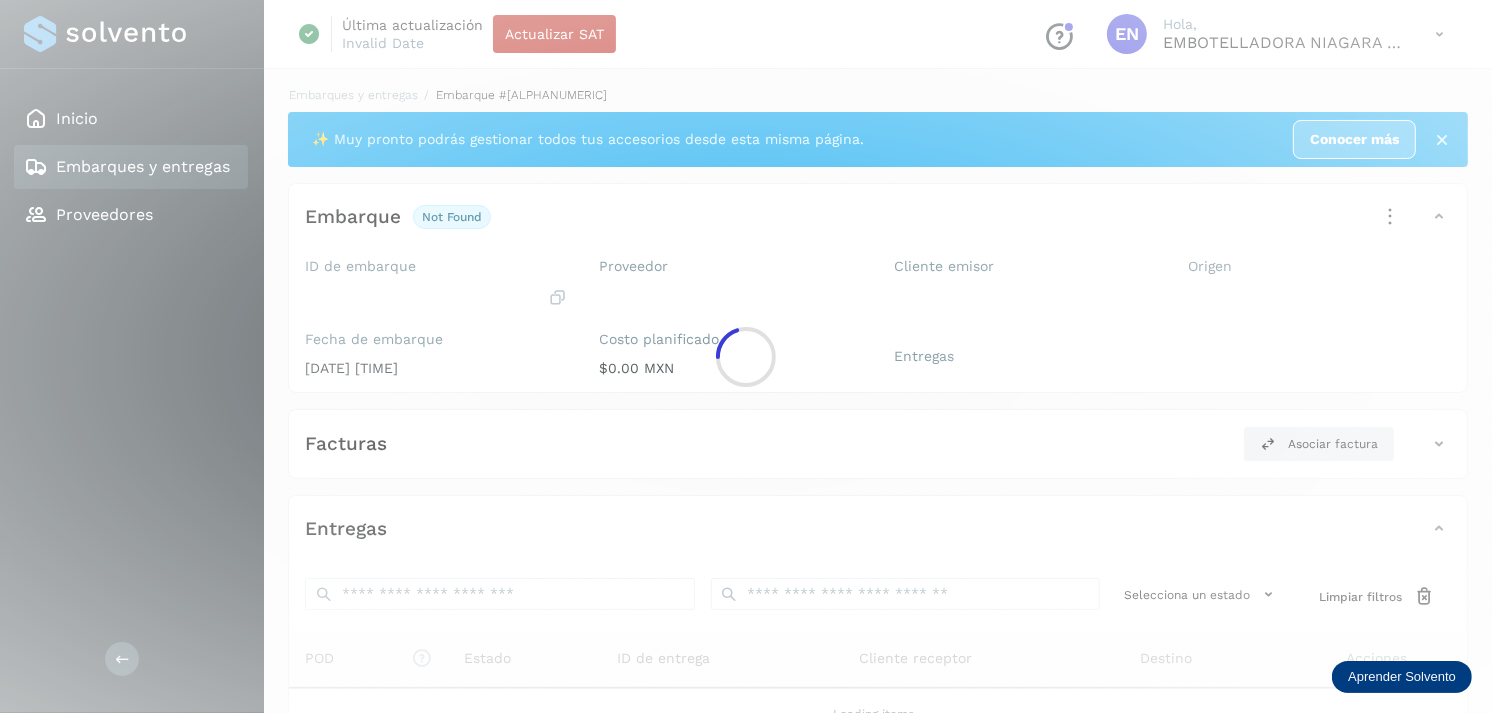 click 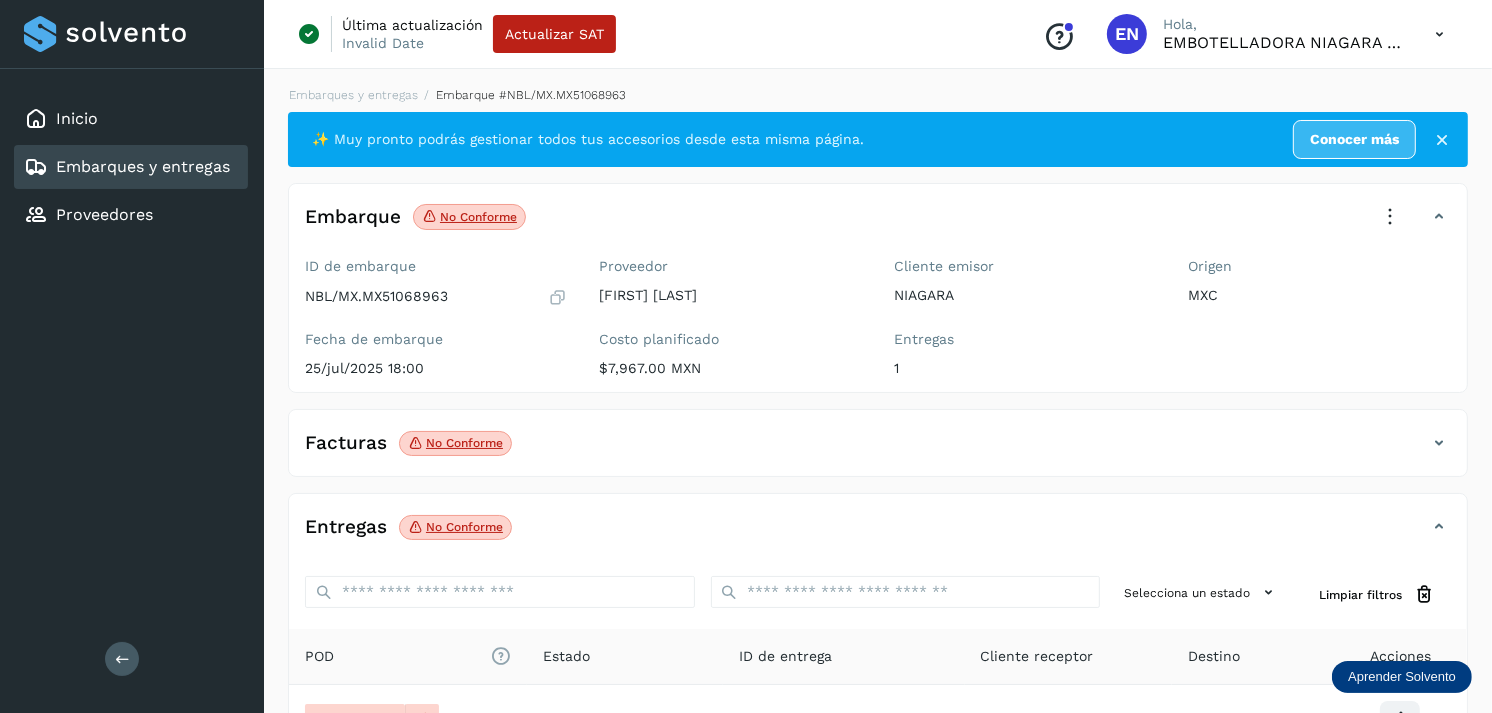 scroll, scrollTop: 241, scrollLeft: 0, axis: vertical 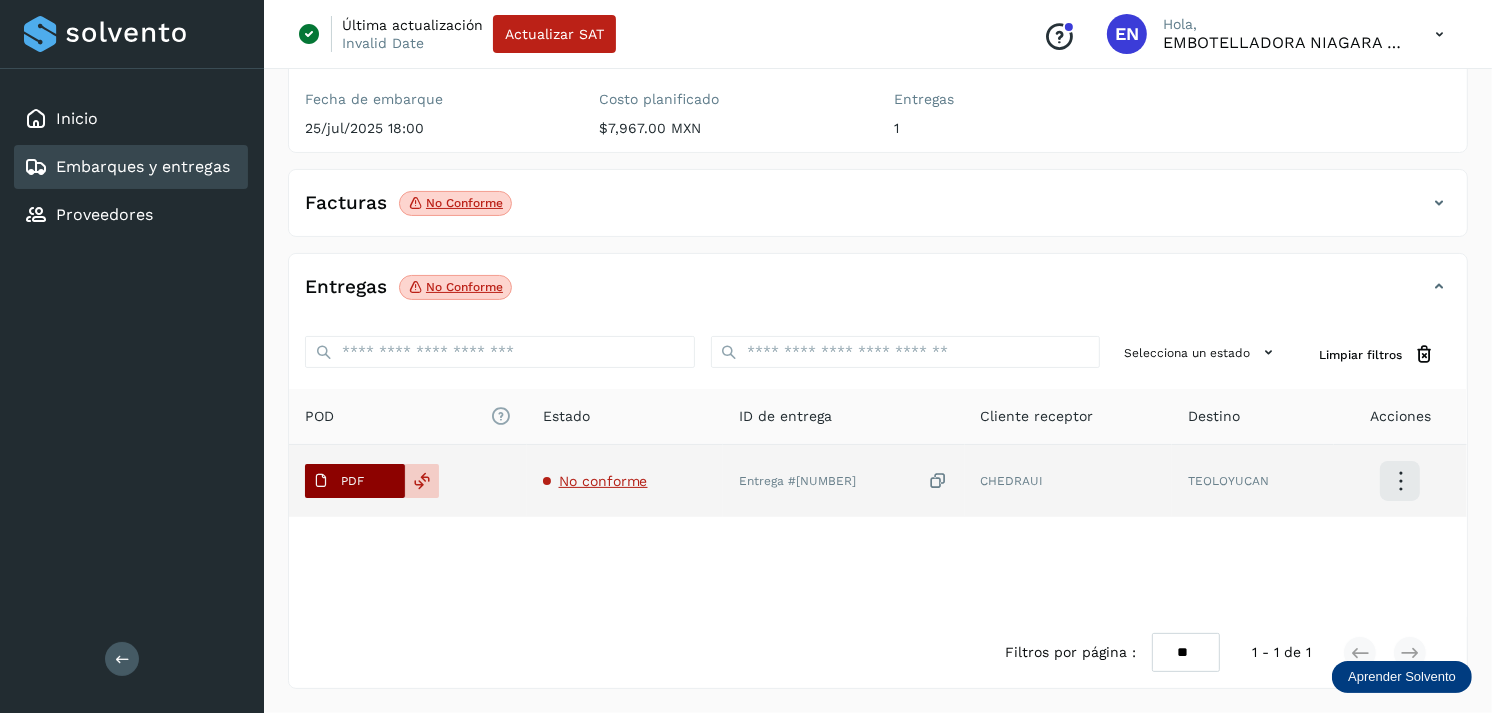 click on "PDF" at bounding box center [338, 481] 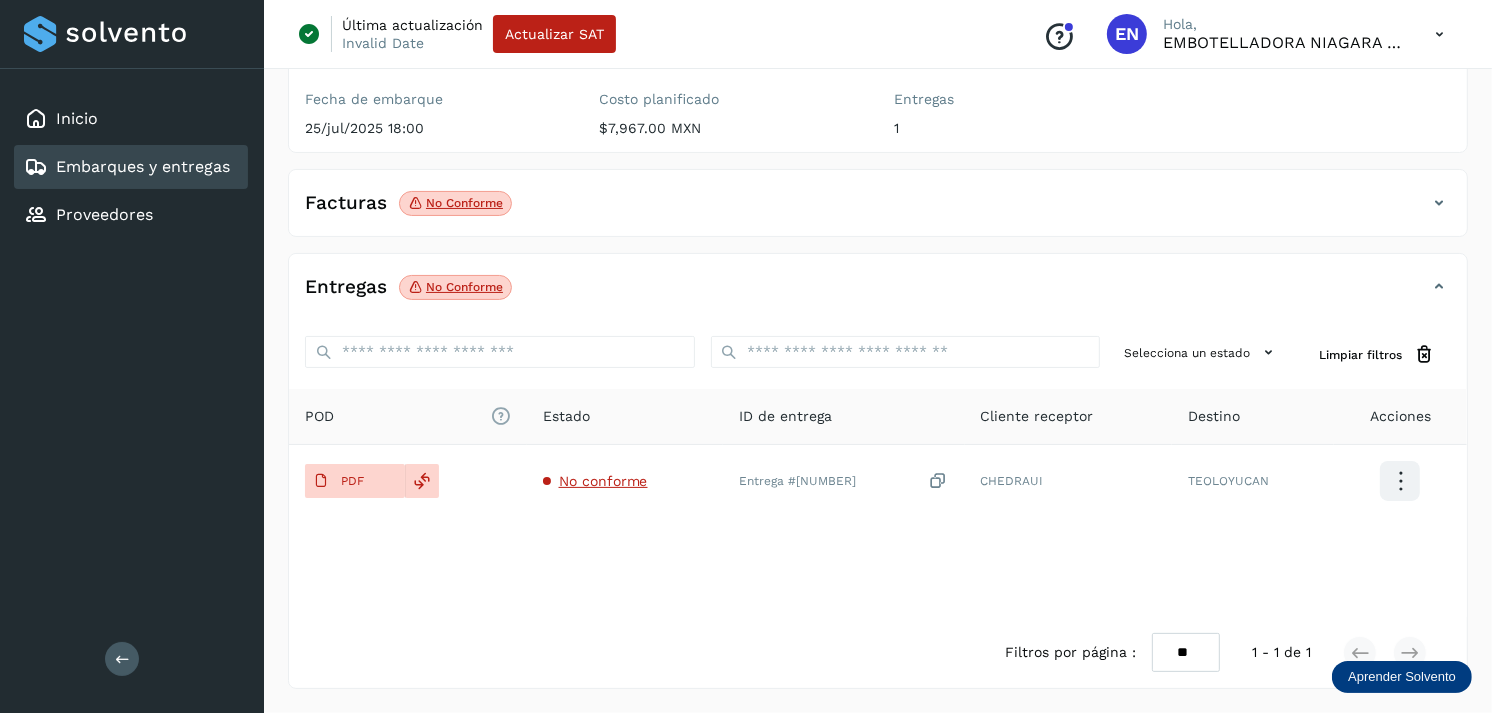 type 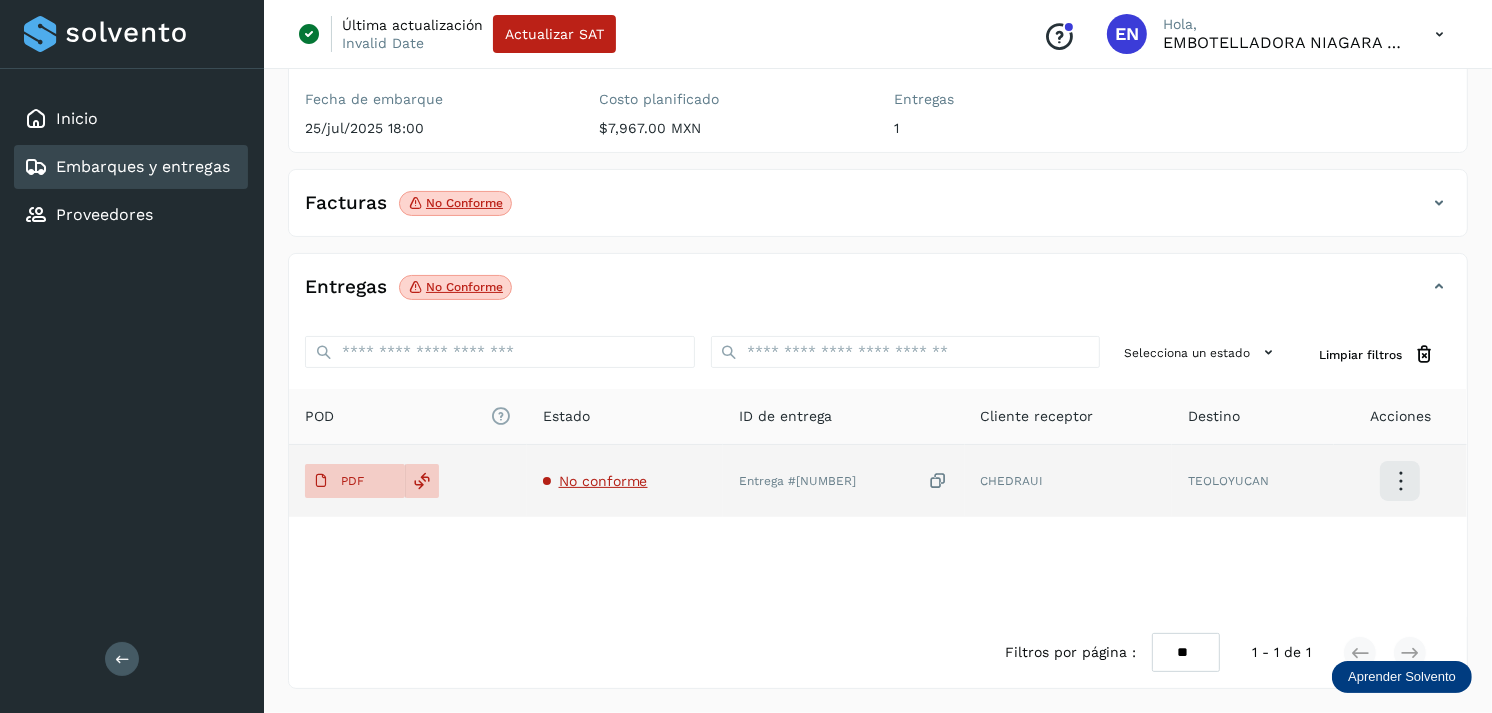 click on "No conforme" at bounding box center [603, 481] 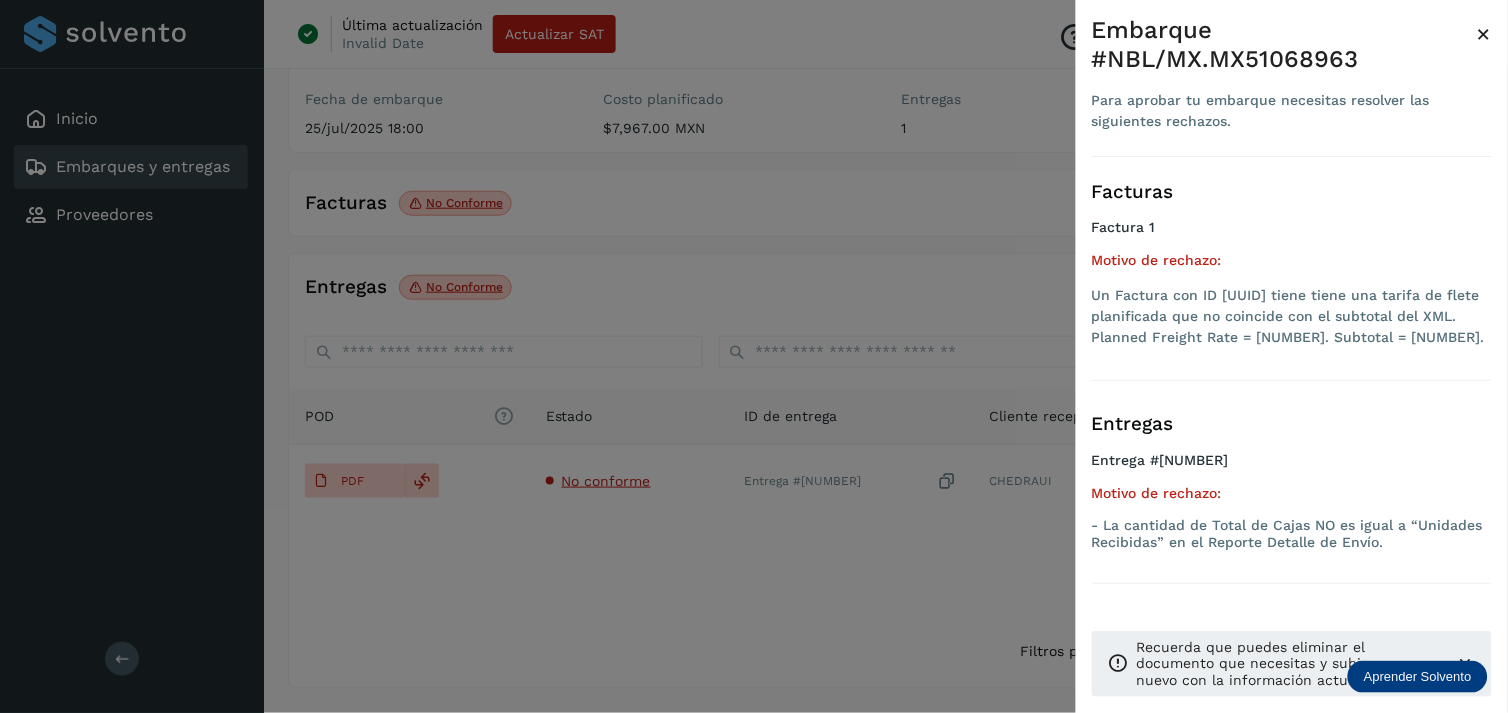 click at bounding box center [754, 356] 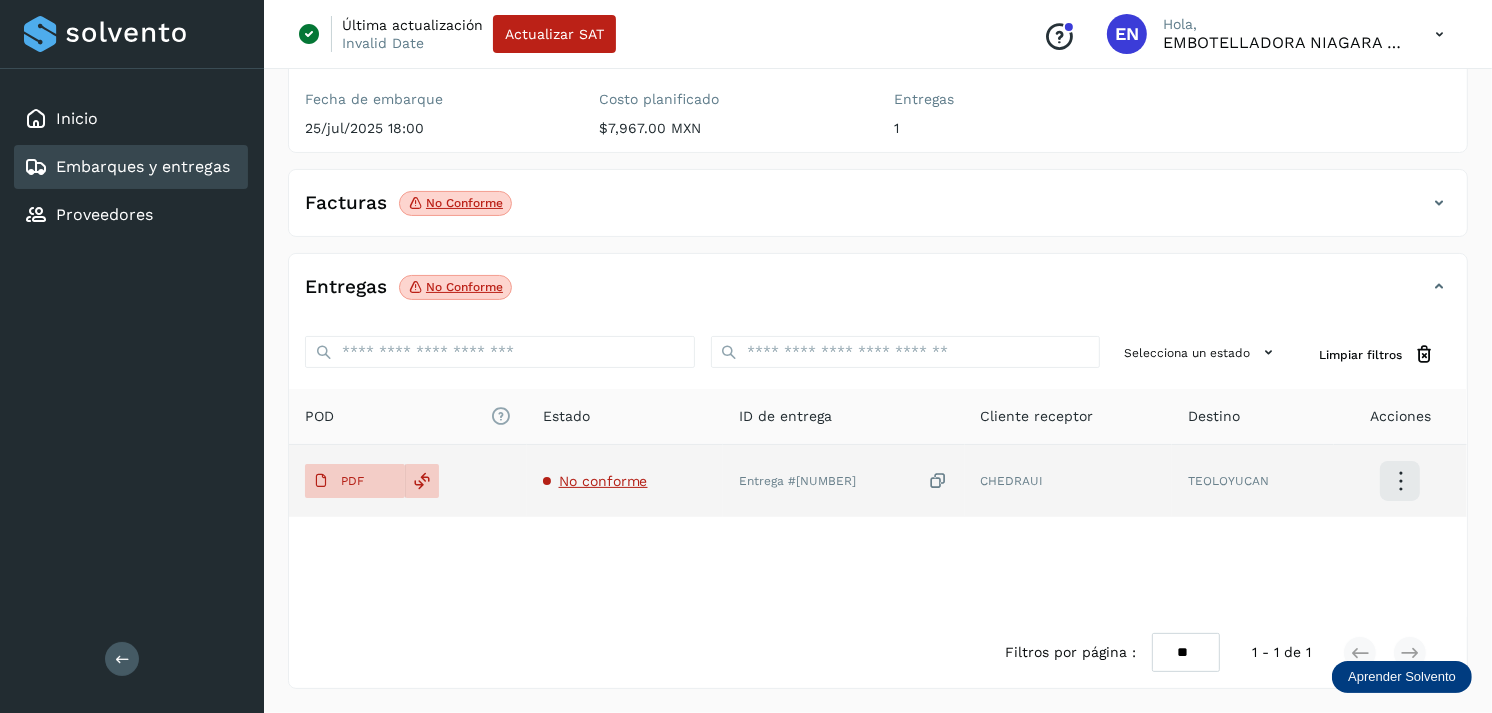 click on "No conforme" at bounding box center (603, 481) 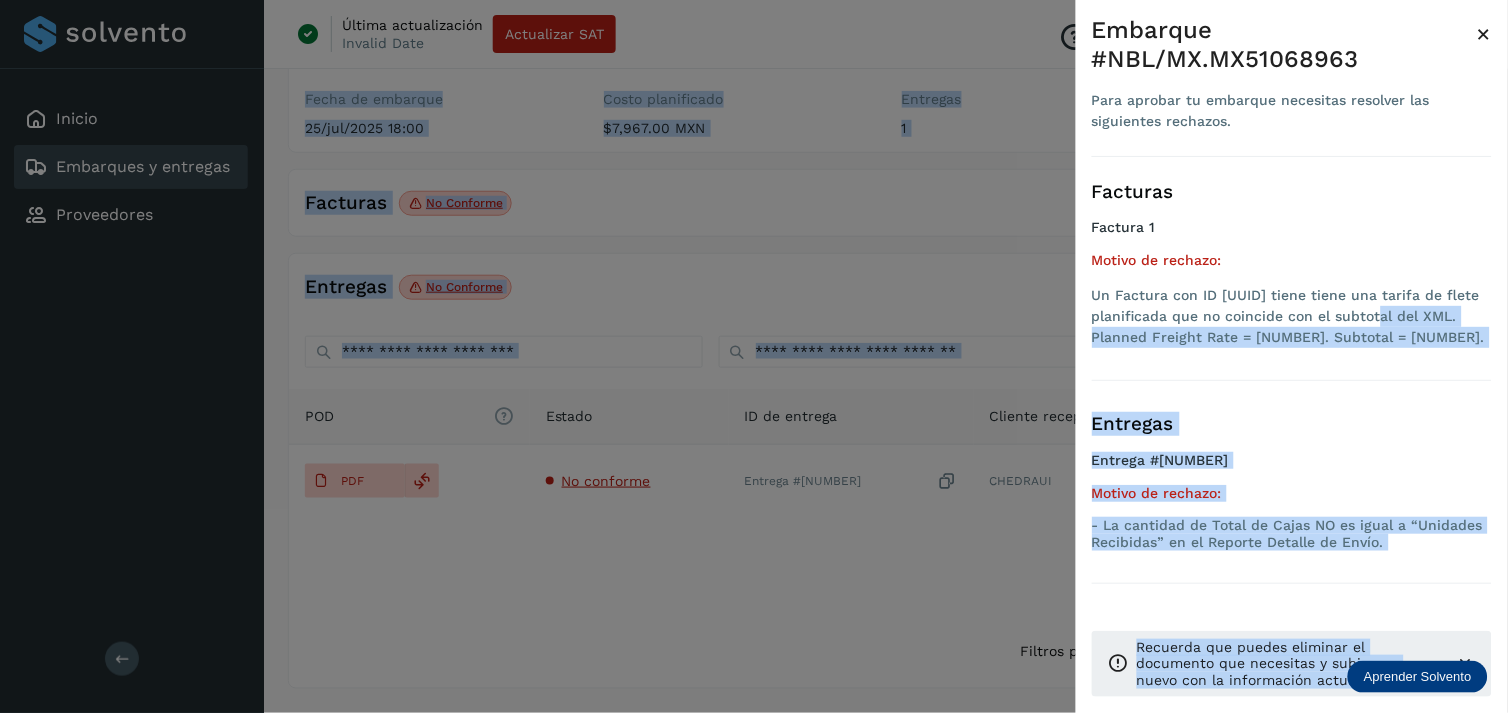drag, startPoint x: 1507, startPoint y: 318, endPoint x: 1512, endPoint y: 408, distance: 90.13878 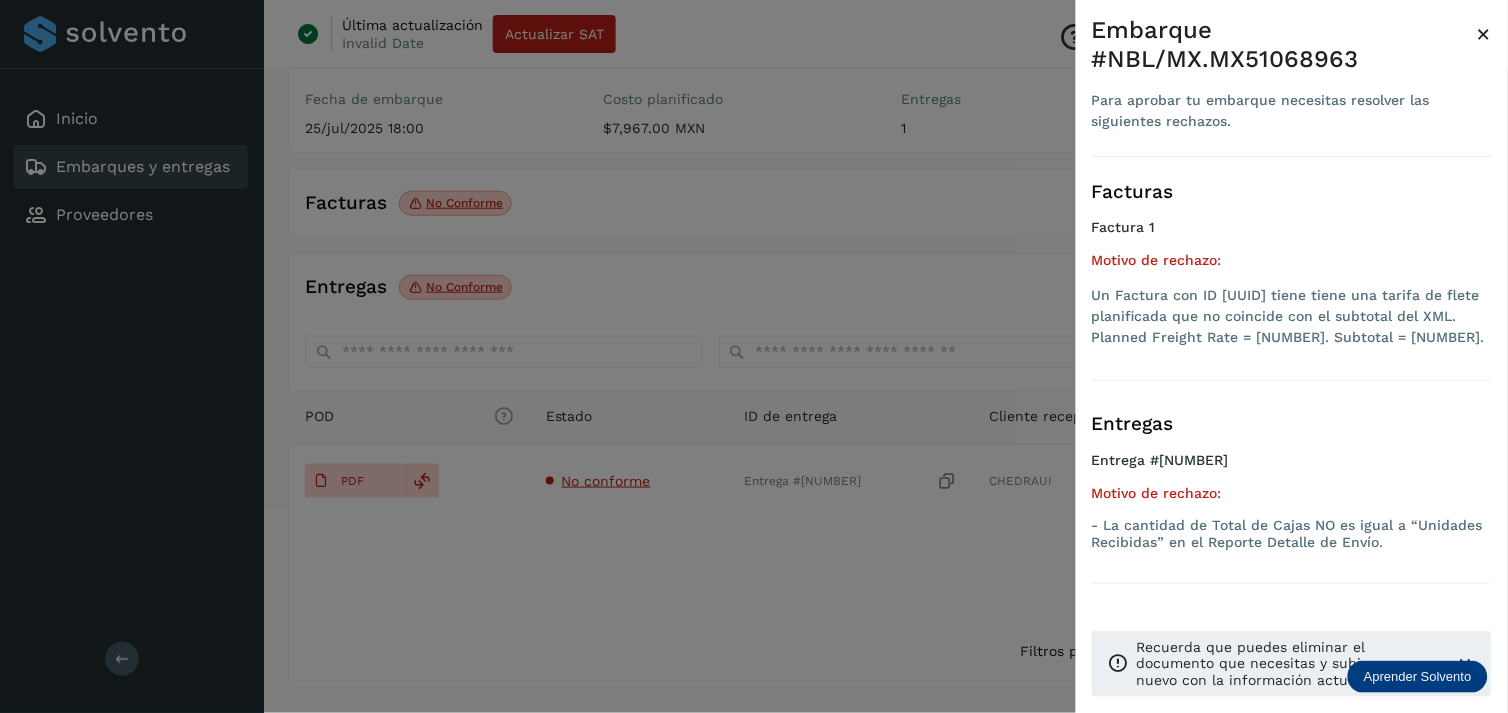 click at bounding box center (754, 356) 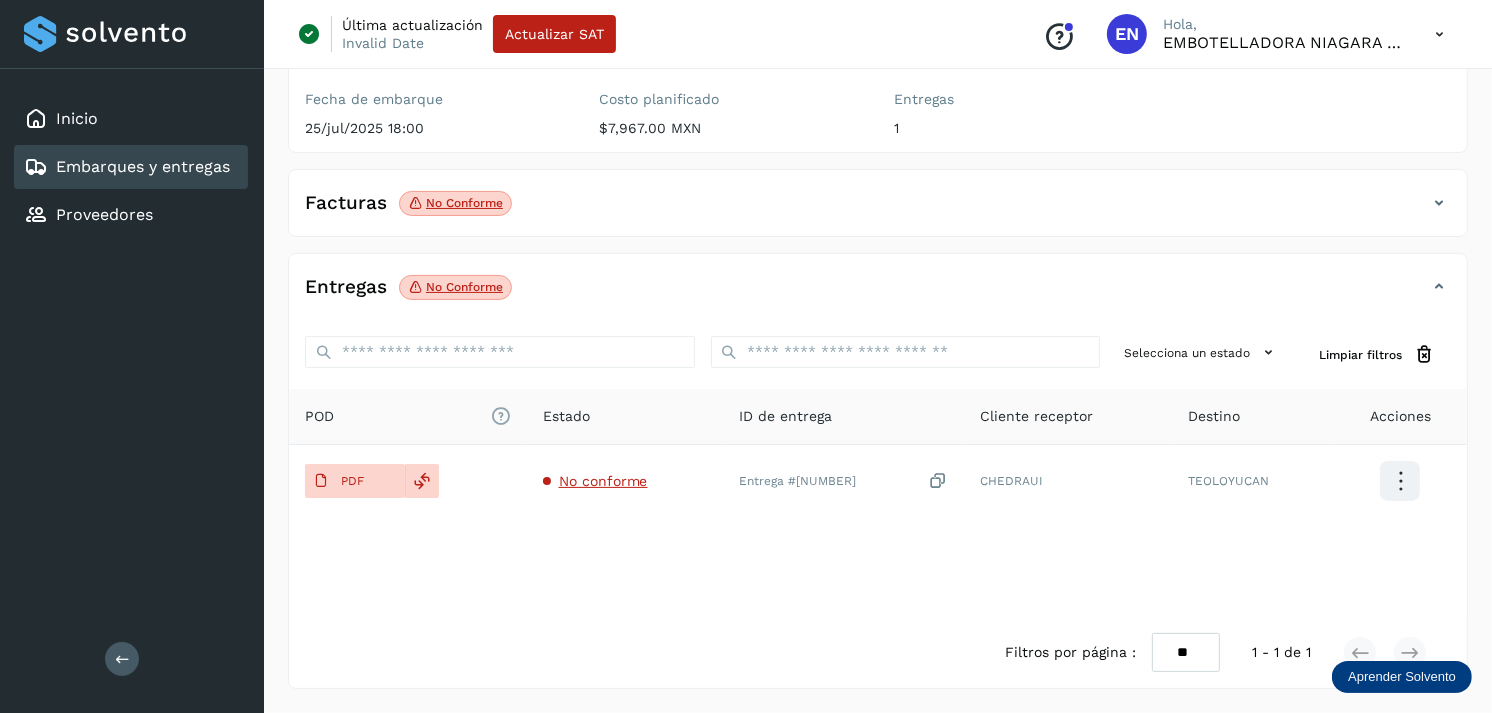 click on "Embarques y entregas" at bounding box center [143, 166] 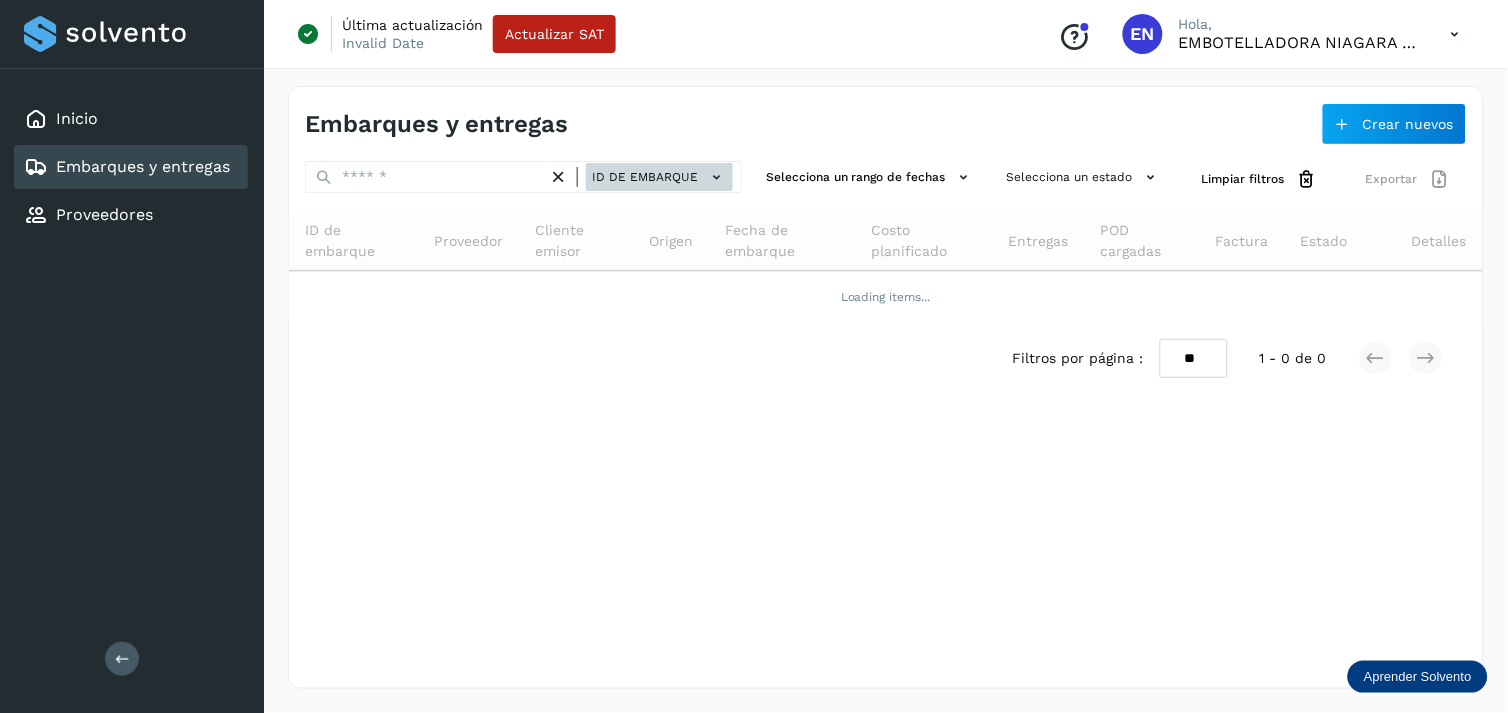 click on "ID de embarque" at bounding box center [659, 177] 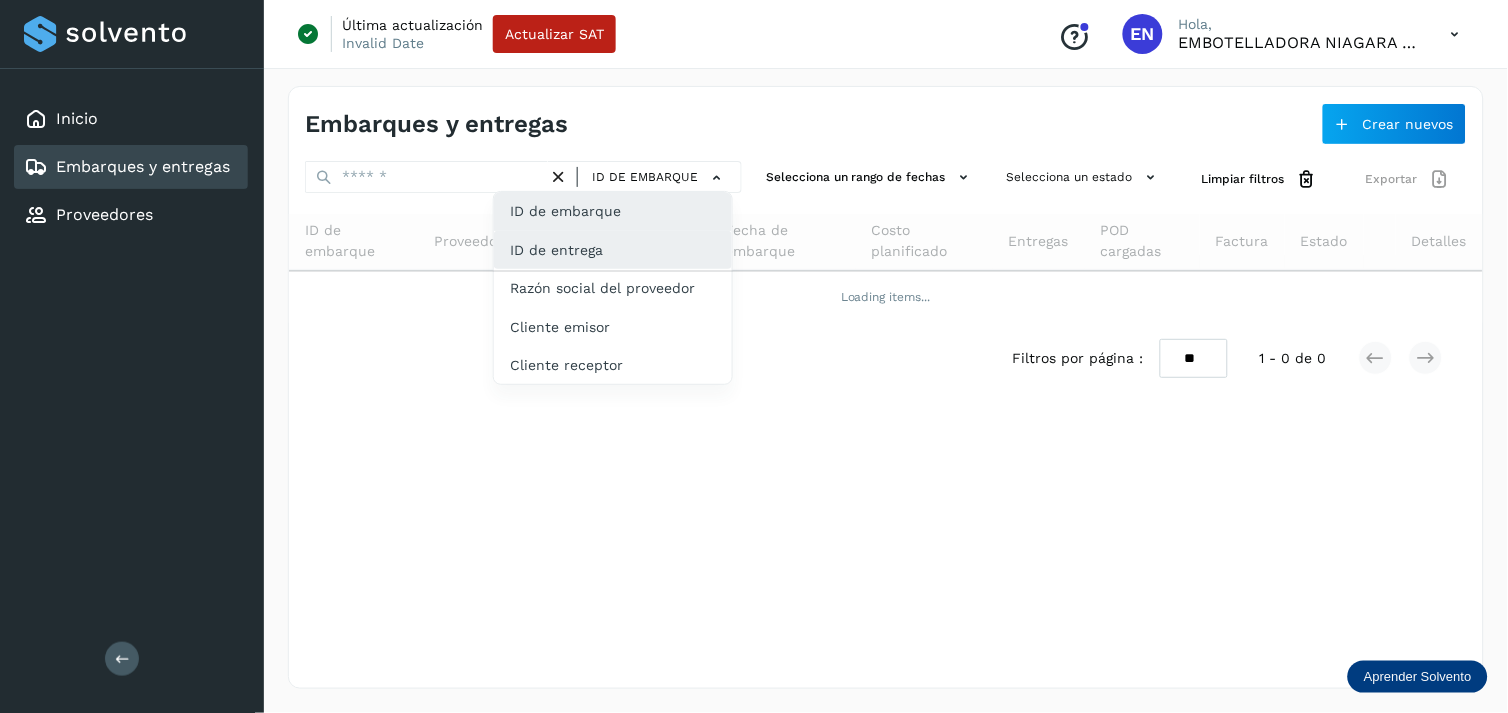 click on "ID de entrega" 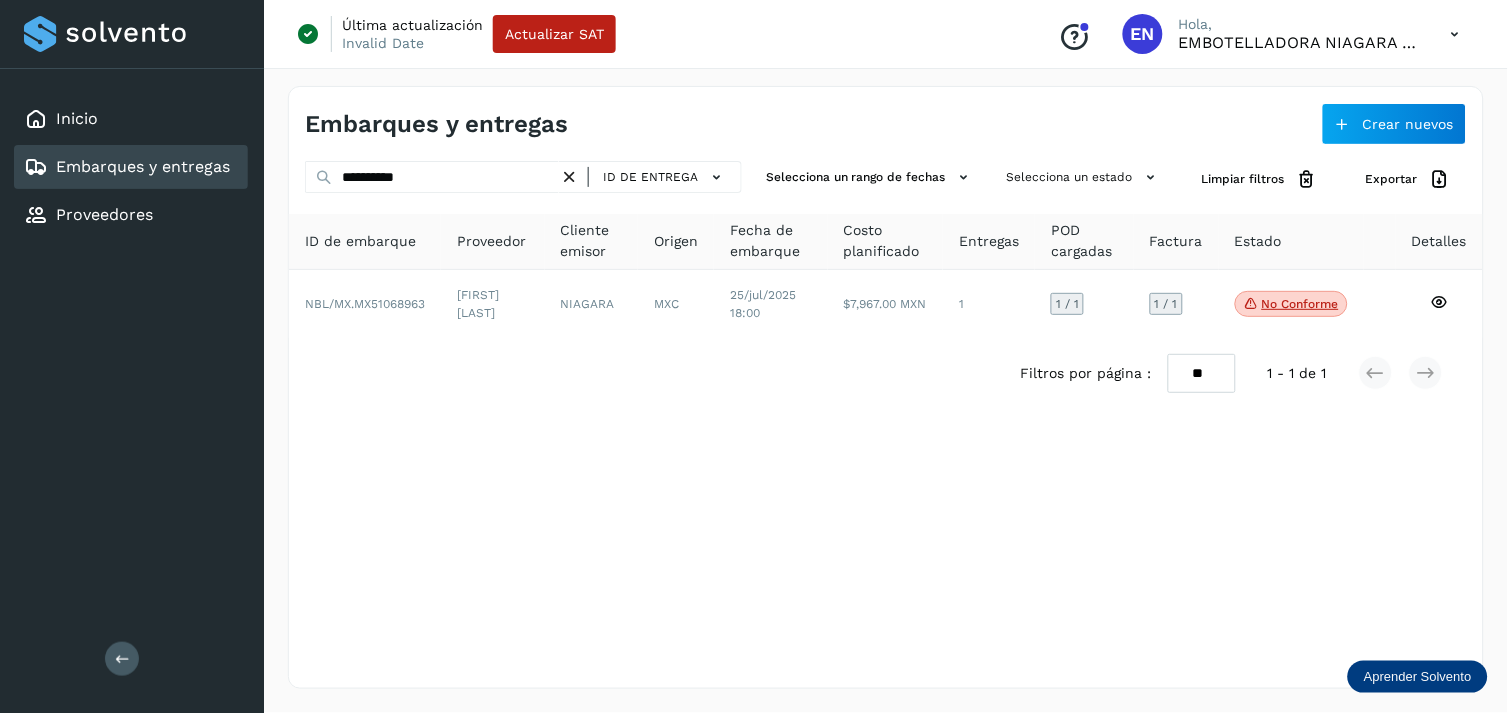 click at bounding box center [569, 177] 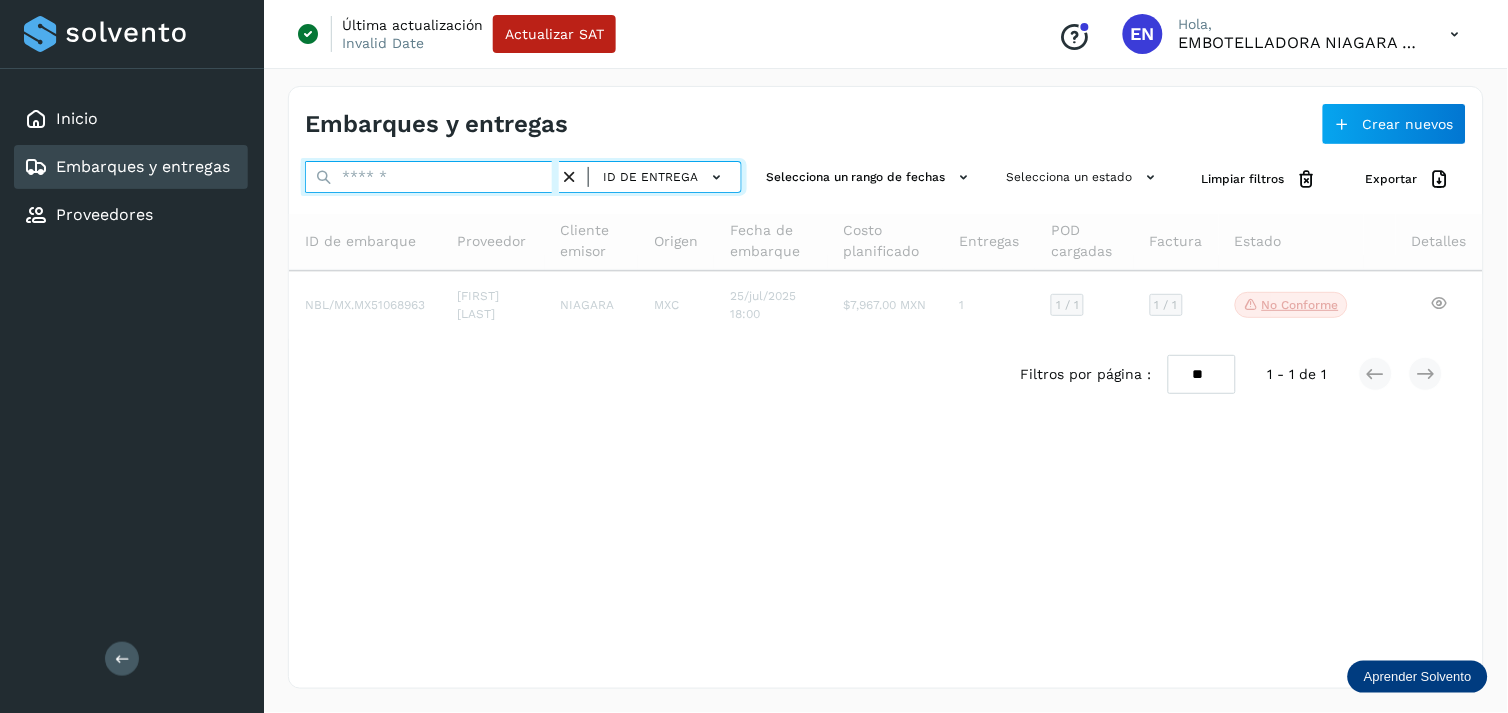 click at bounding box center [432, 177] 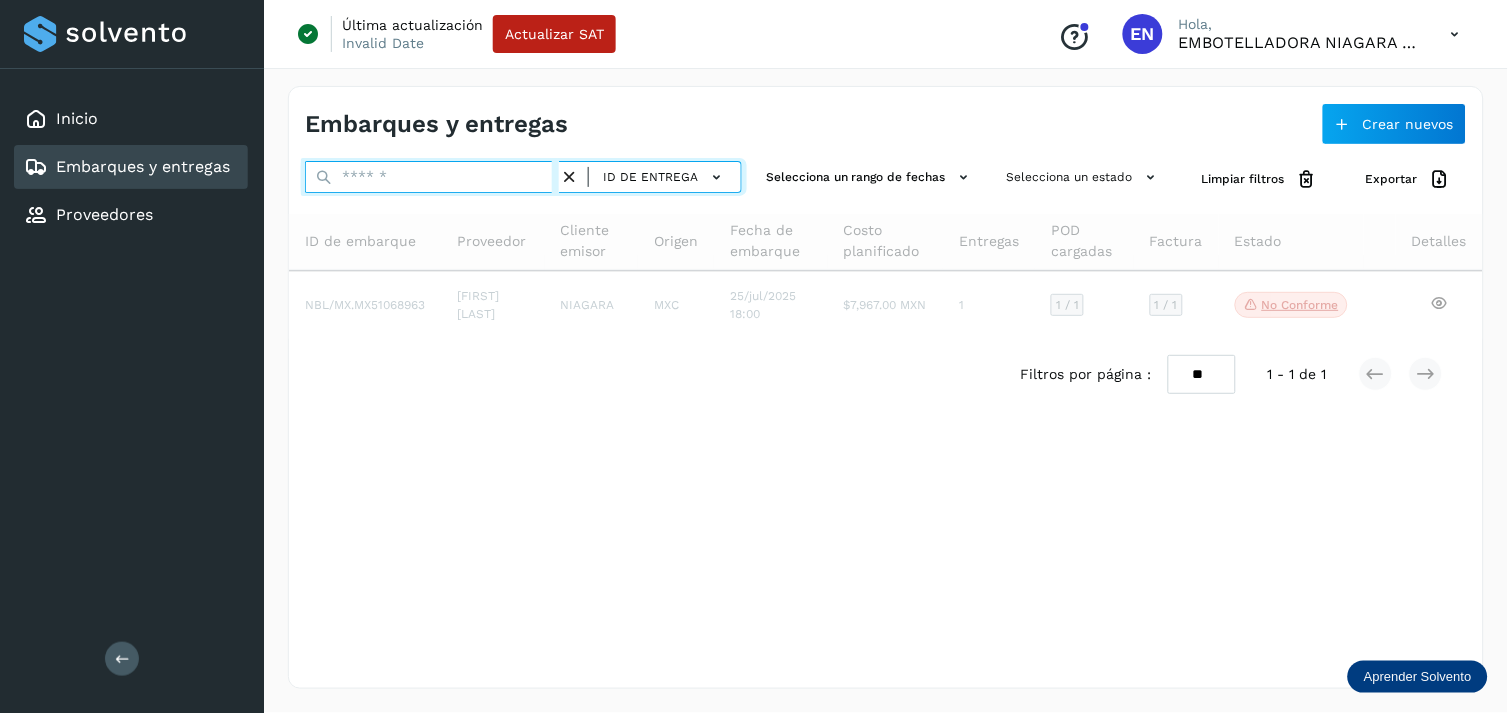 paste on "**********" 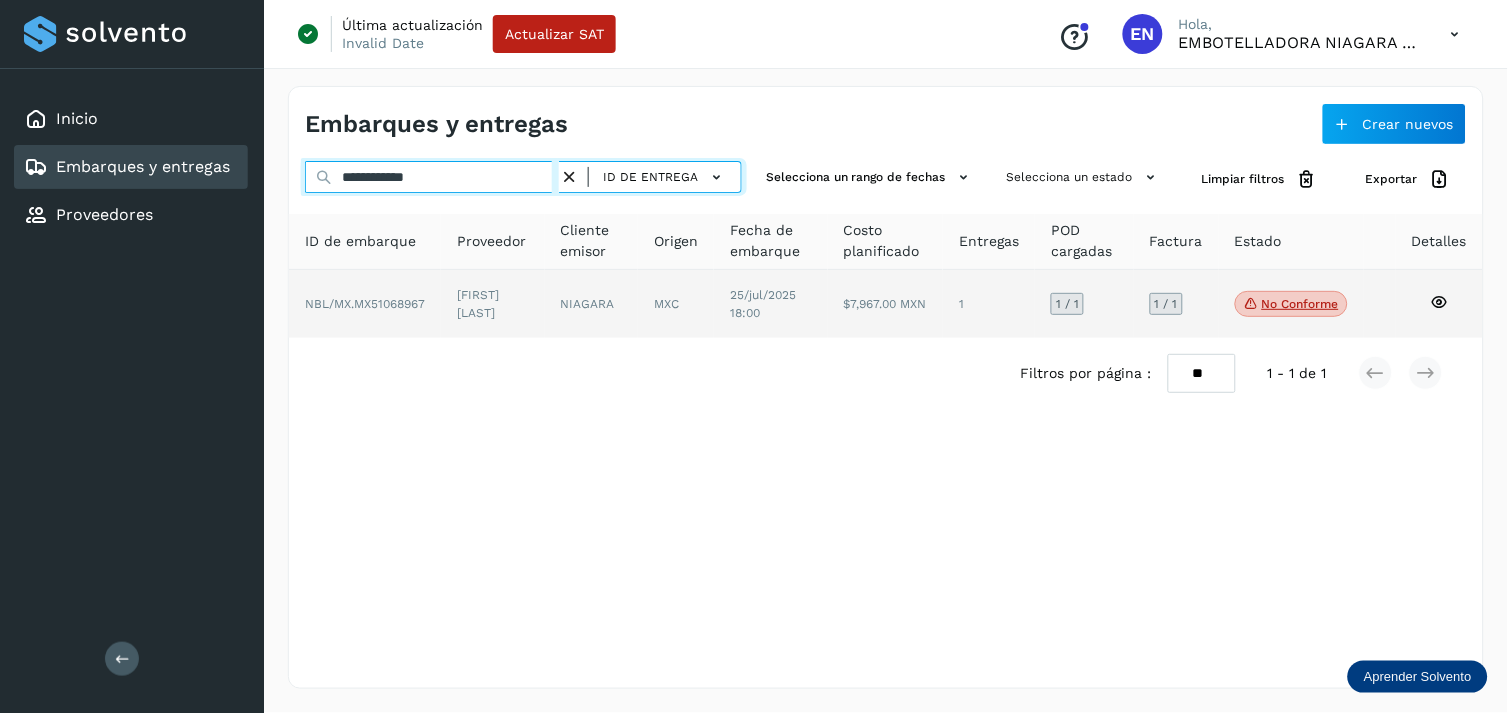 type on "**********" 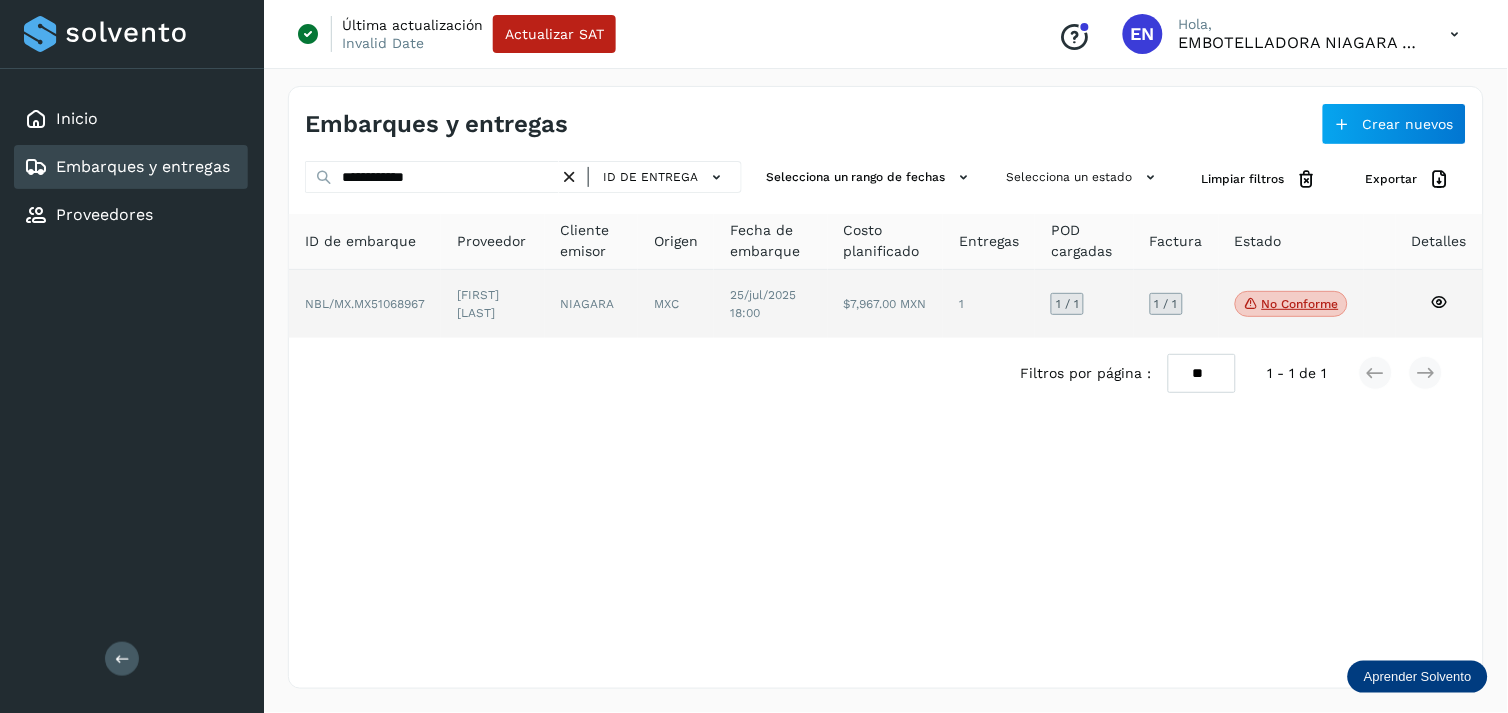 click on "[FIRST] [LAST]" 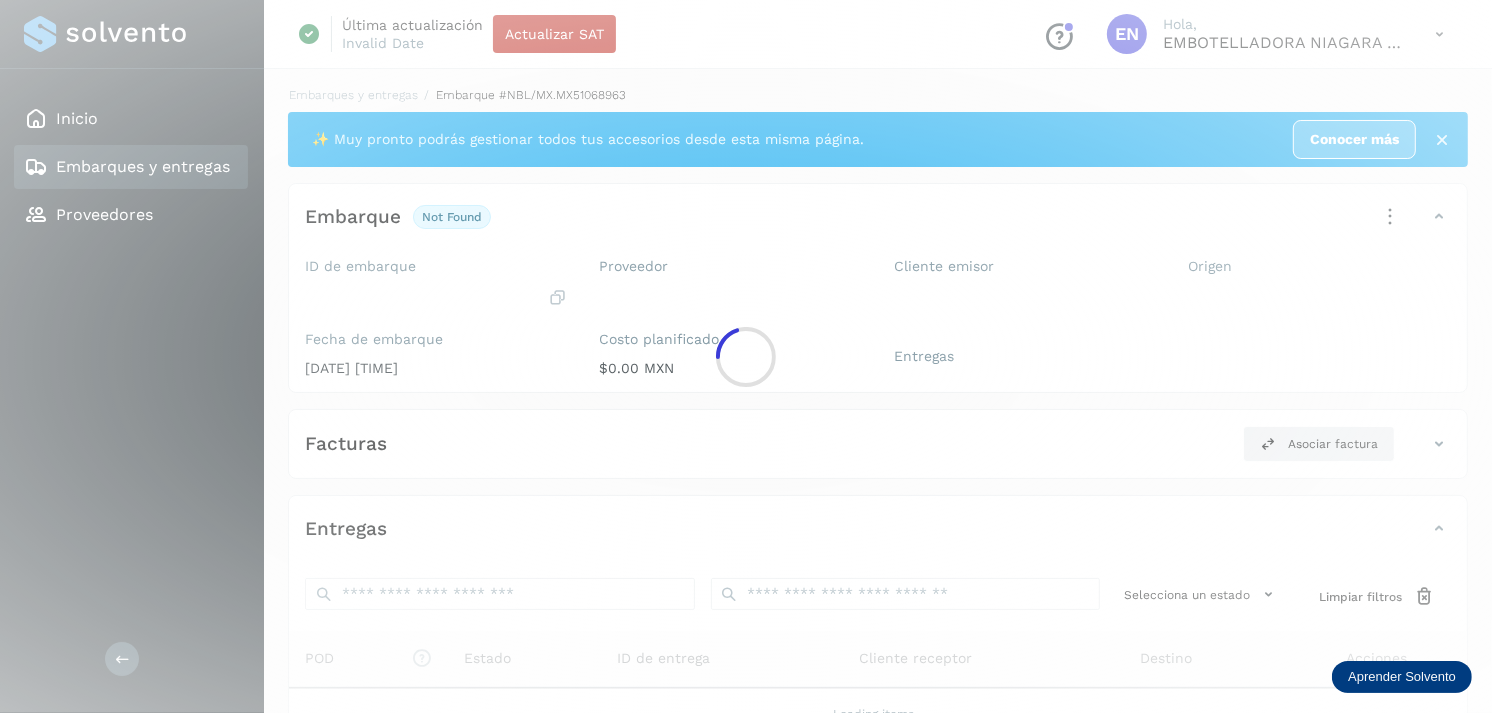click 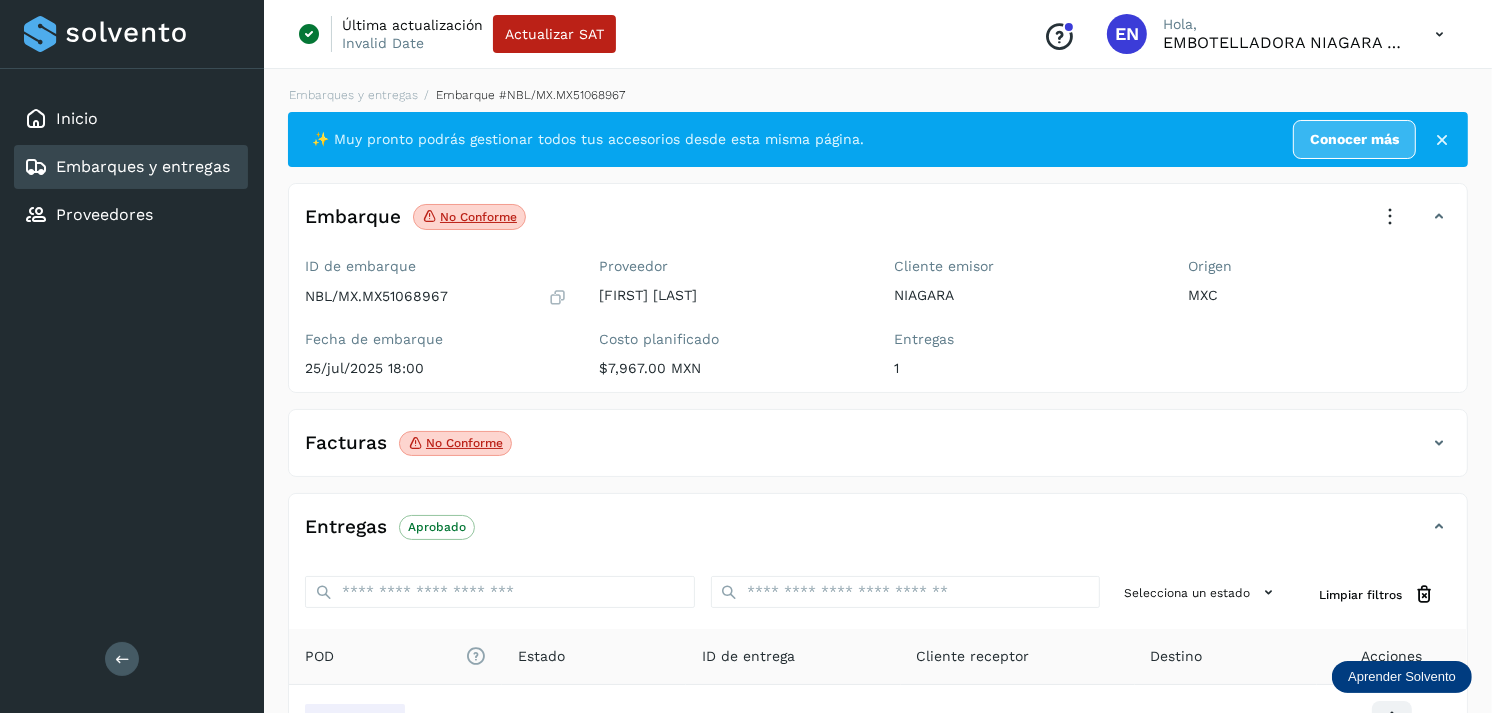 scroll, scrollTop: 241, scrollLeft: 0, axis: vertical 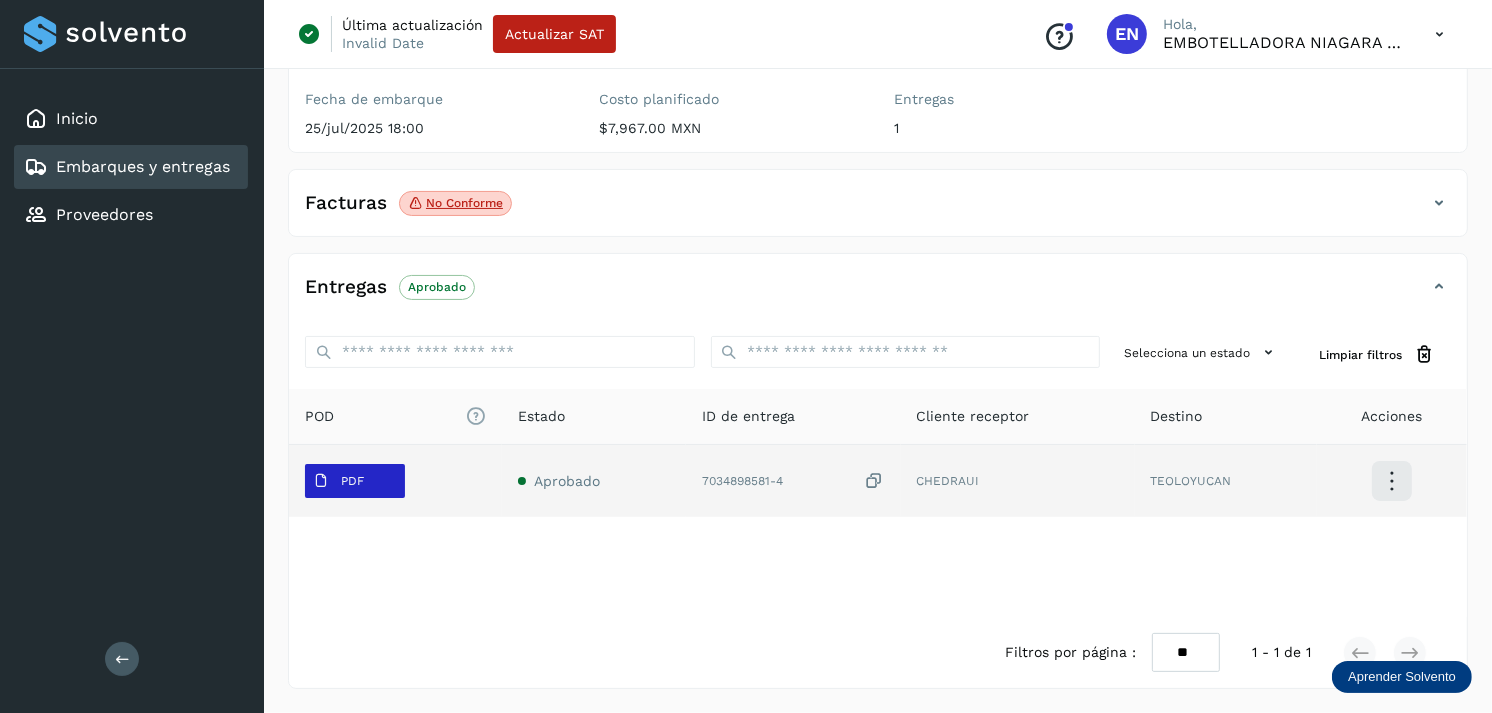 click on "PDF" at bounding box center [352, 481] 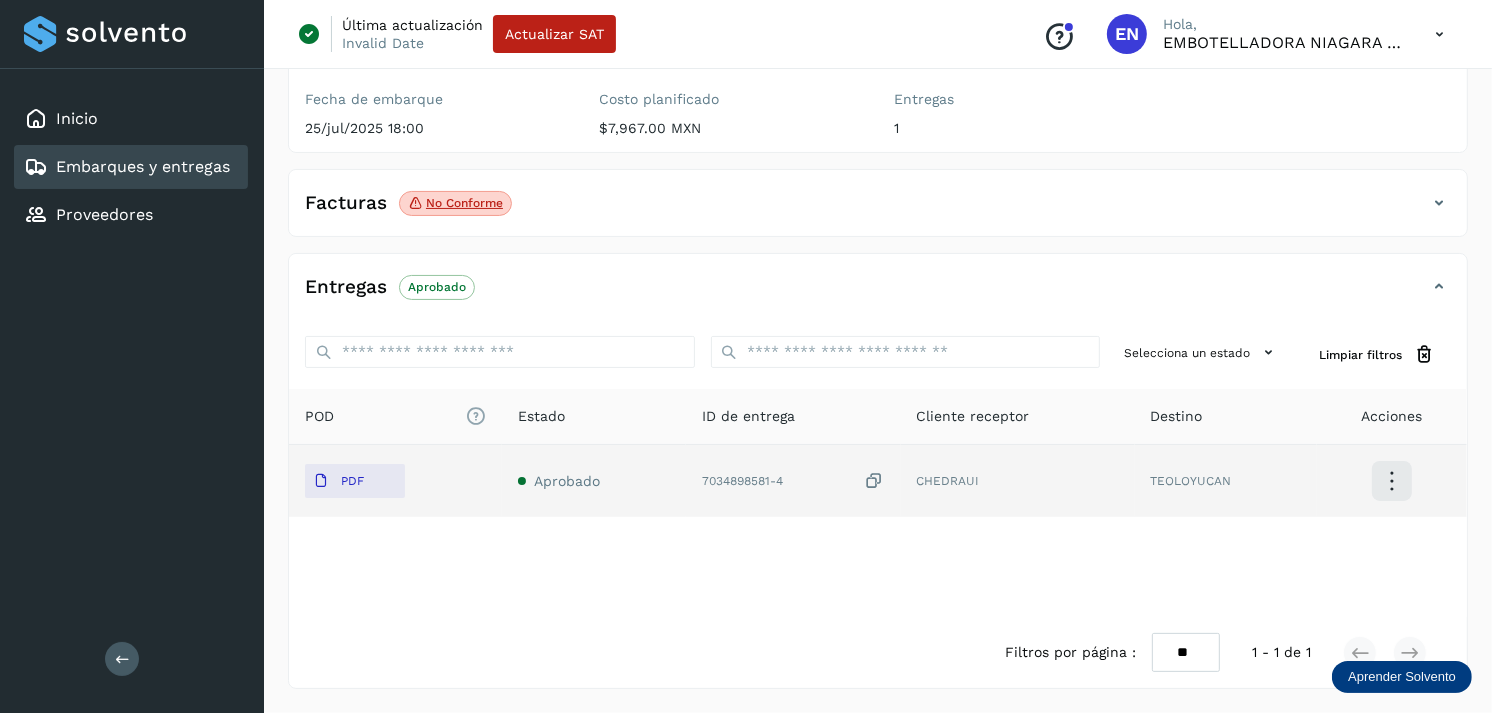 type 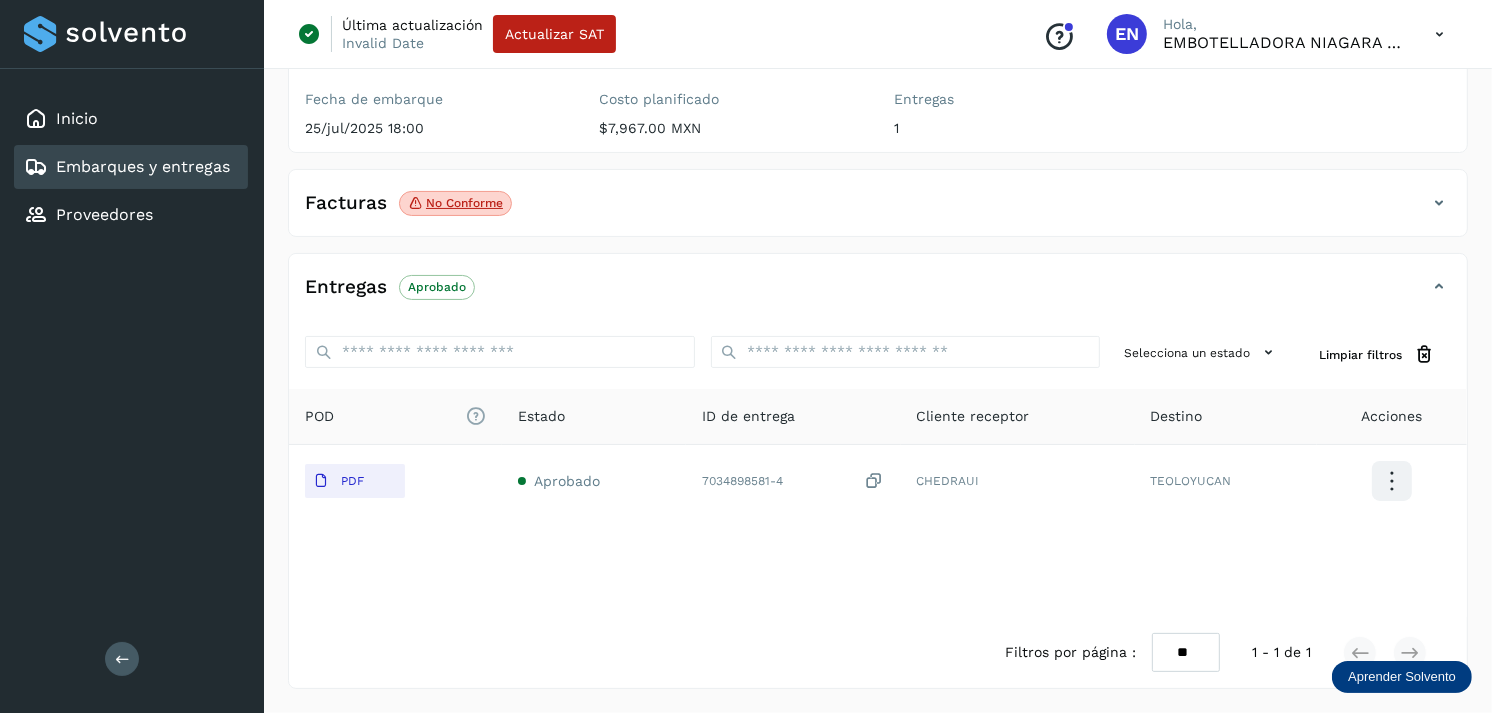 click on "Embarques y entregas" at bounding box center (143, 166) 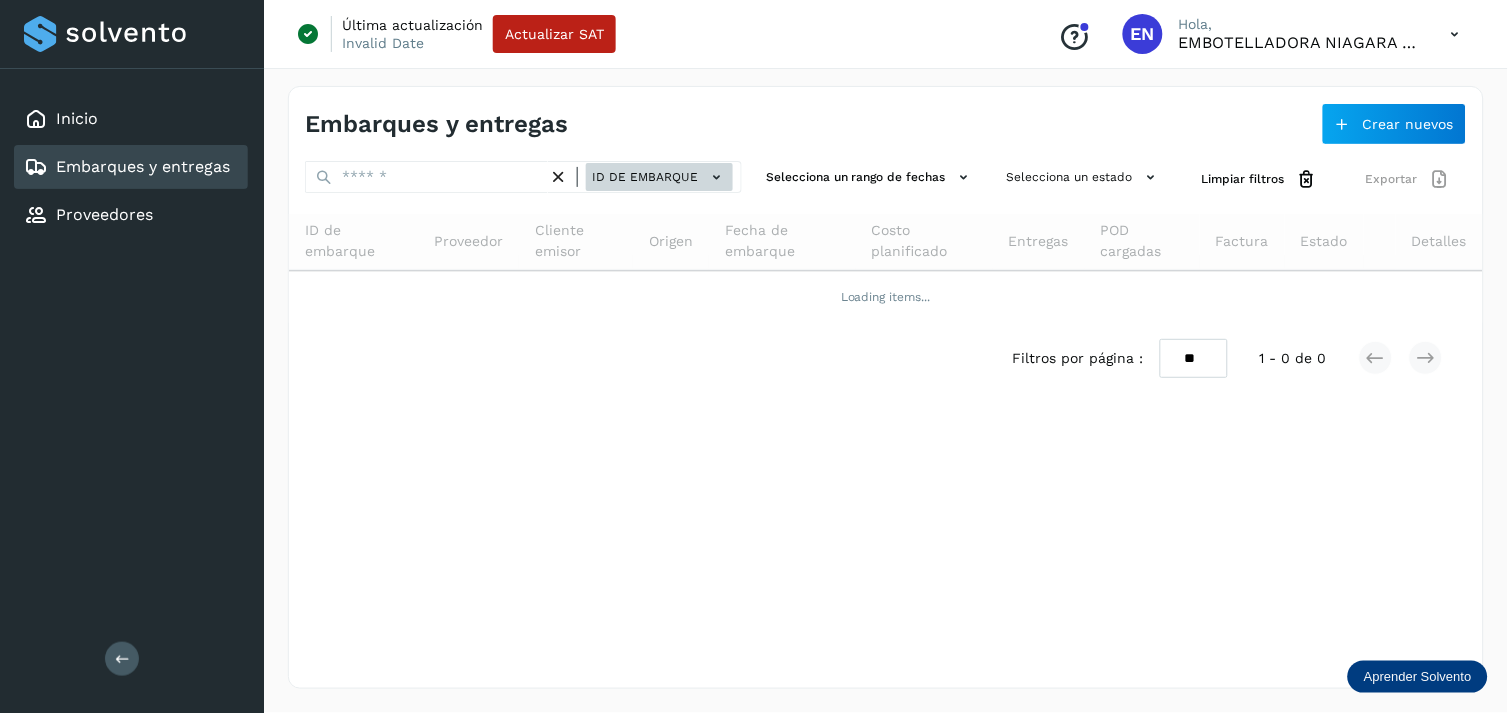 click 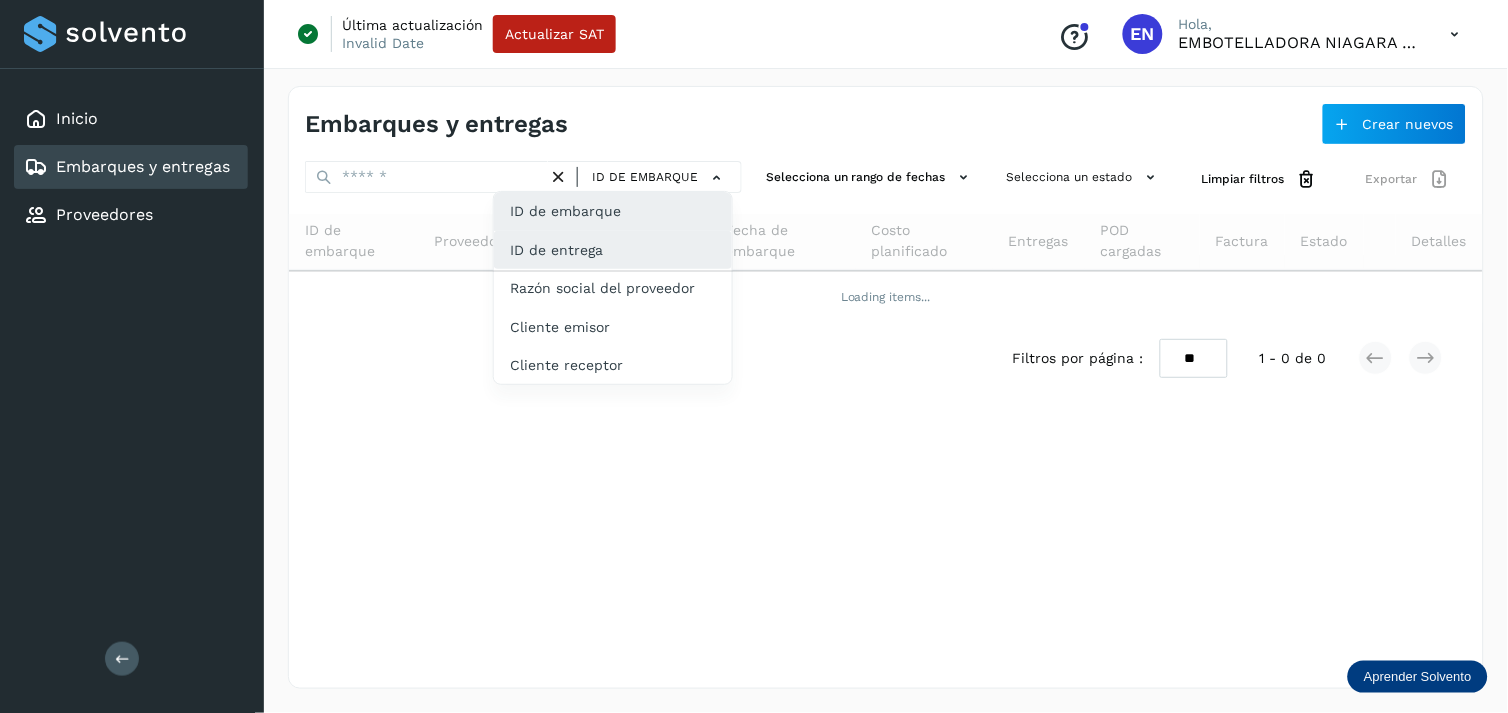 click on "ID de entrega" 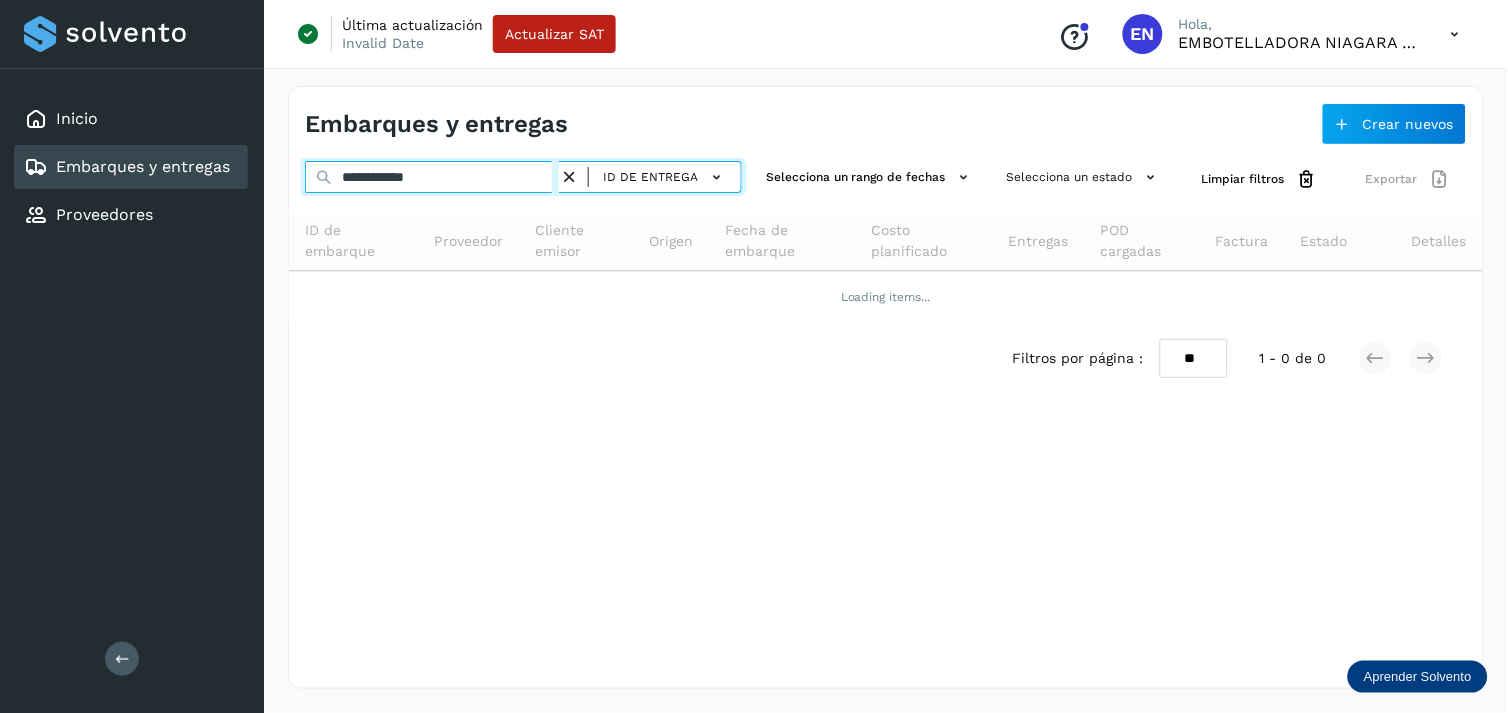 click on "**********" at bounding box center (432, 177) 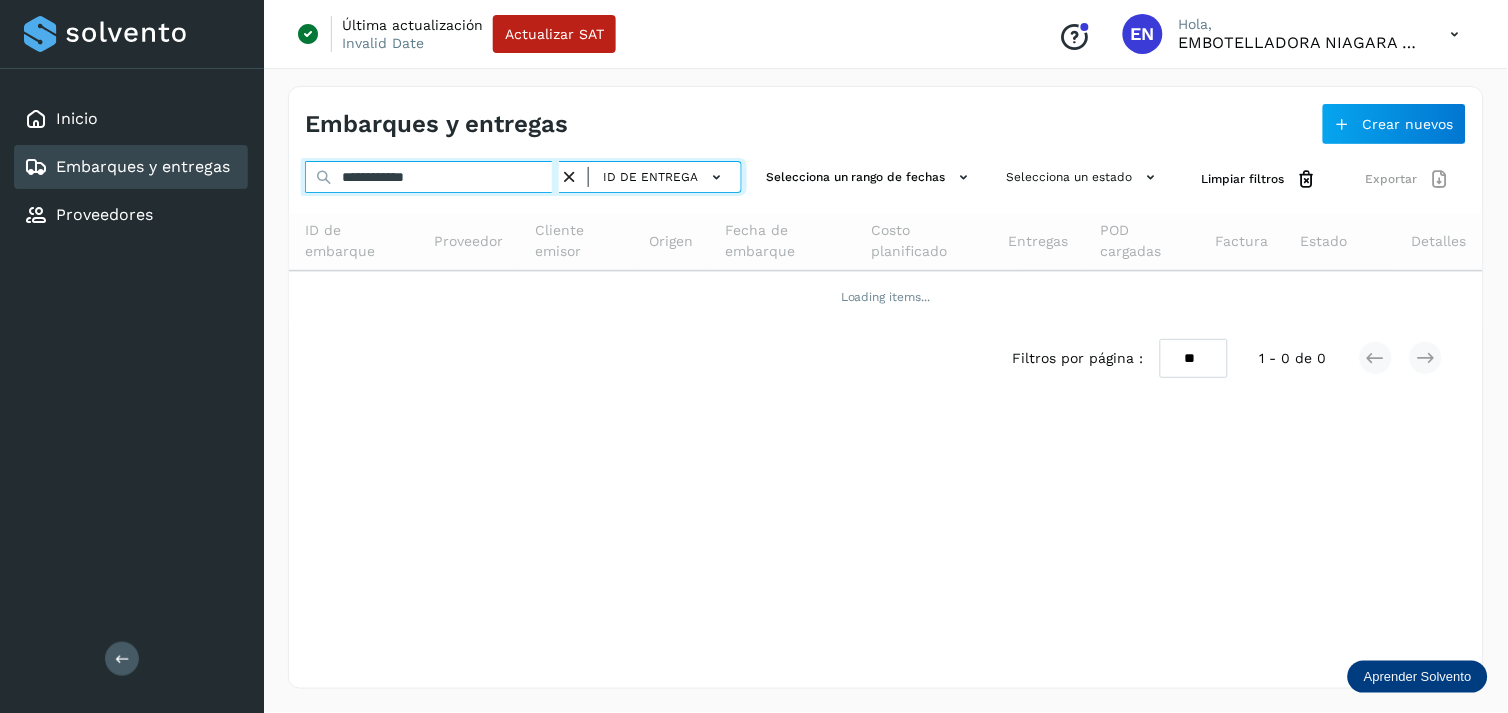 click on "**********" at bounding box center [432, 177] 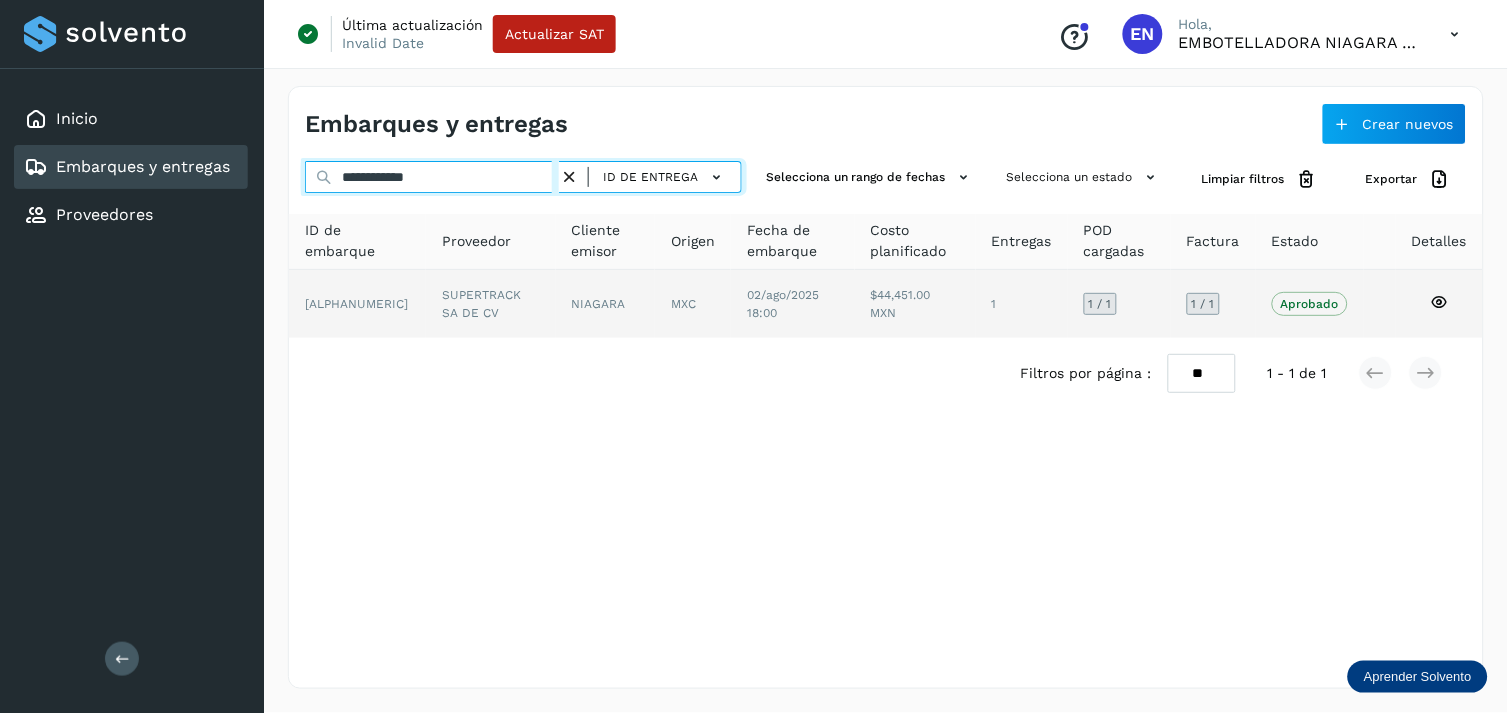 type on "**********" 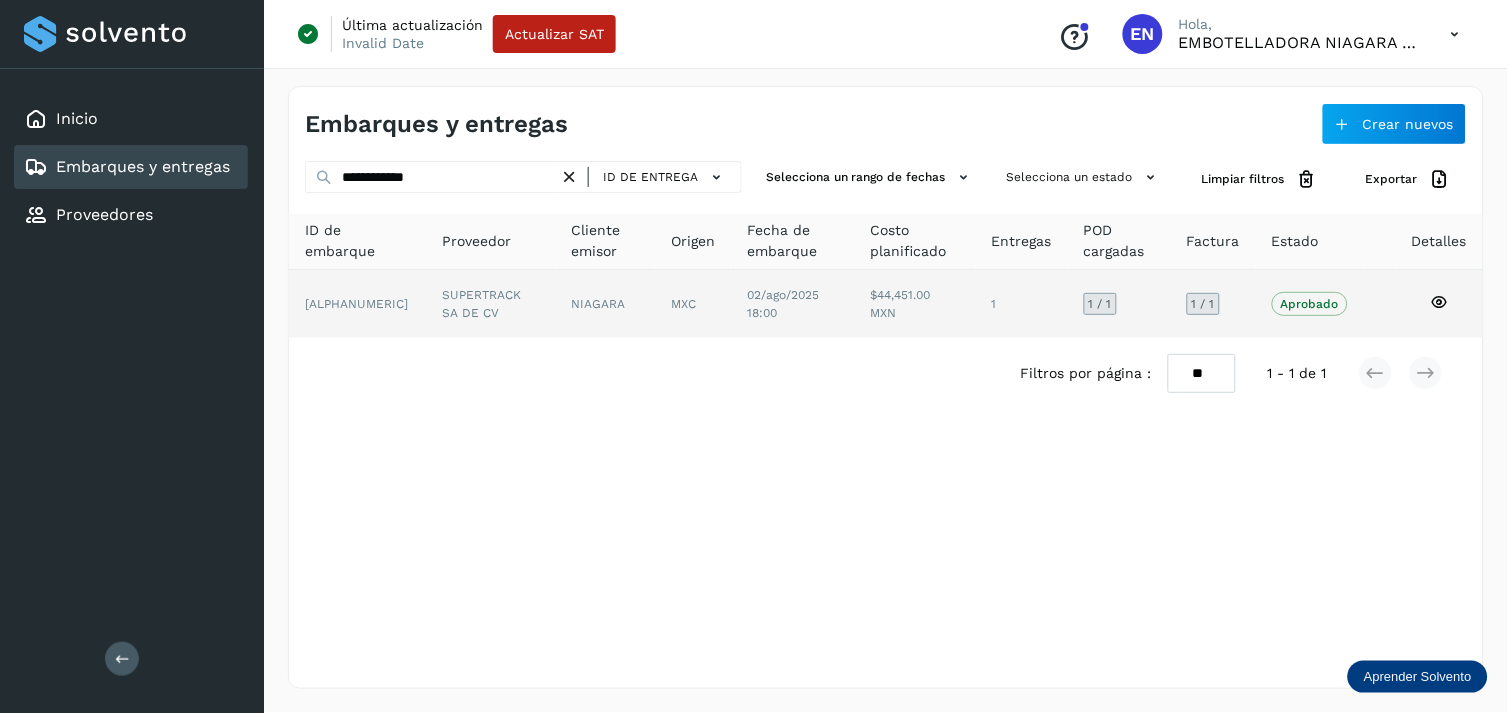 click on "SUPERTRACK SA DE CV" 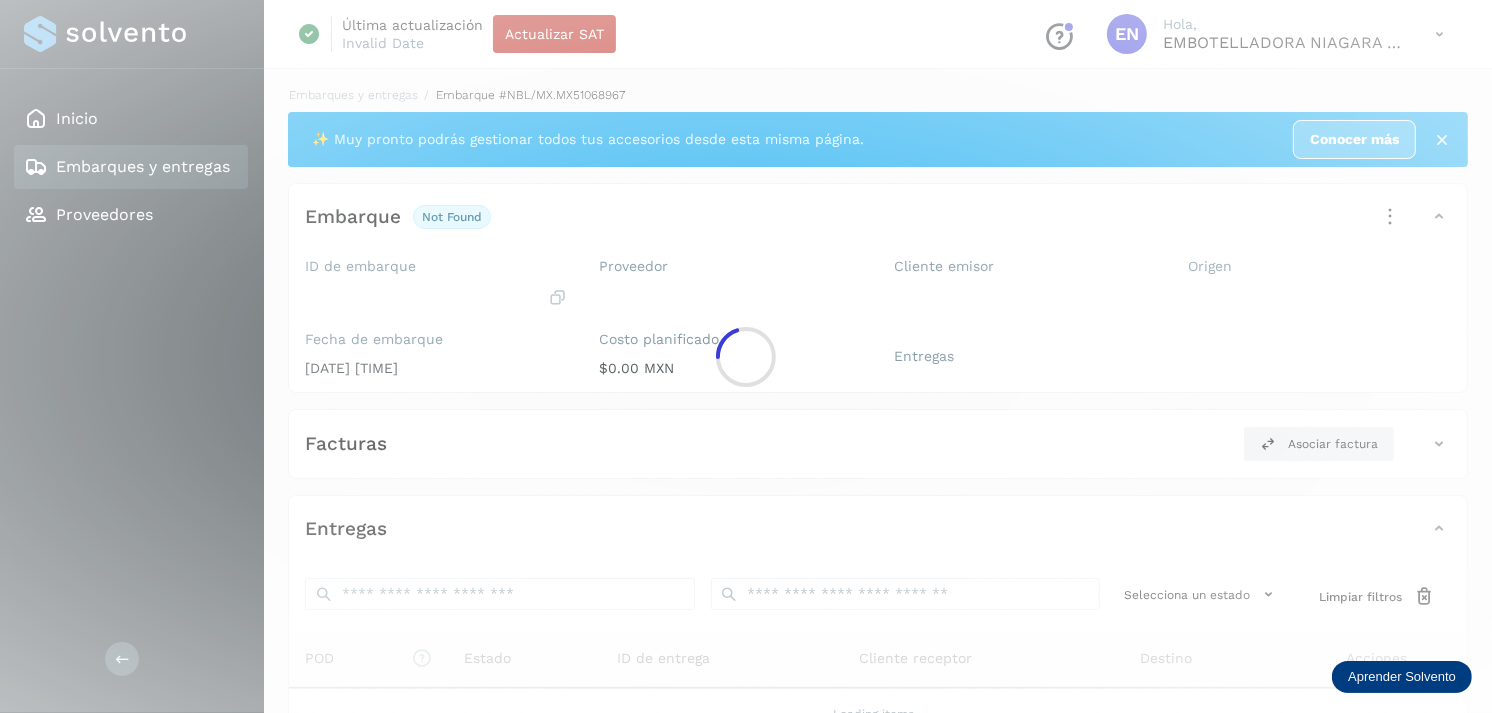 click 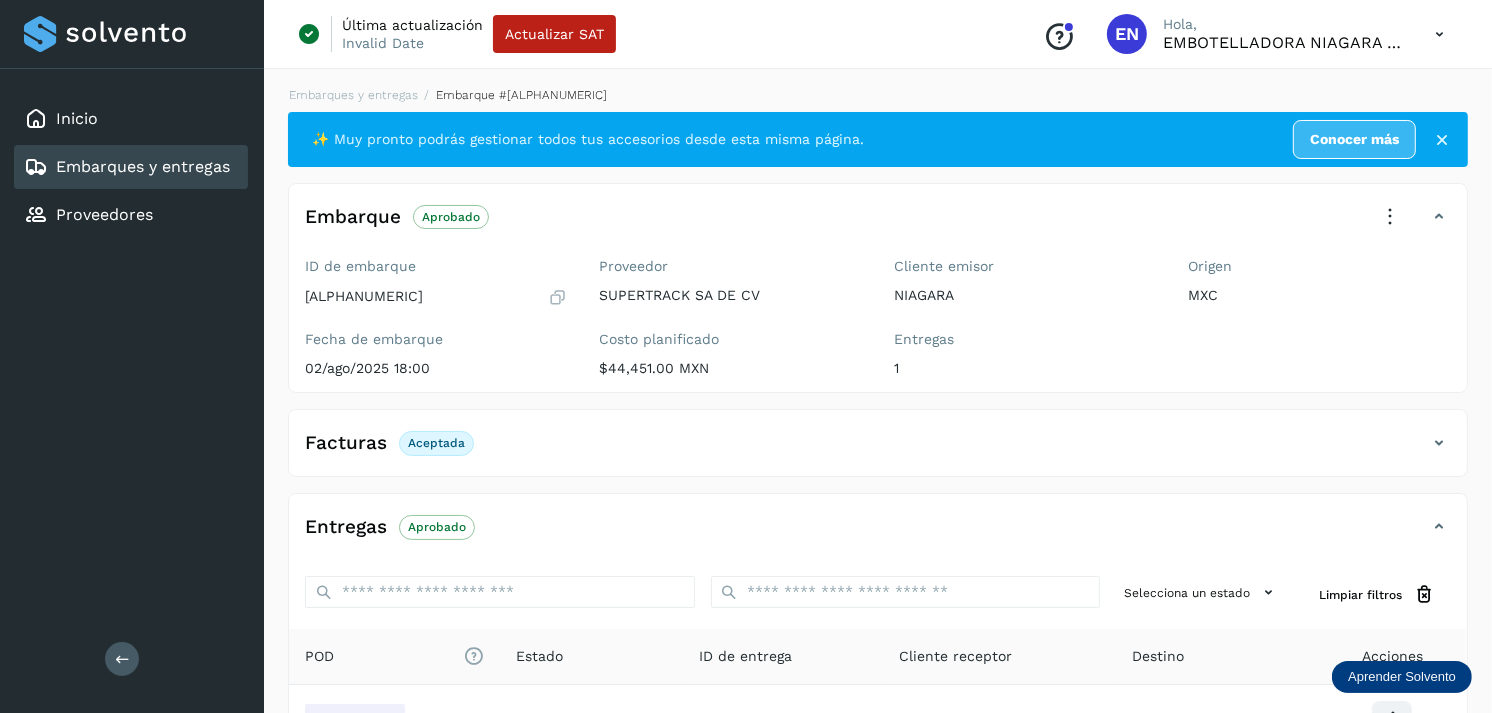 scroll, scrollTop: 241, scrollLeft: 0, axis: vertical 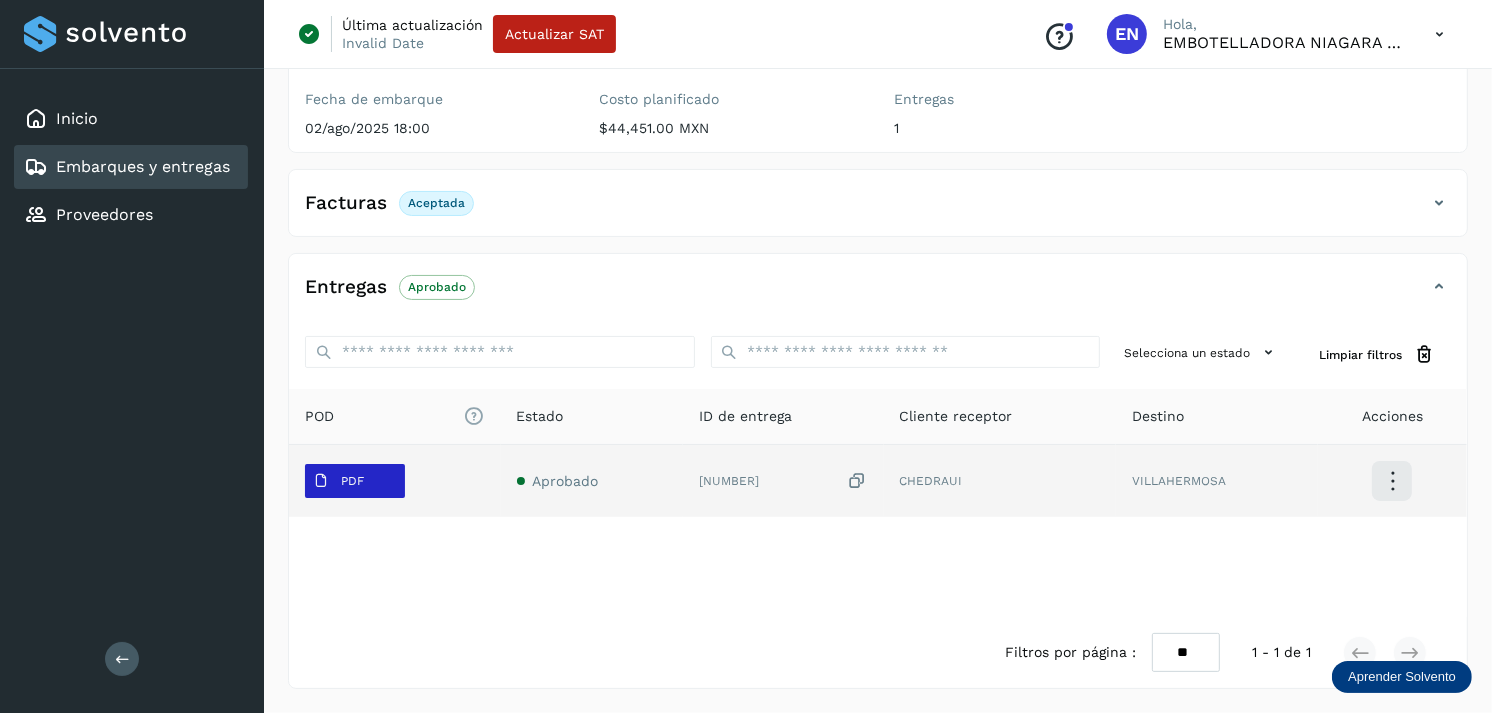 click on "PDF" at bounding box center [338, 481] 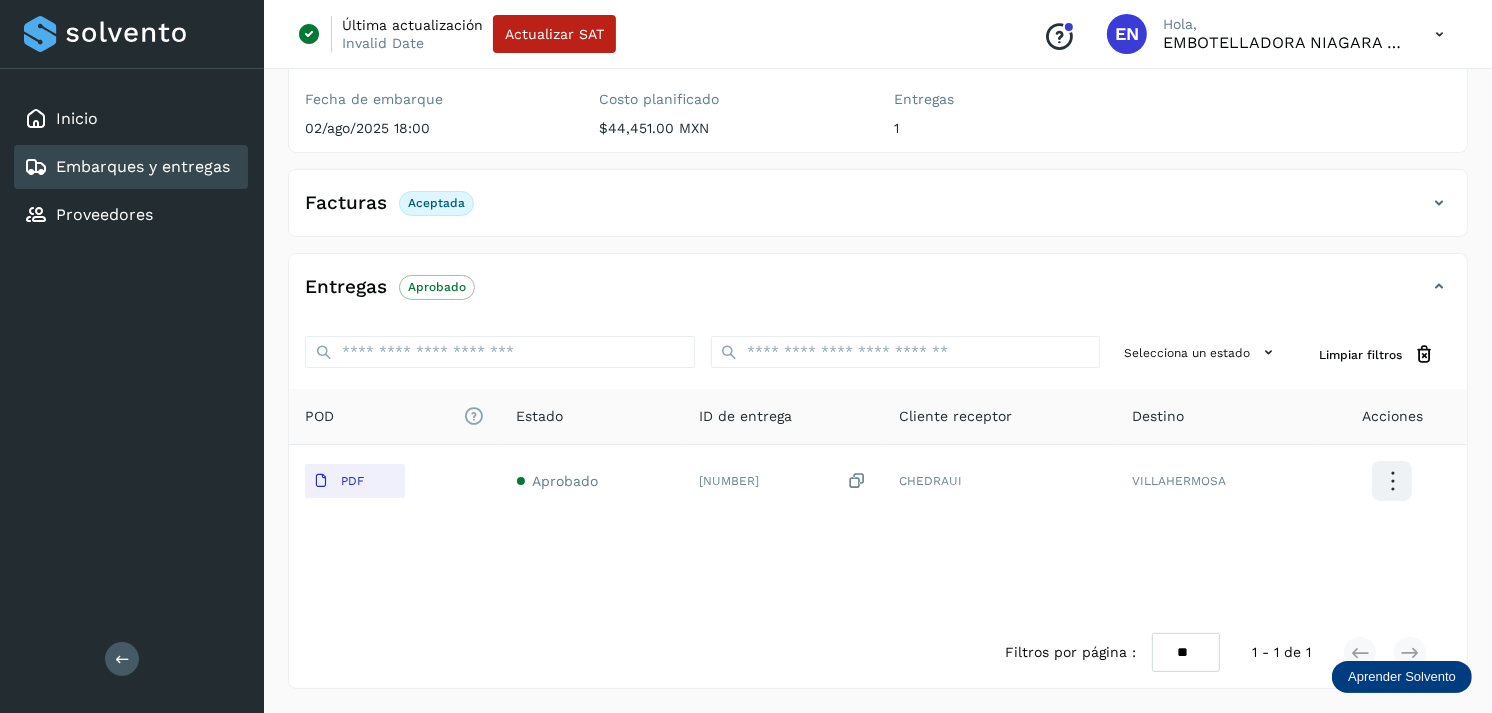 type 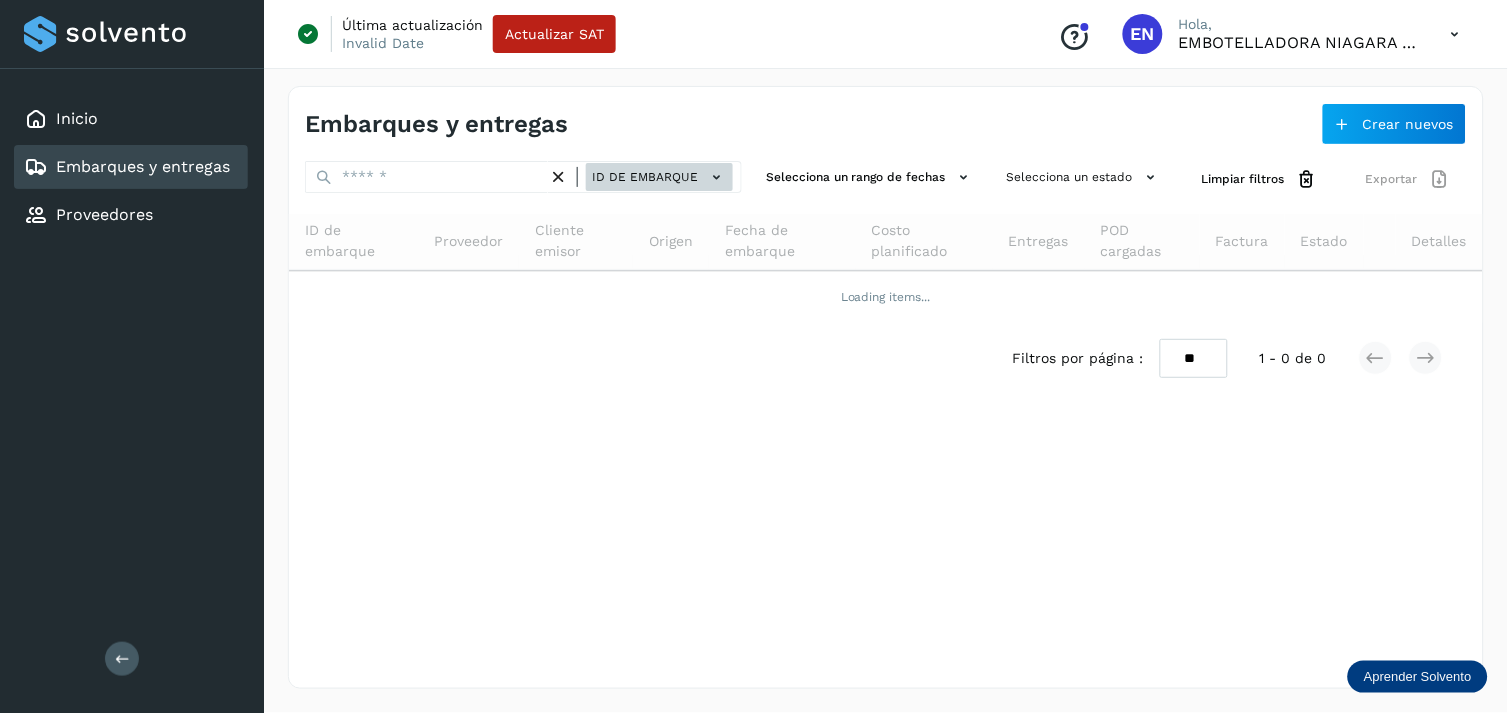 click on "ID de embarque" 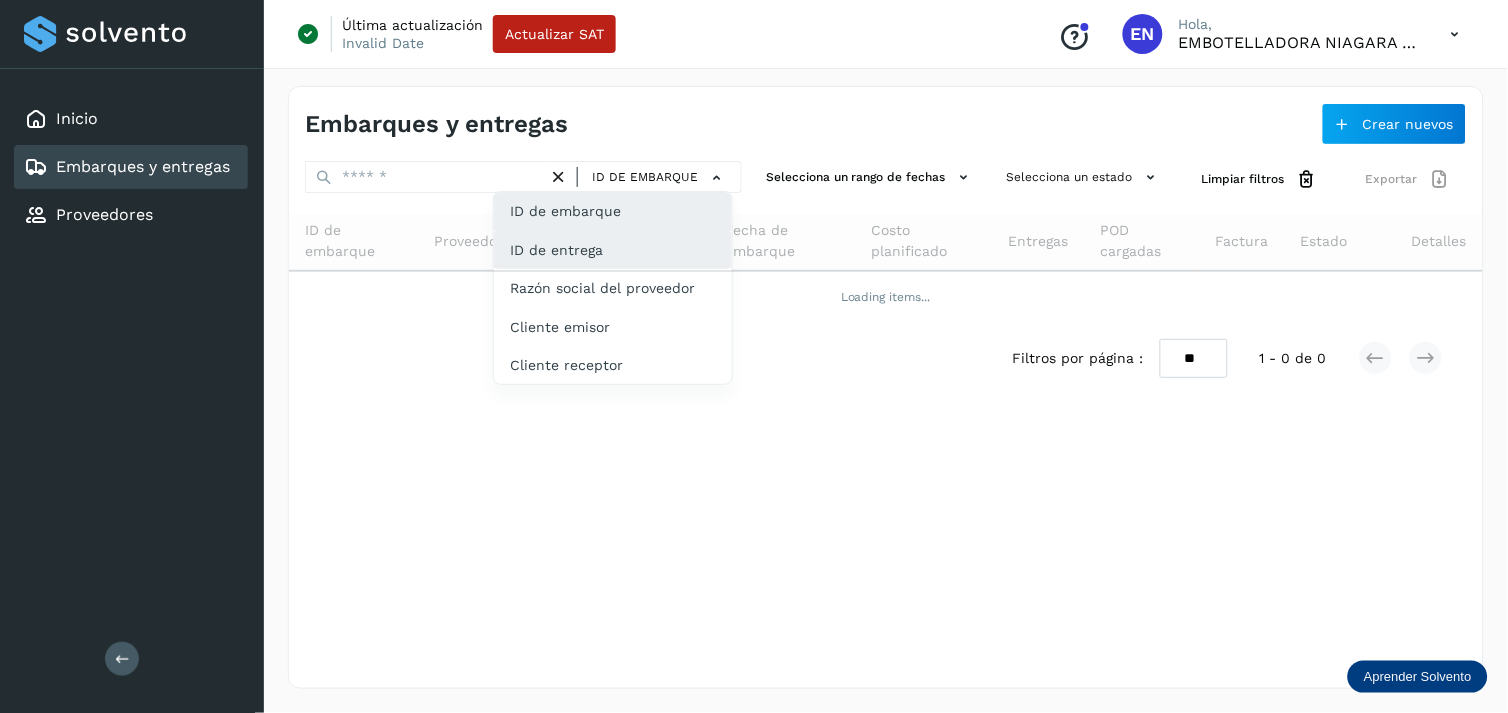 click on "ID de entrega" 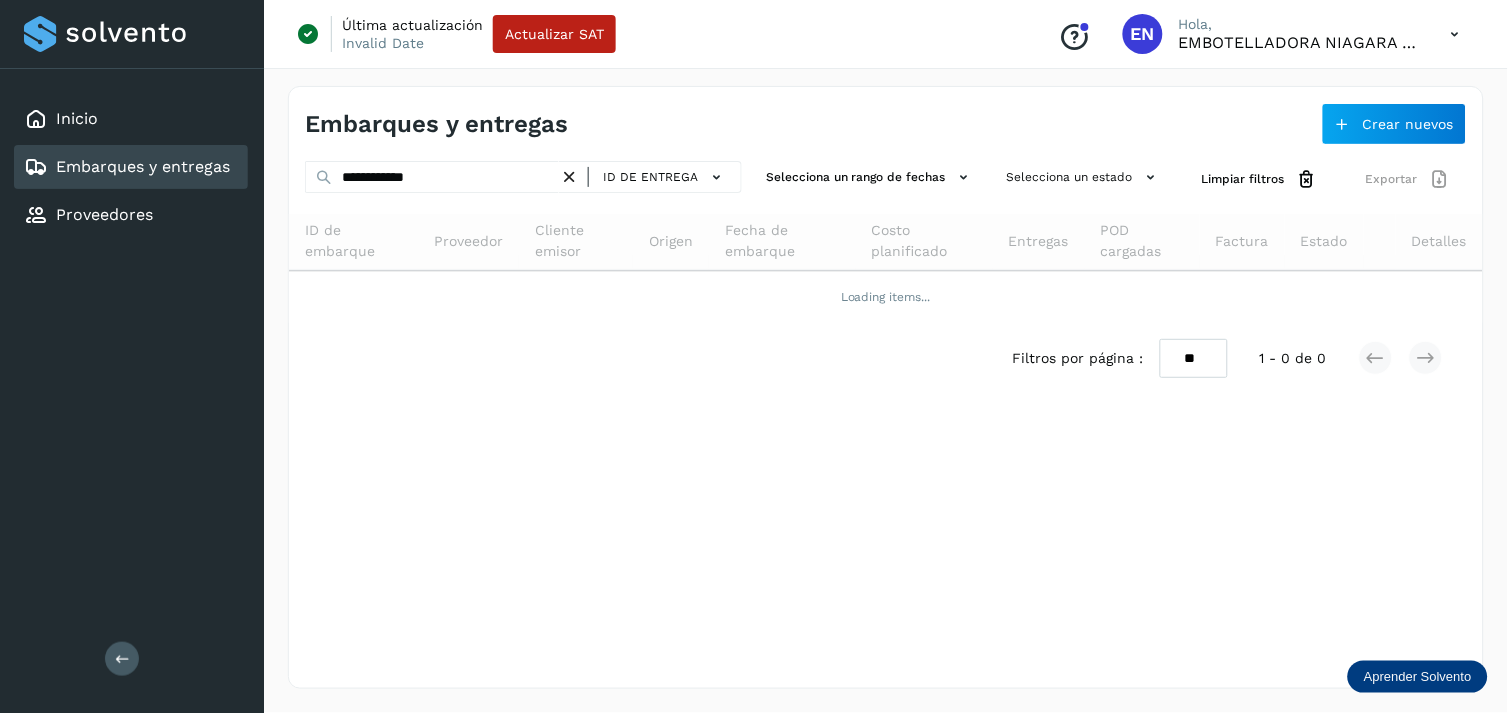 click at bounding box center (569, 177) 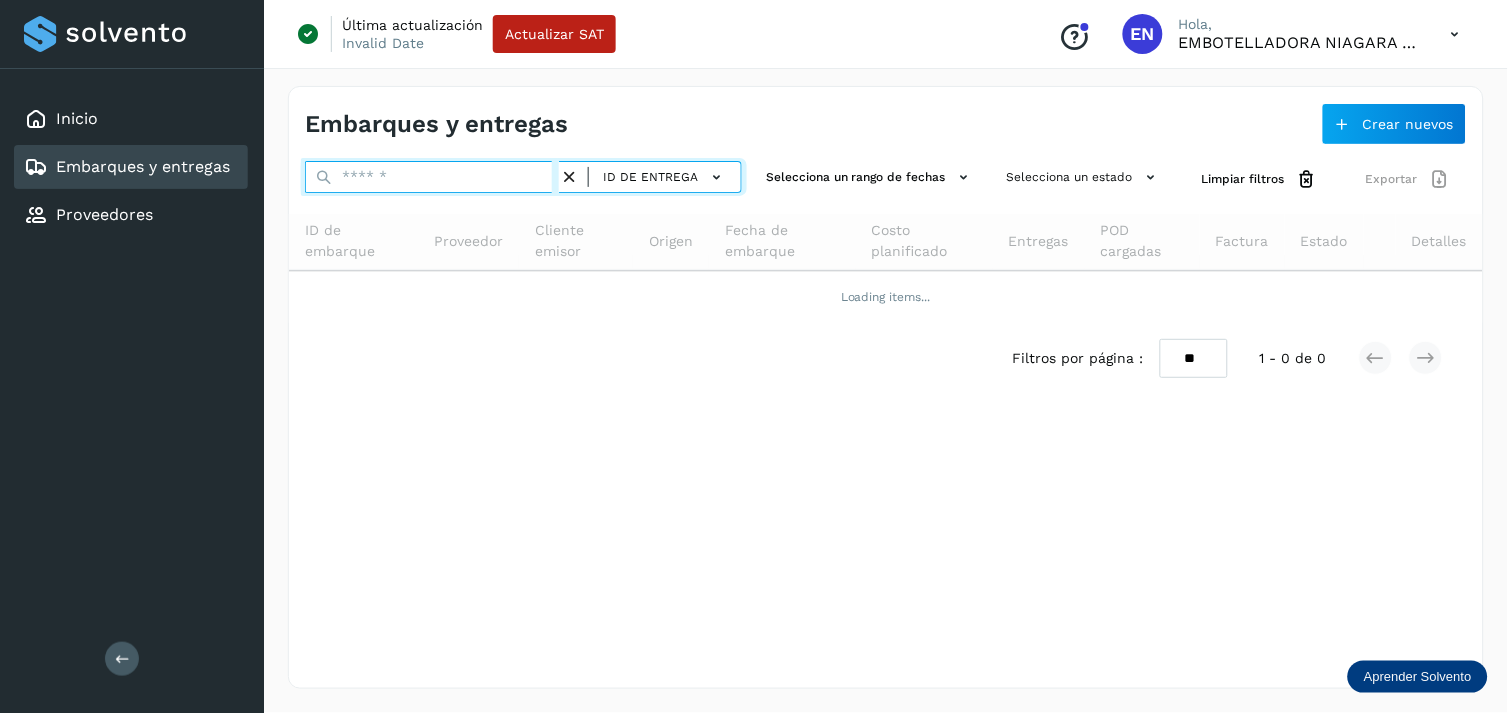 paste on "**********" 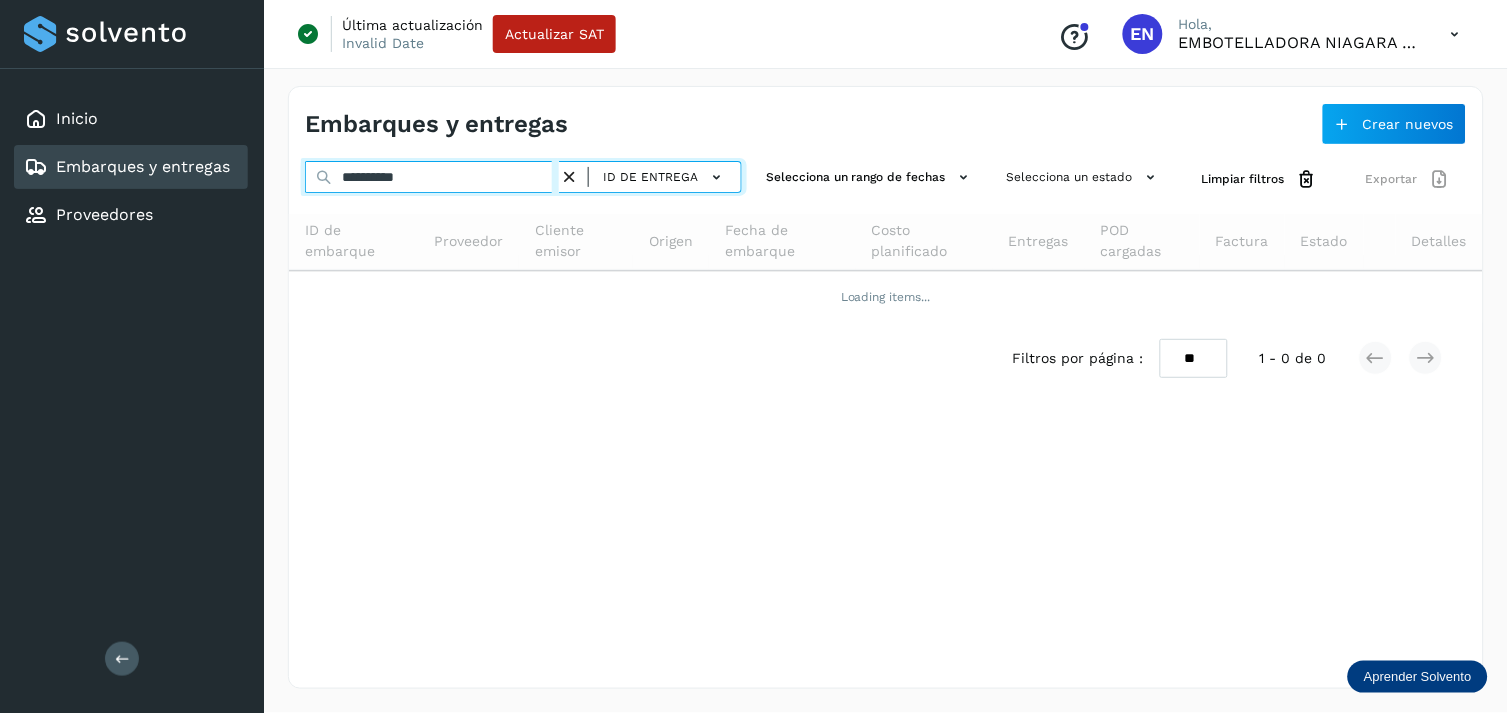 click on "**********" at bounding box center (432, 177) 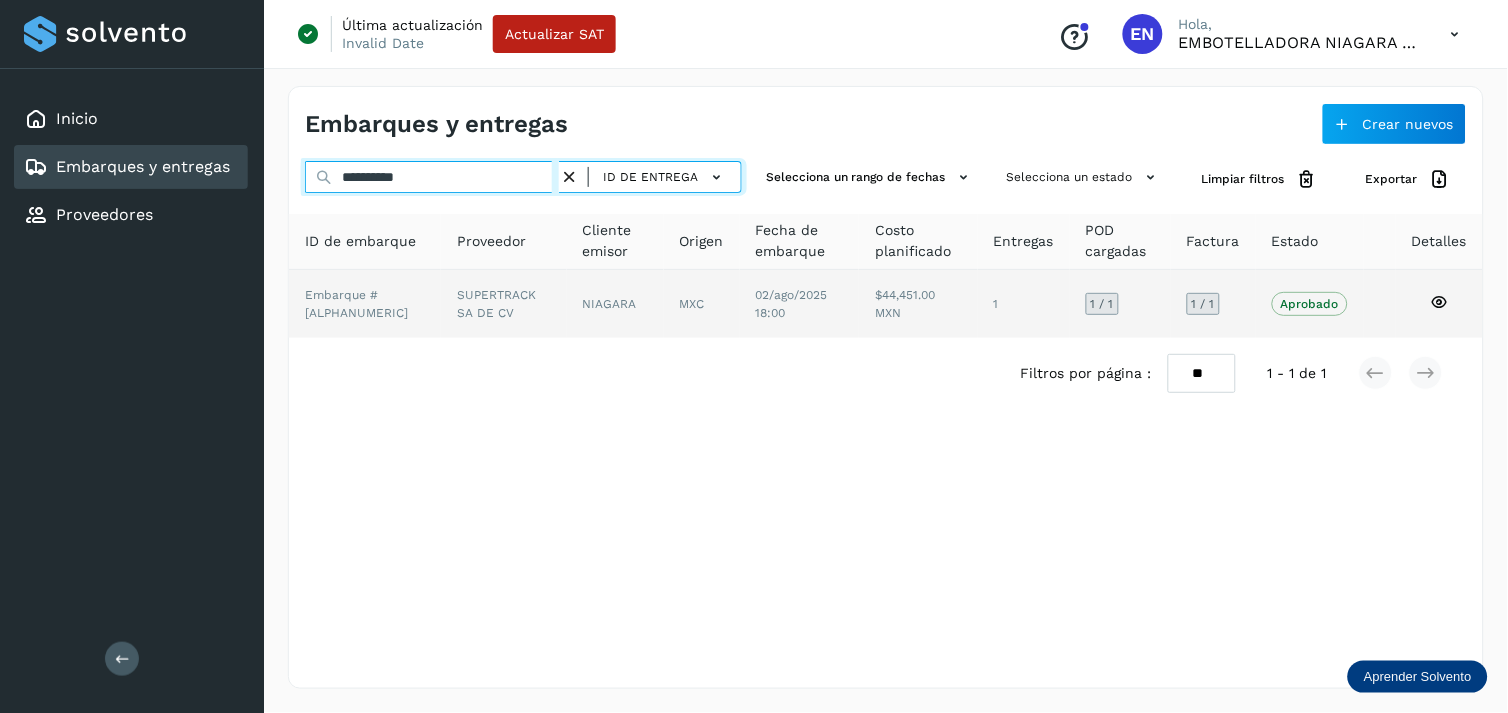 type on "**********" 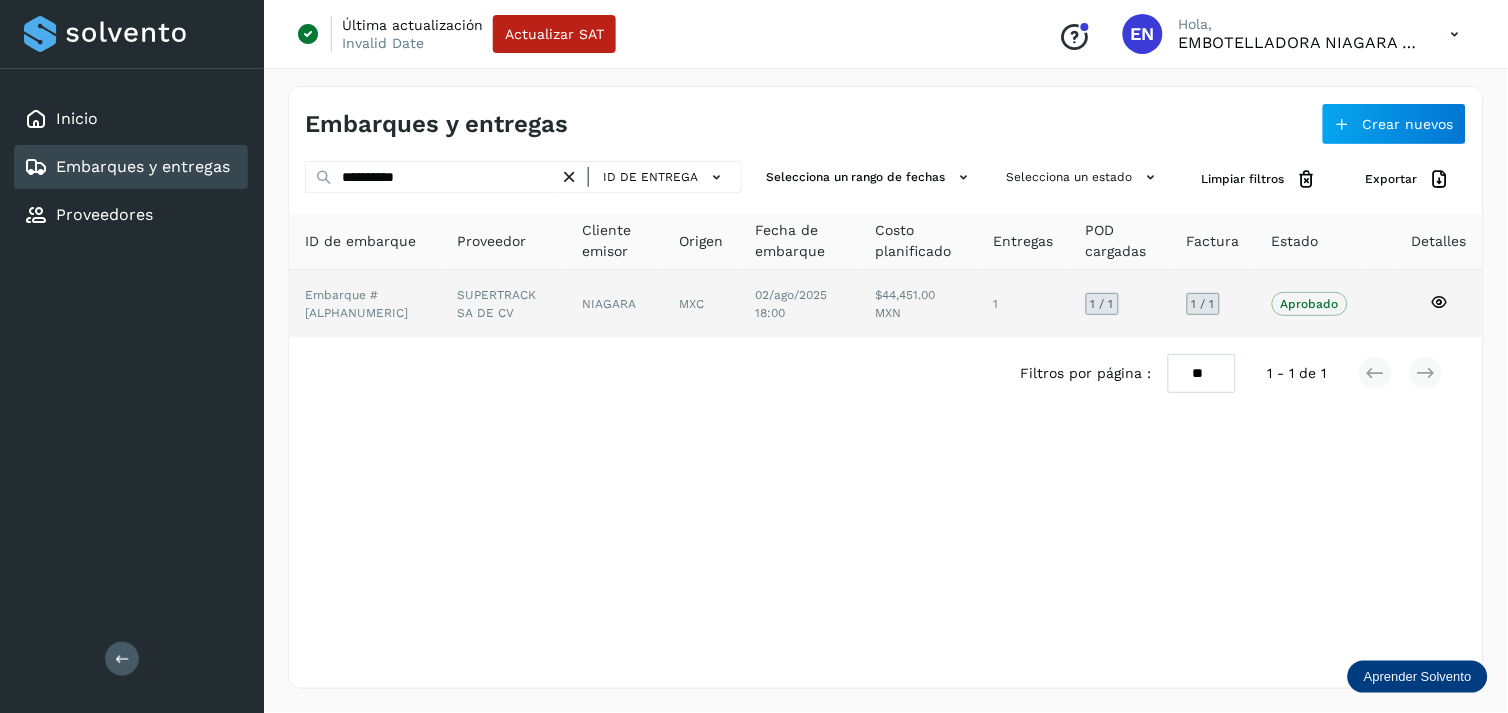 click on "02/ago/2025 18:00" 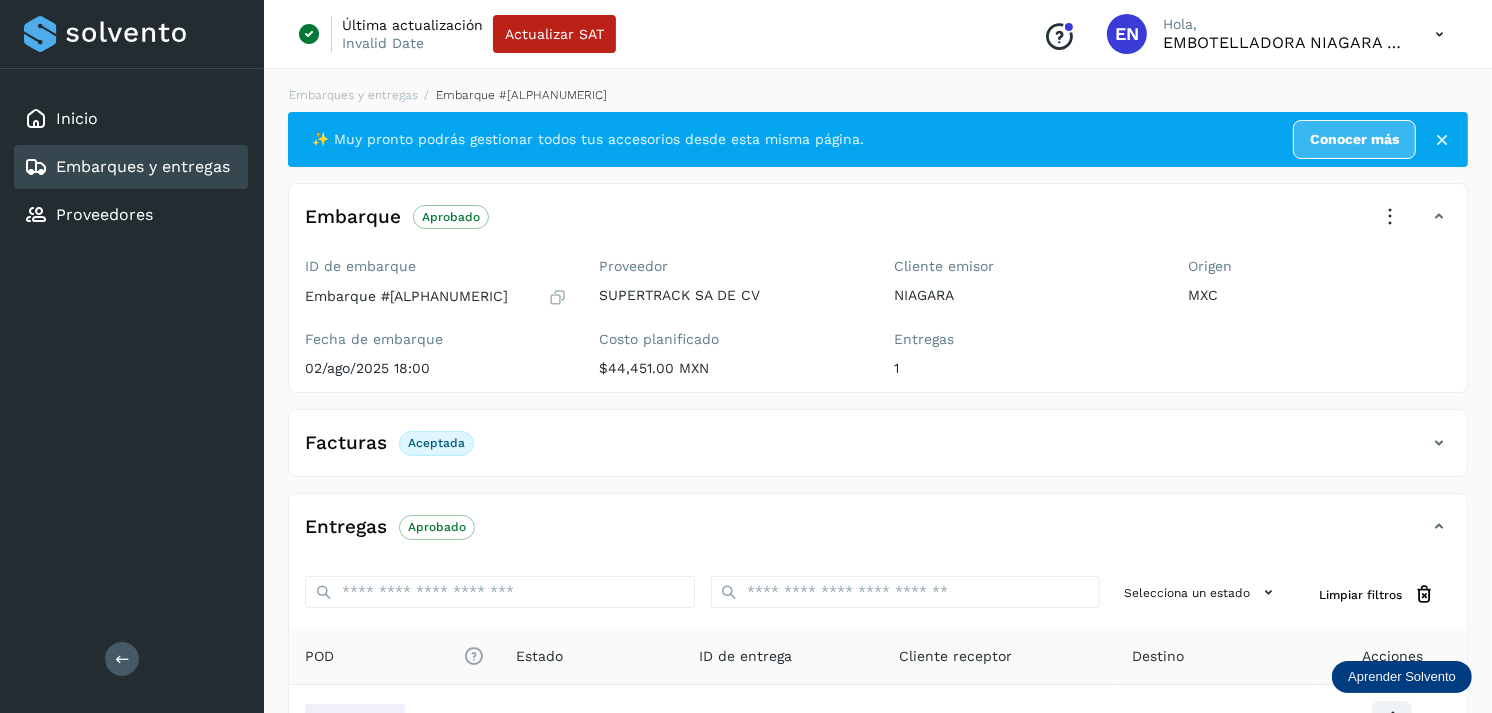 scroll, scrollTop: 241, scrollLeft: 0, axis: vertical 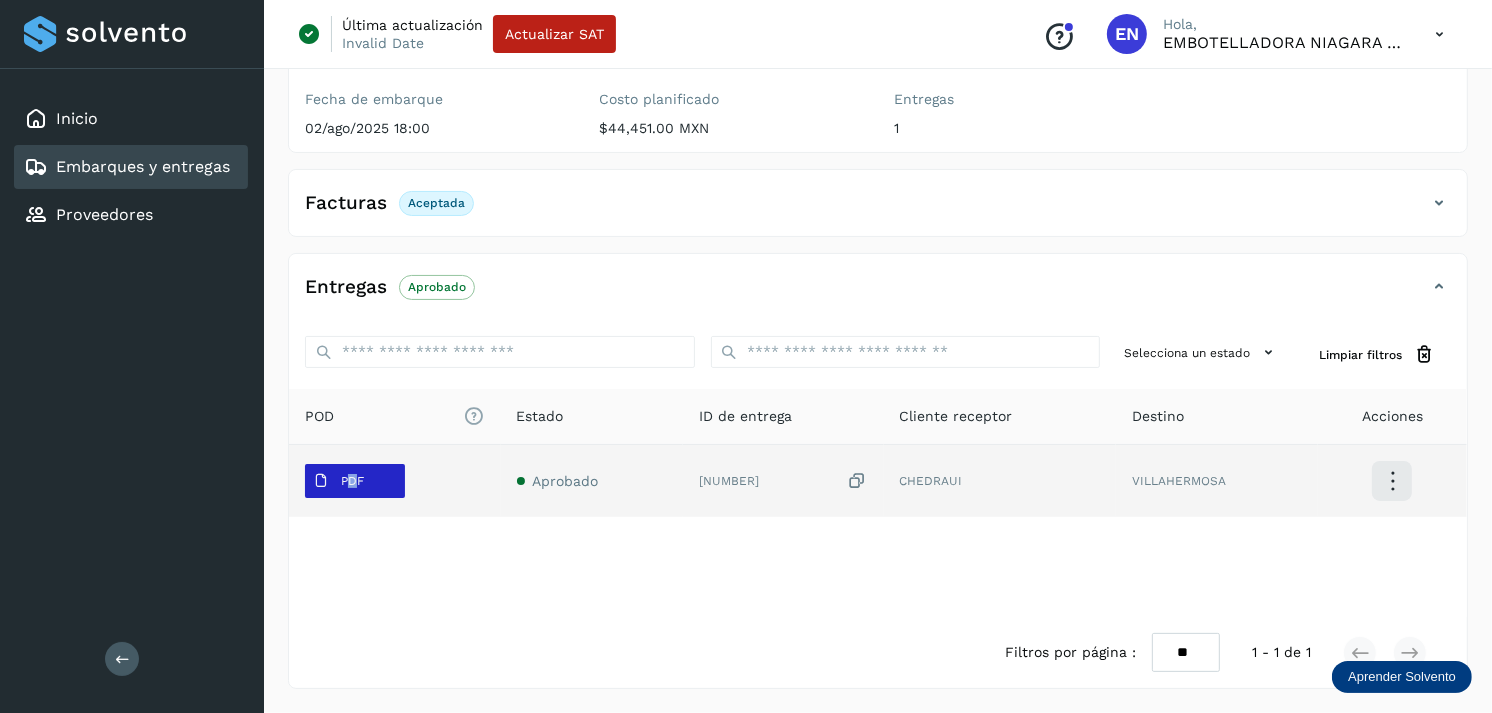 drag, startPoint x: 356, startPoint y: 460, endPoint x: 345, endPoint y: 476, distance: 19.416489 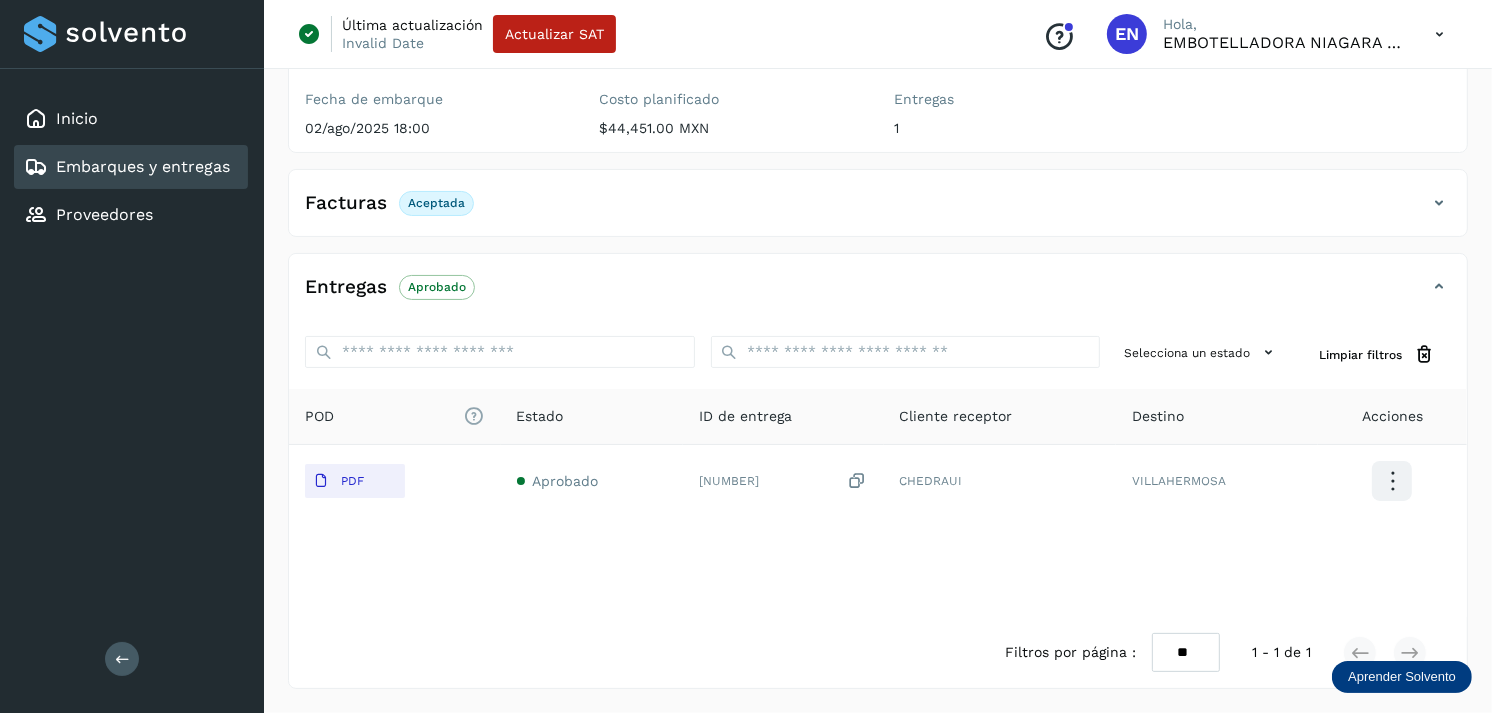 click on "Embarques y entregas" at bounding box center [127, 167] 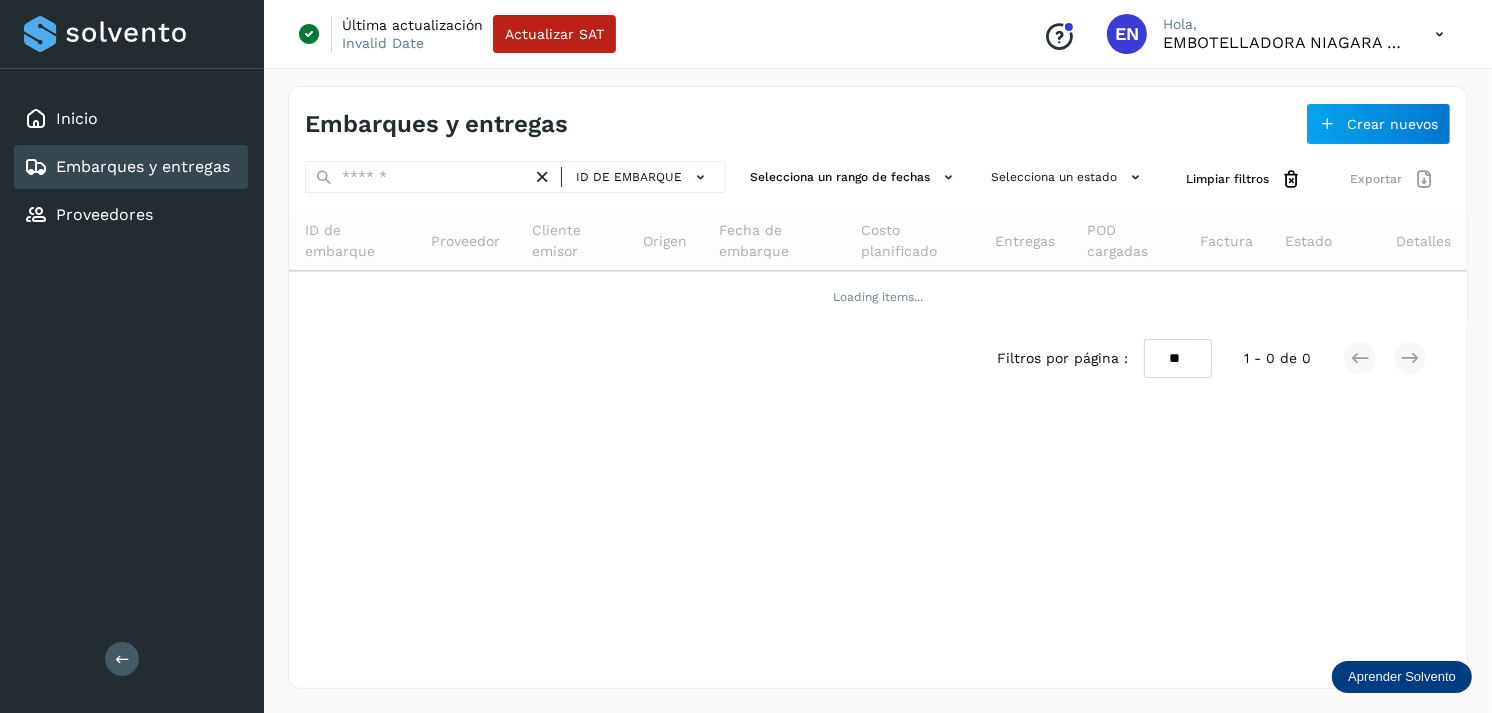 scroll, scrollTop: 0, scrollLeft: 0, axis: both 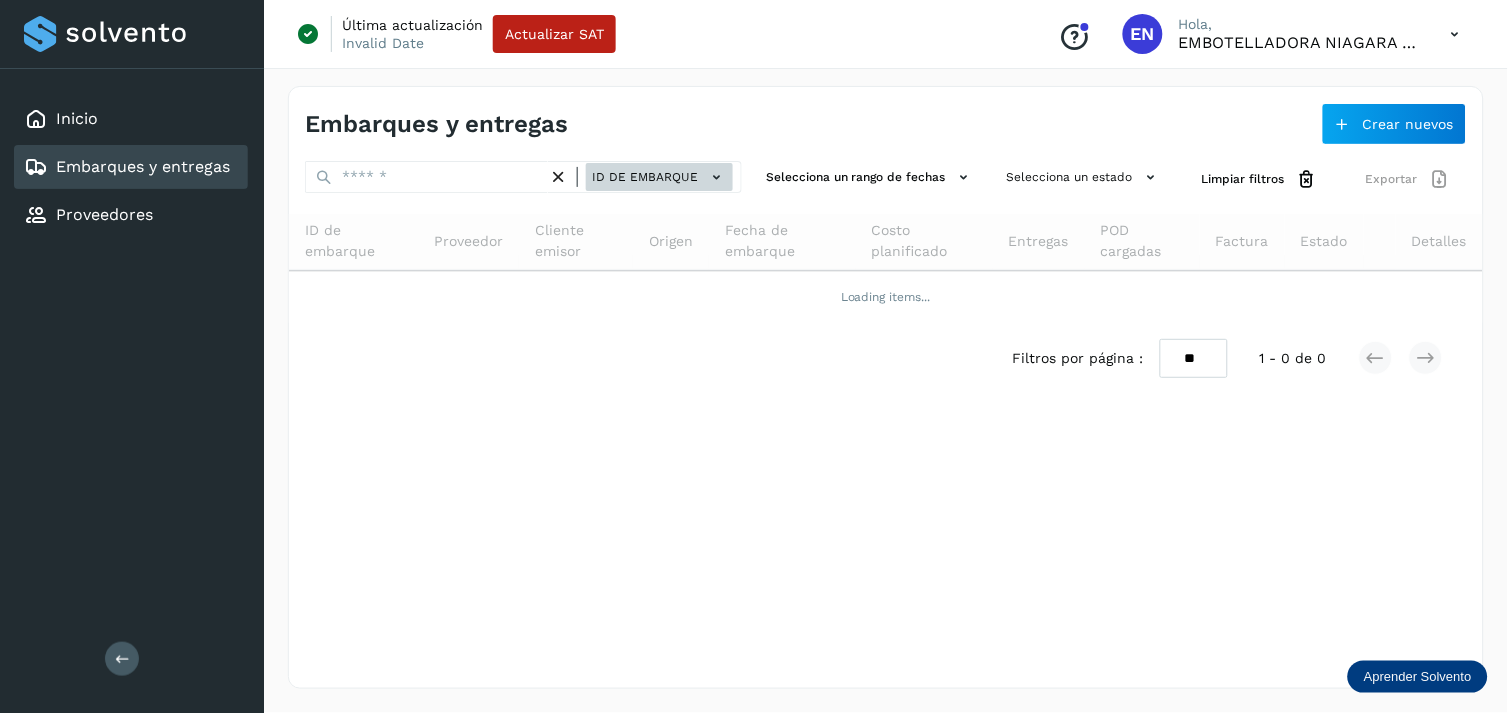 click on "ID de embarque" 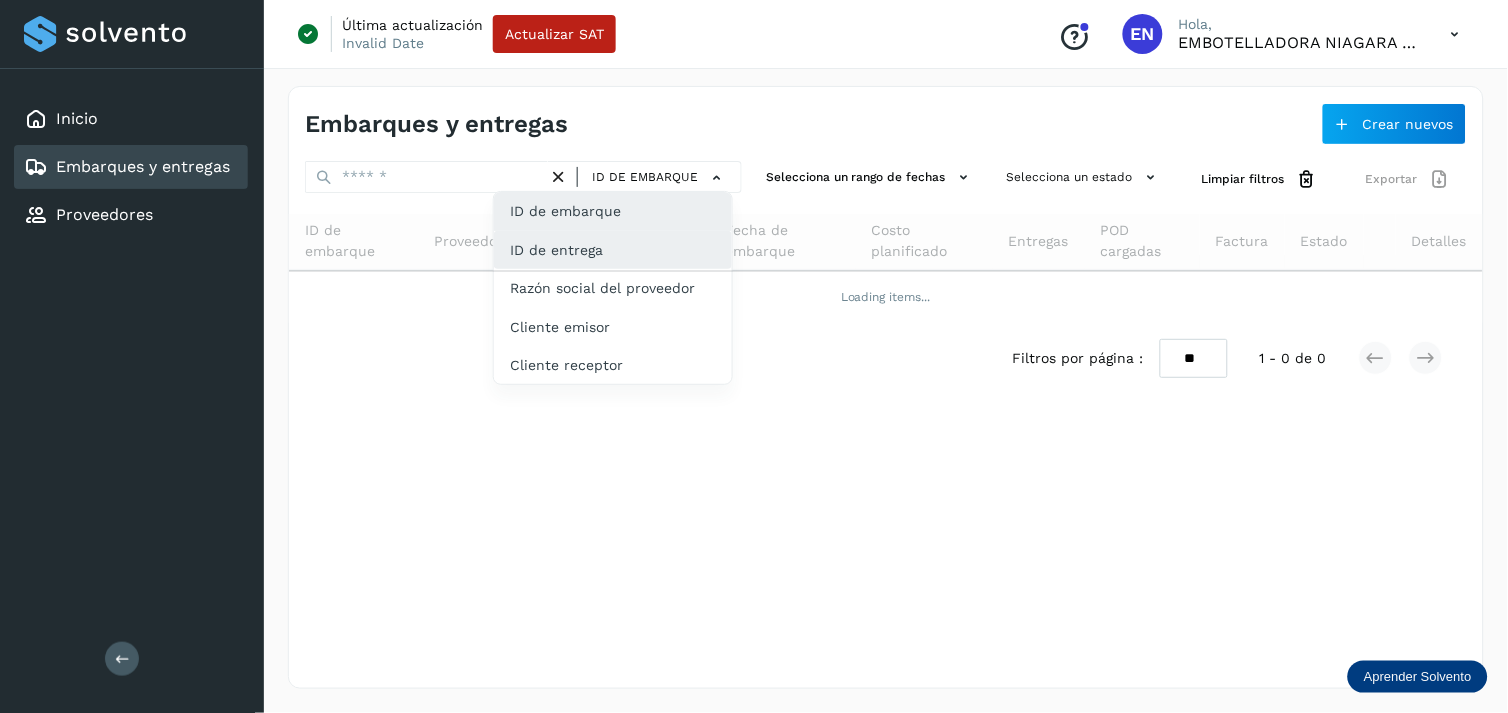 click on "ID de entrega" 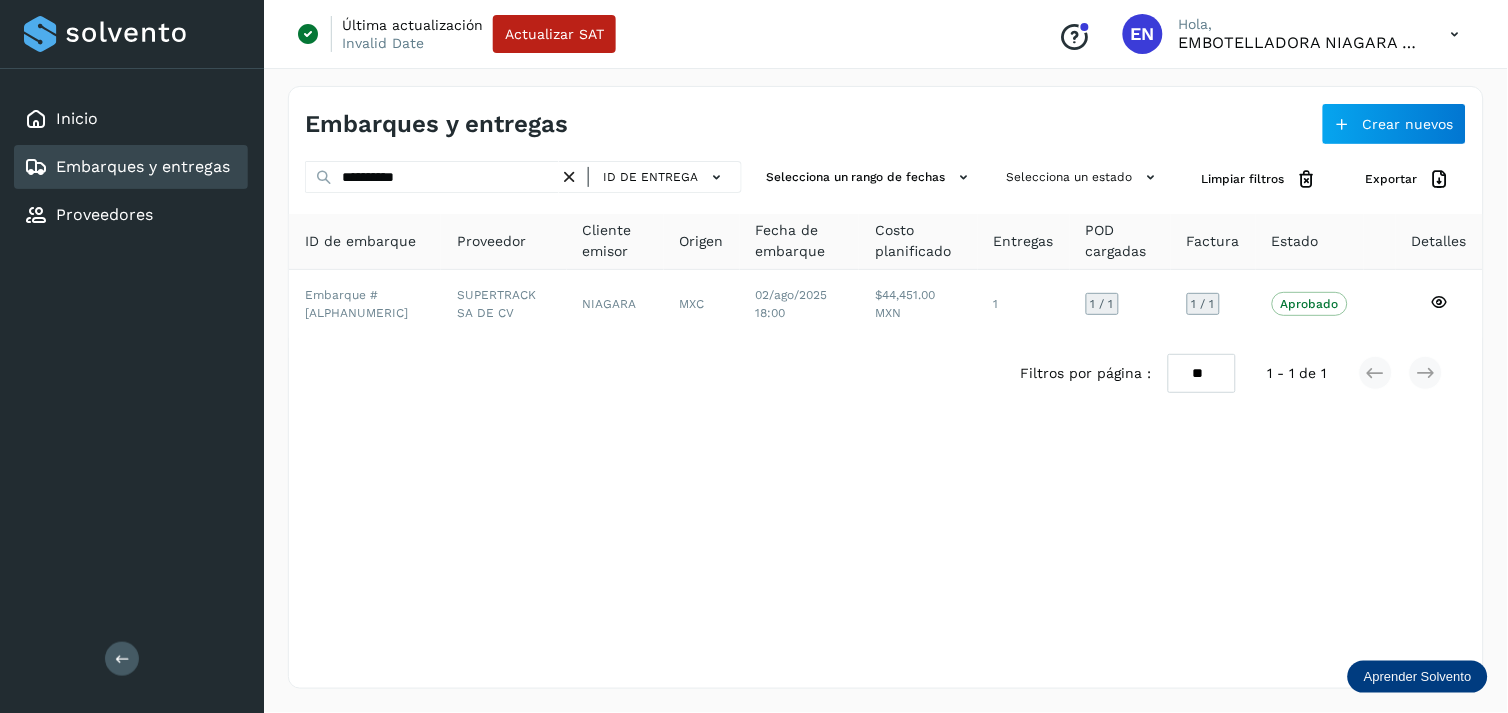 click at bounding box center (569, 177) 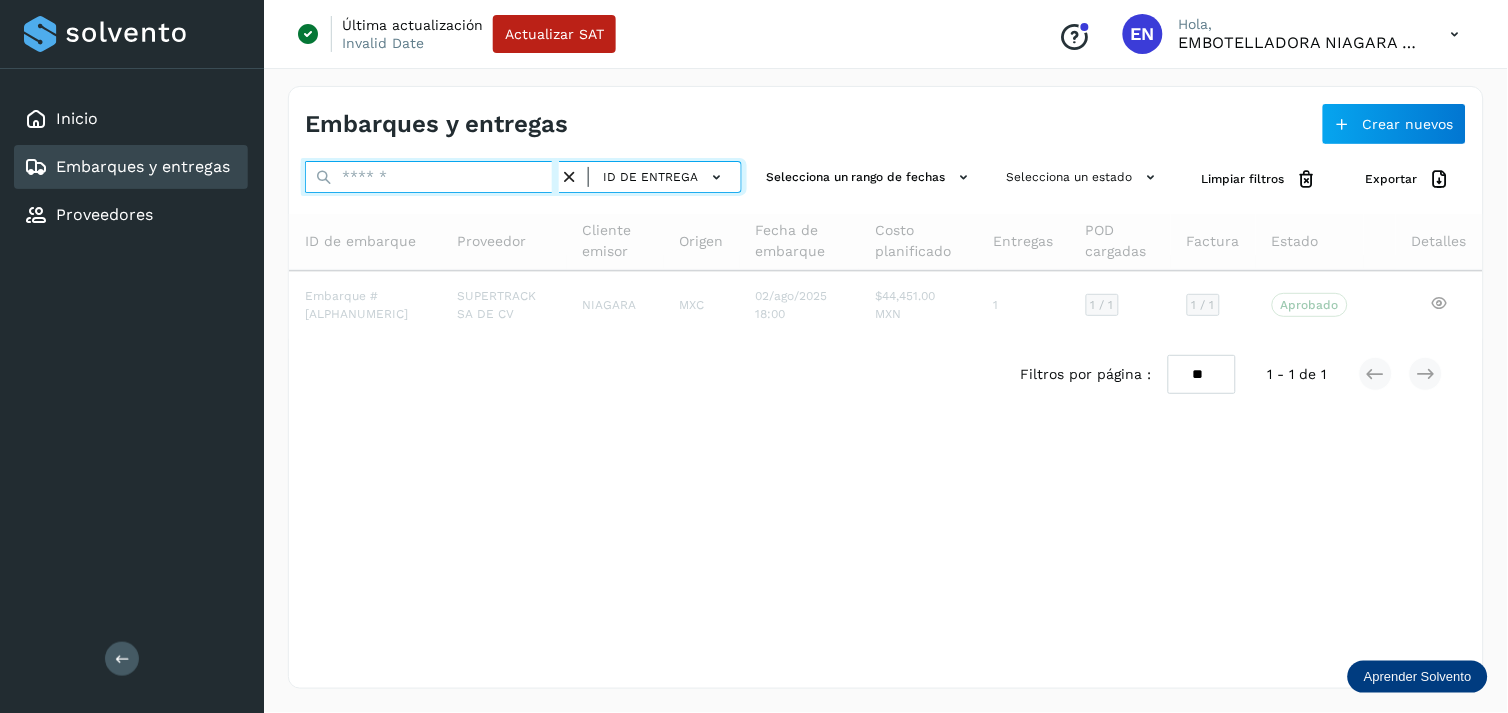 paste on "**********" 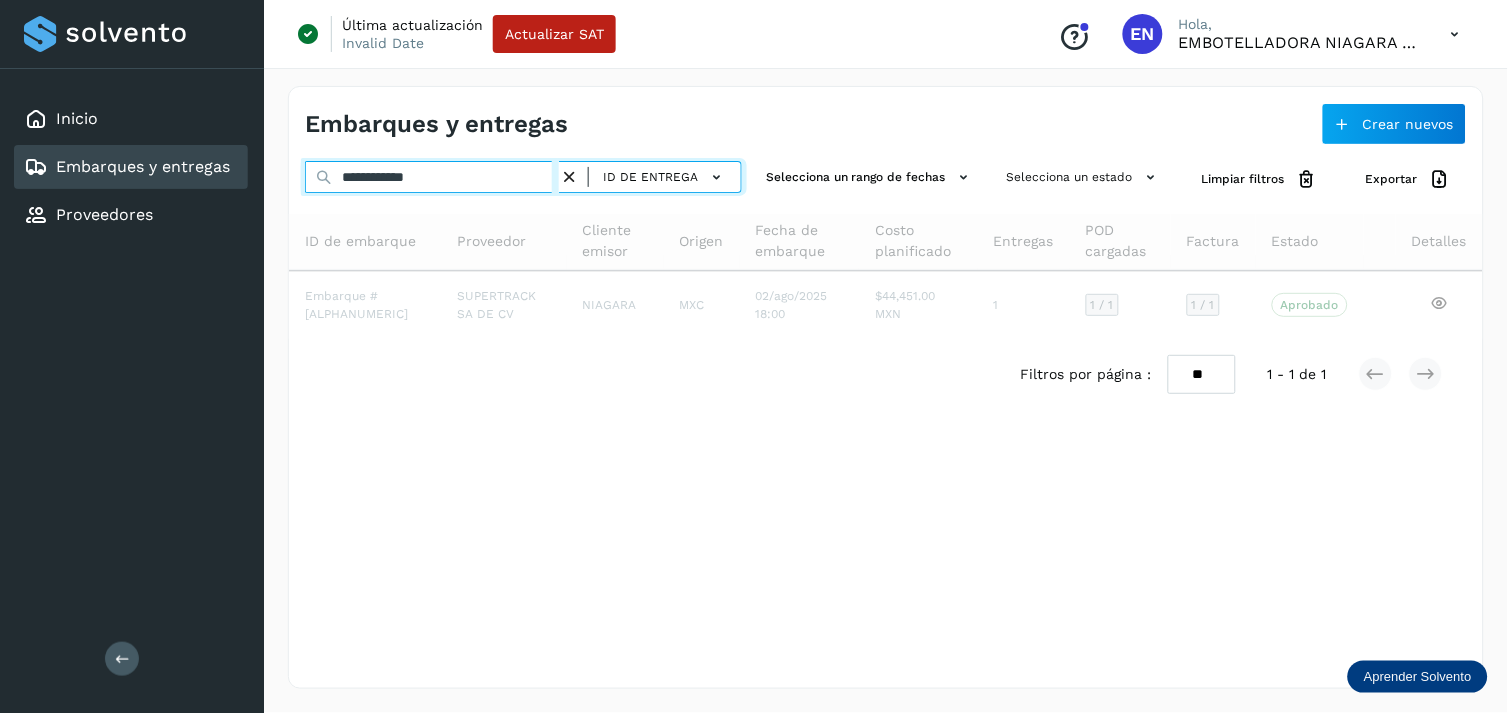 click on "**********" at bounding box center (432, 177) 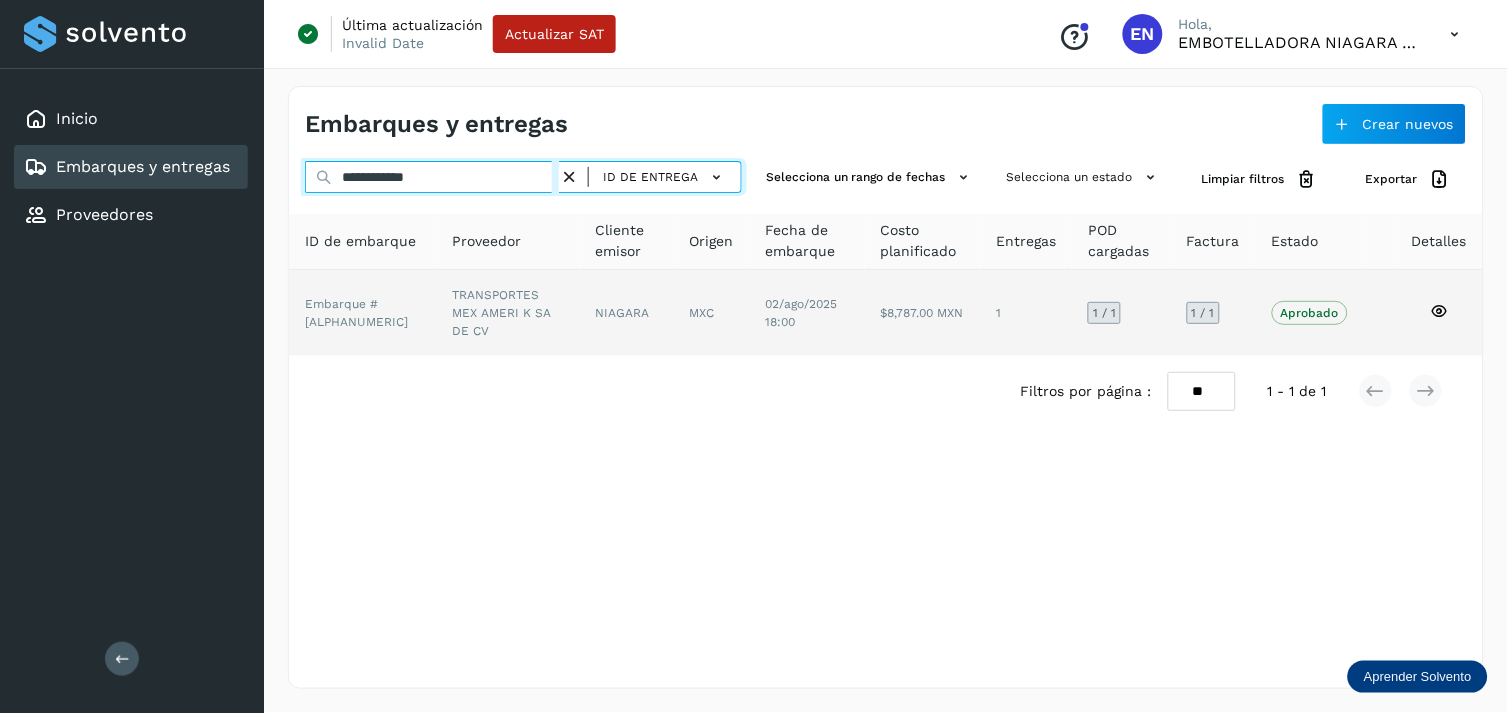 type on "**********" 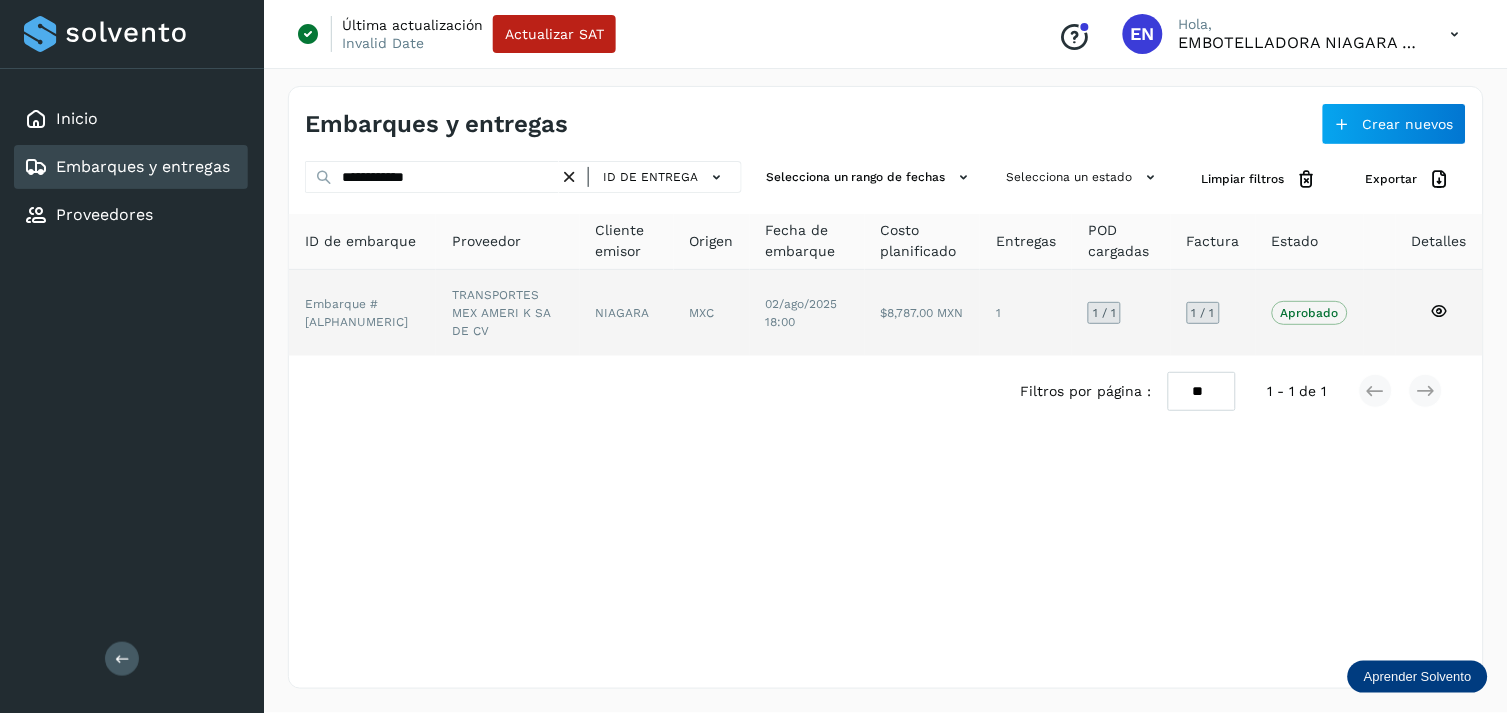 click on "NIAGARA" 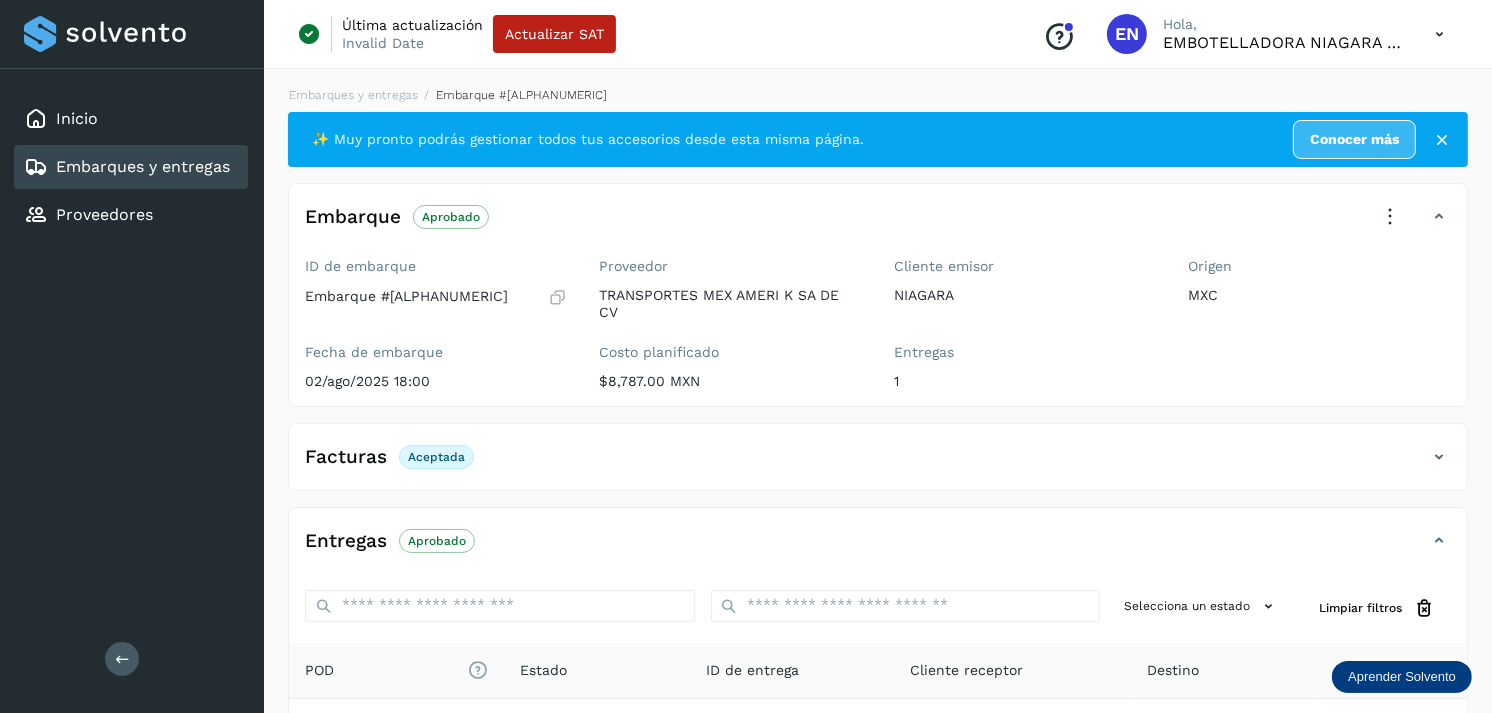 scroll, scrollTop: 254, scrollLeft: 0, axis: vertical 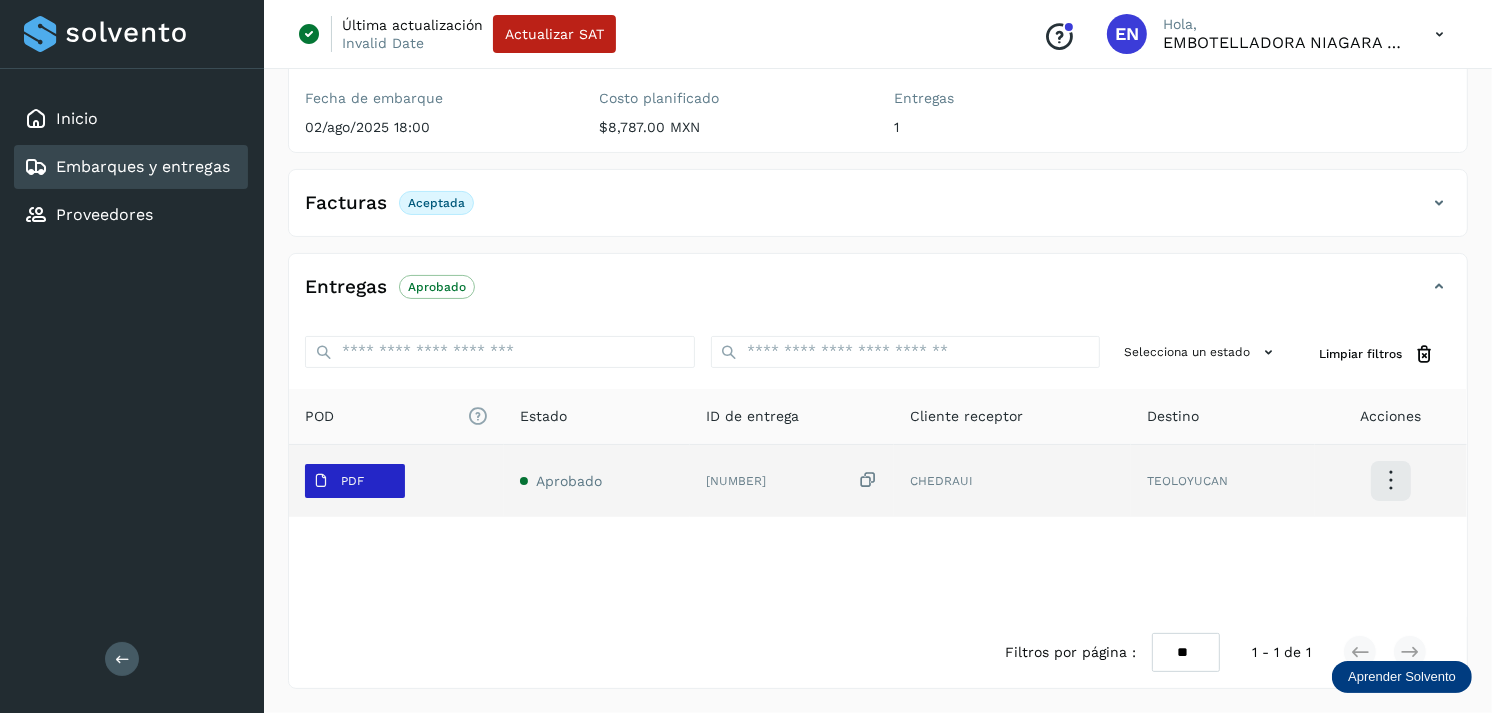 click on "PDF" at bounding box center (338, 481) 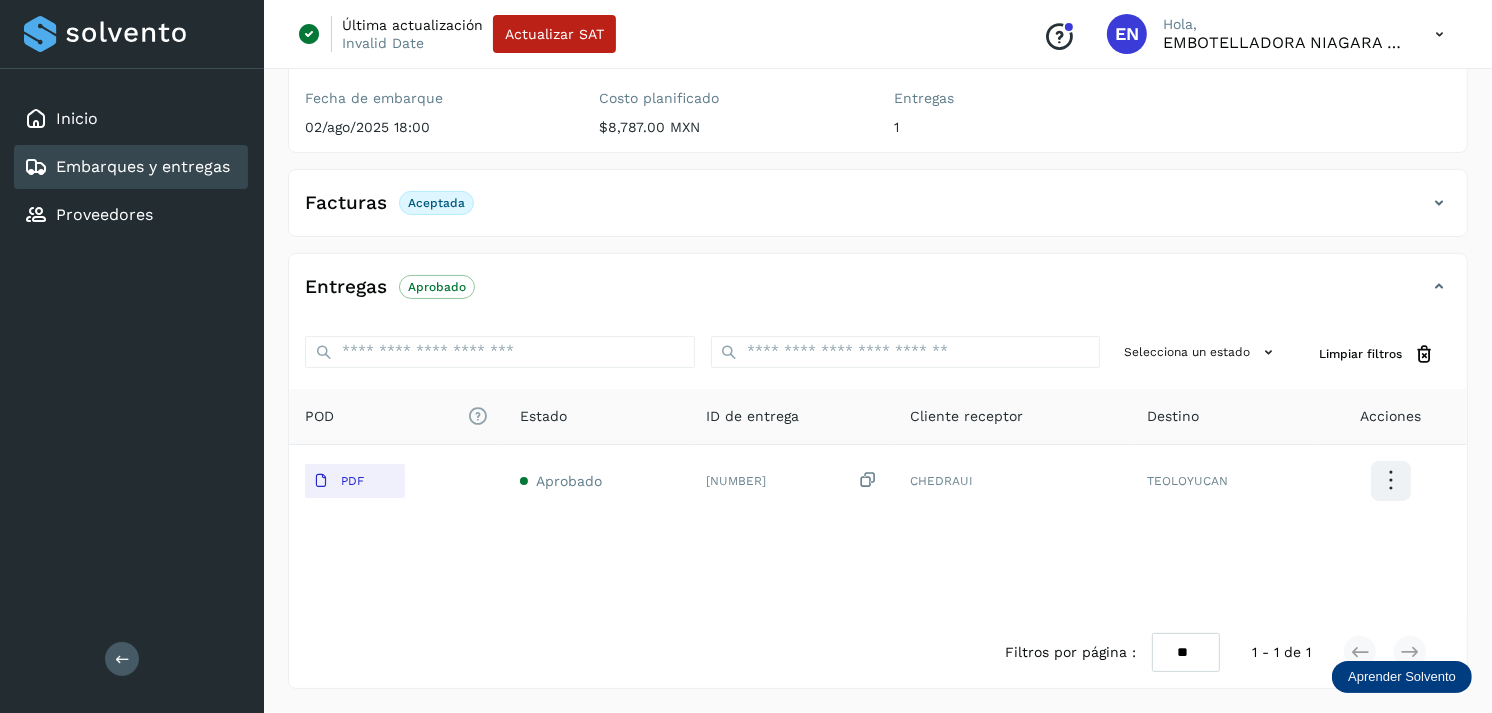 type 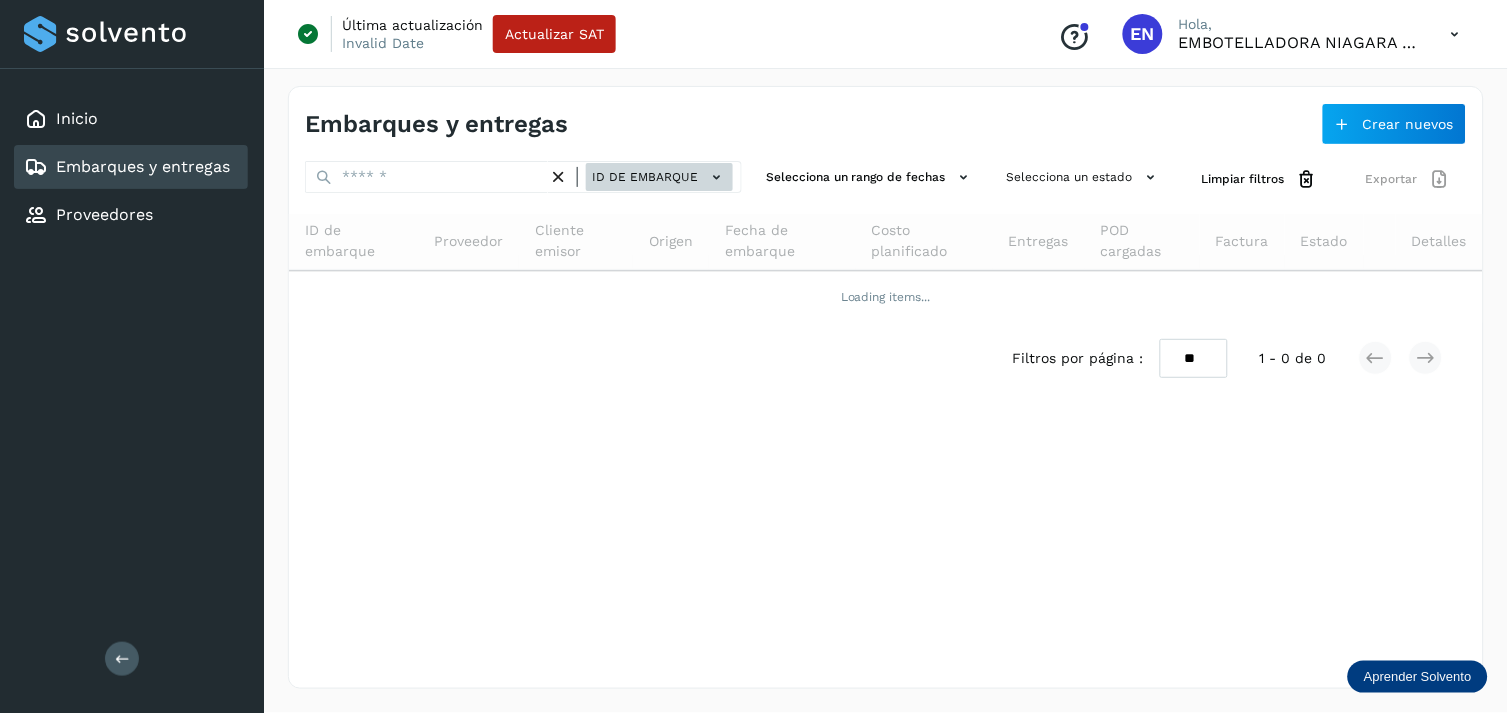 click on "ID de embarque" at bounding box center (659, 177) 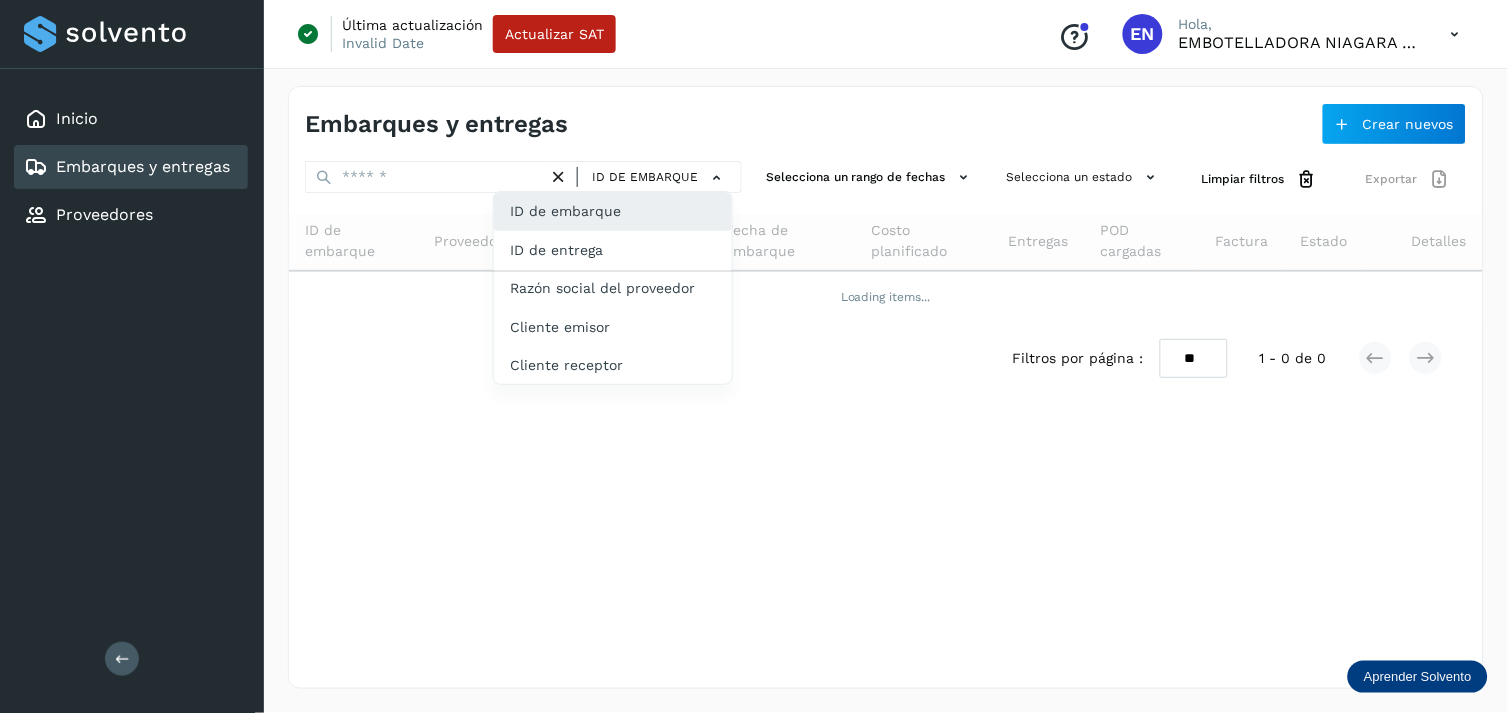 drag, startPoint x: 673, startPoint y: 166, endPoint x: 607, endPoint y: 230, distance: 91.93476 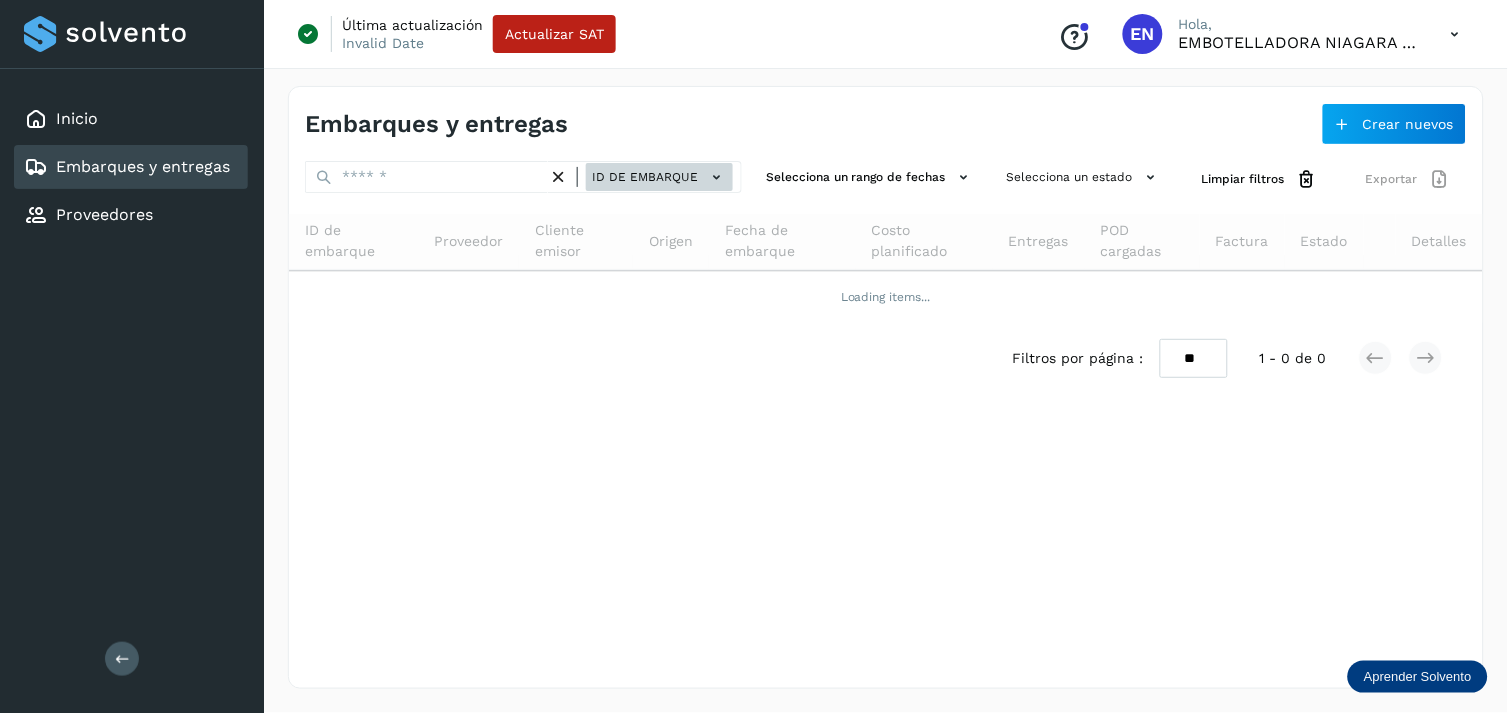 click on "ID de embarque" at bounding box center (659, 177) 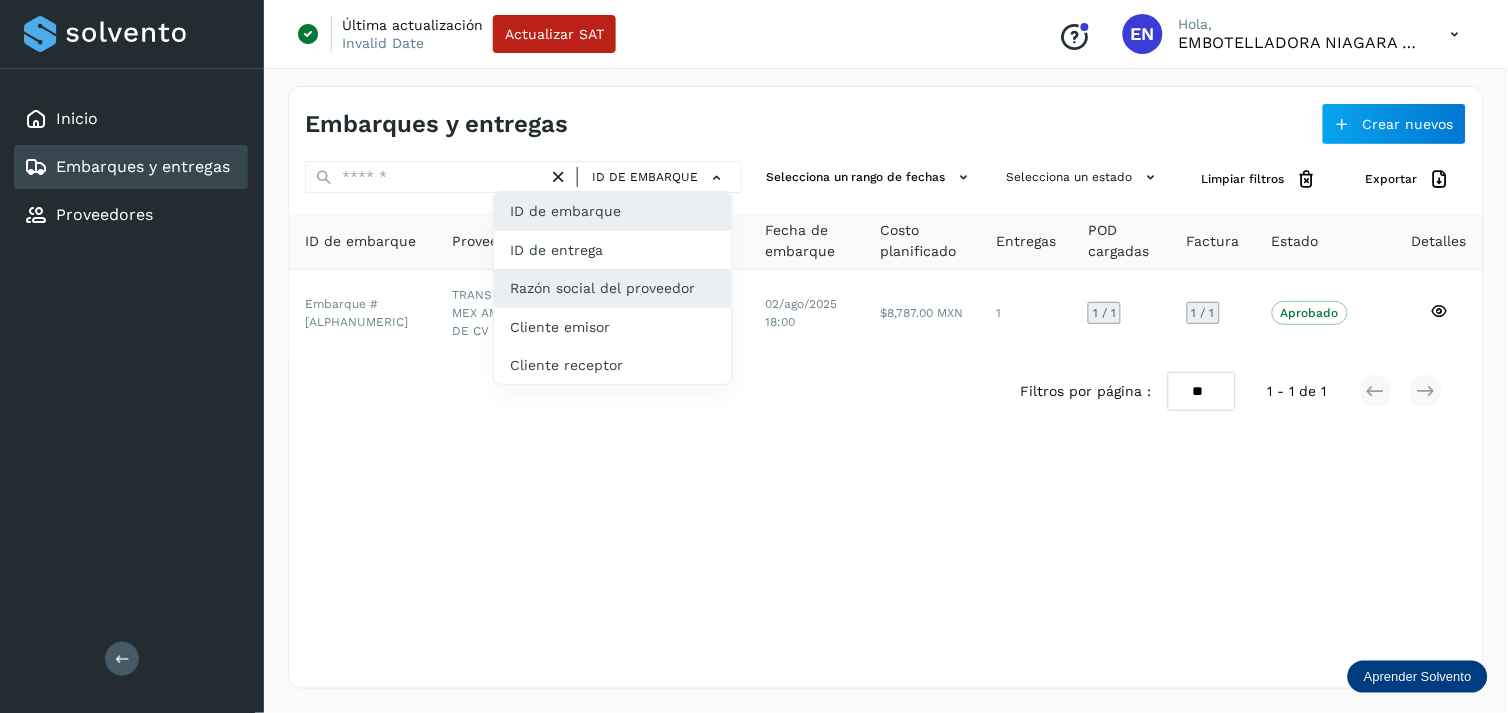 click on "Razón social del proveedor" 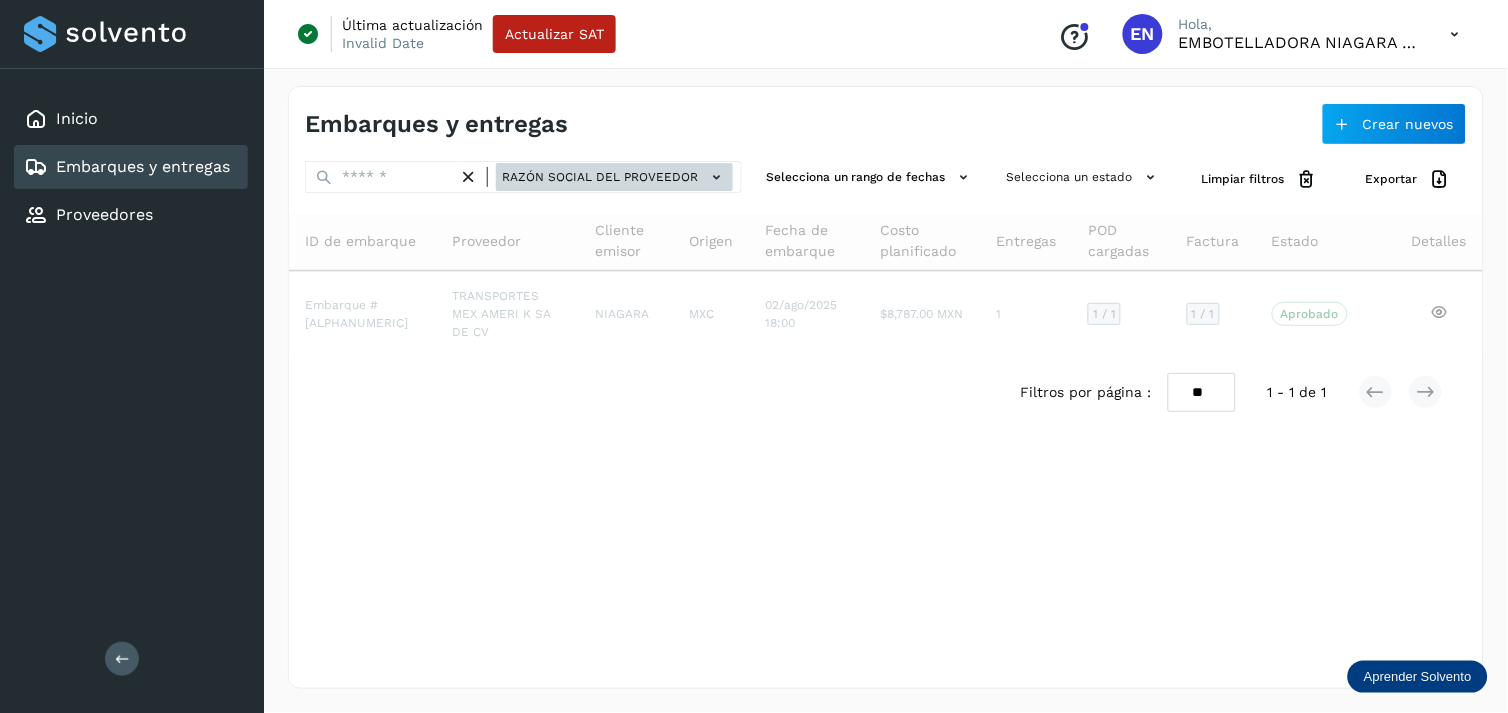 click on "Razón social del proveedor" at bounding box center (614, 177) 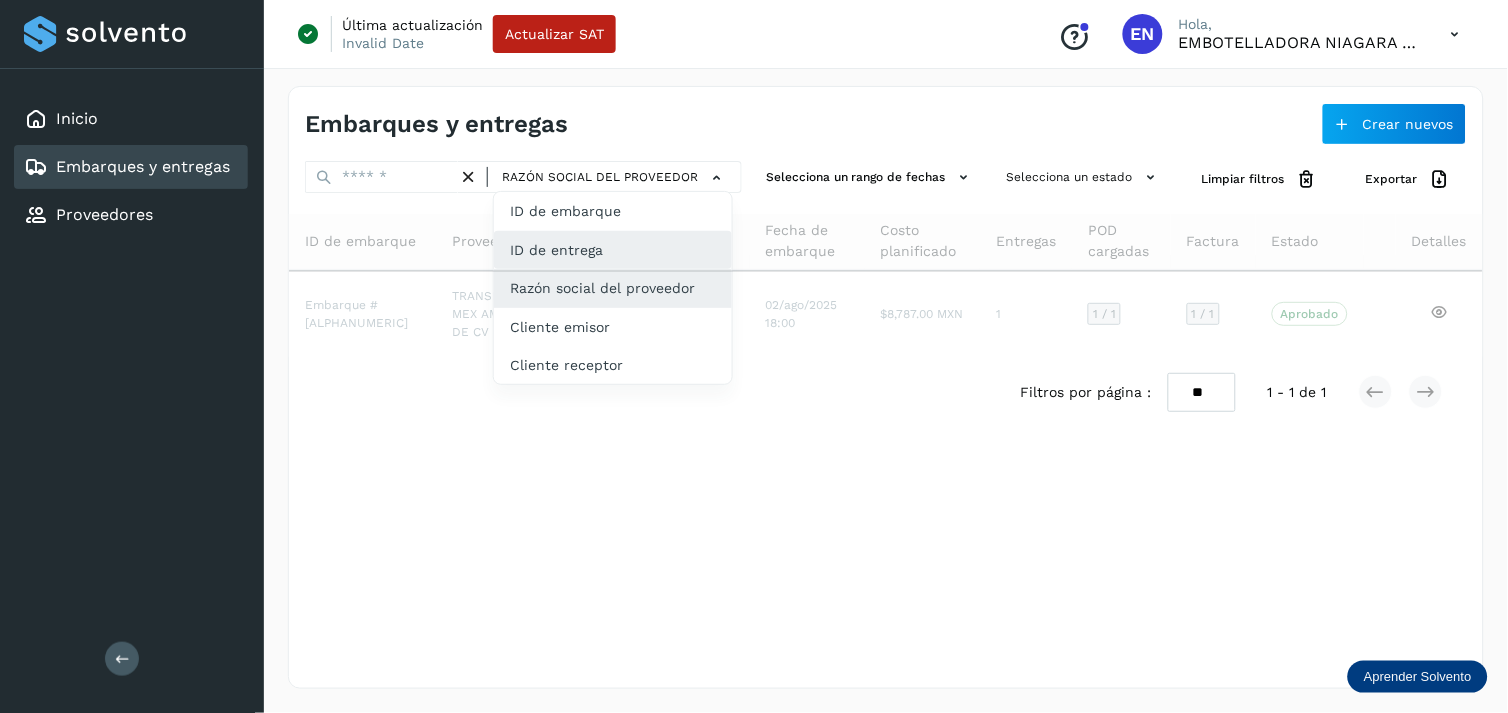 click on "ID de entrega" 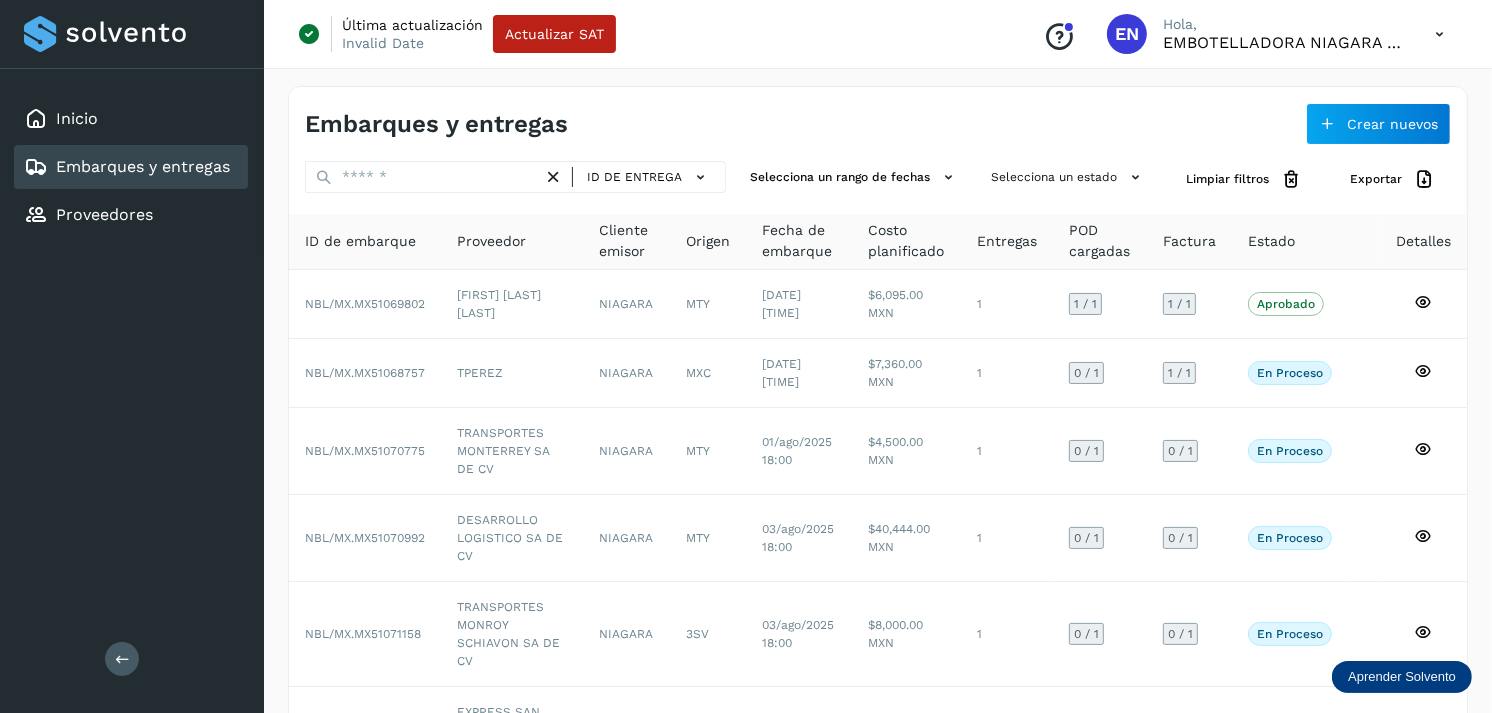 click on "ID de entrega" 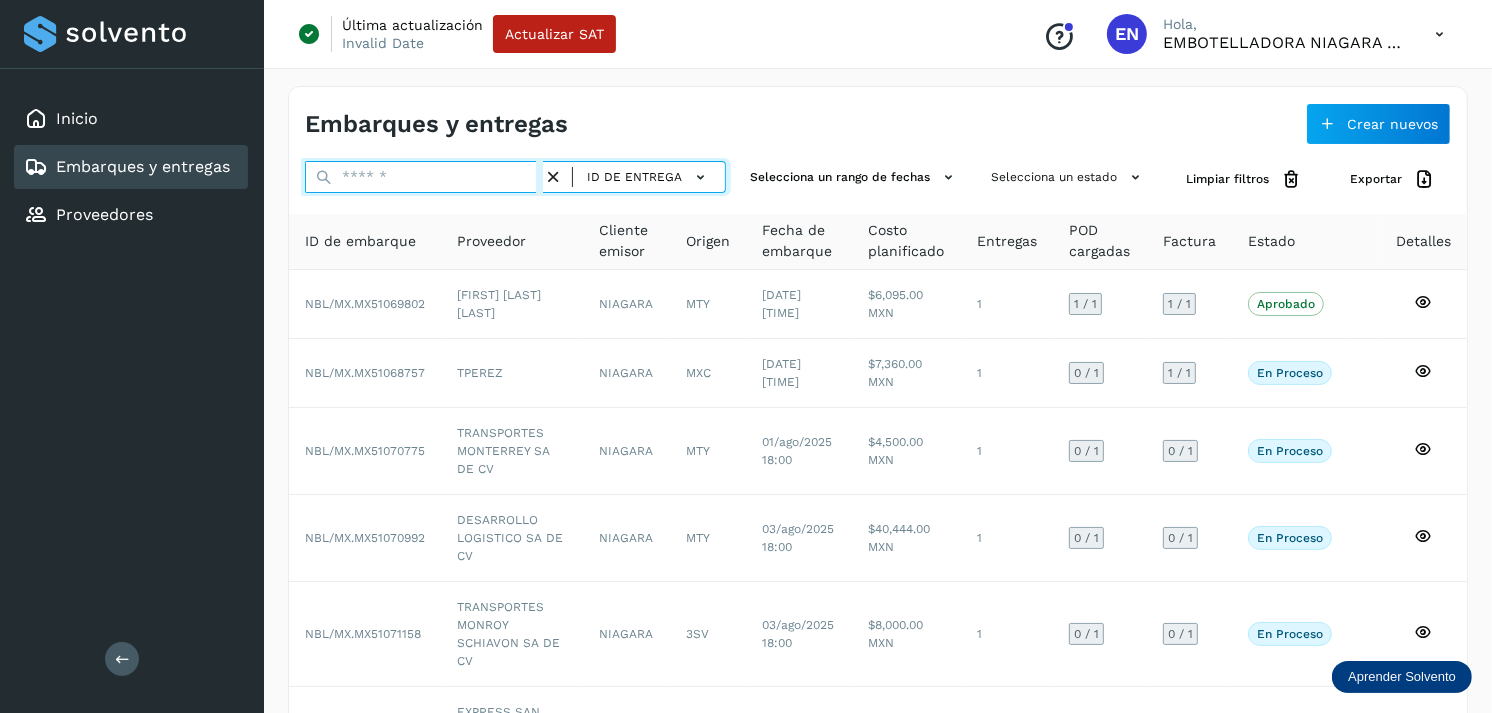 click at bounding box center (424, 177) 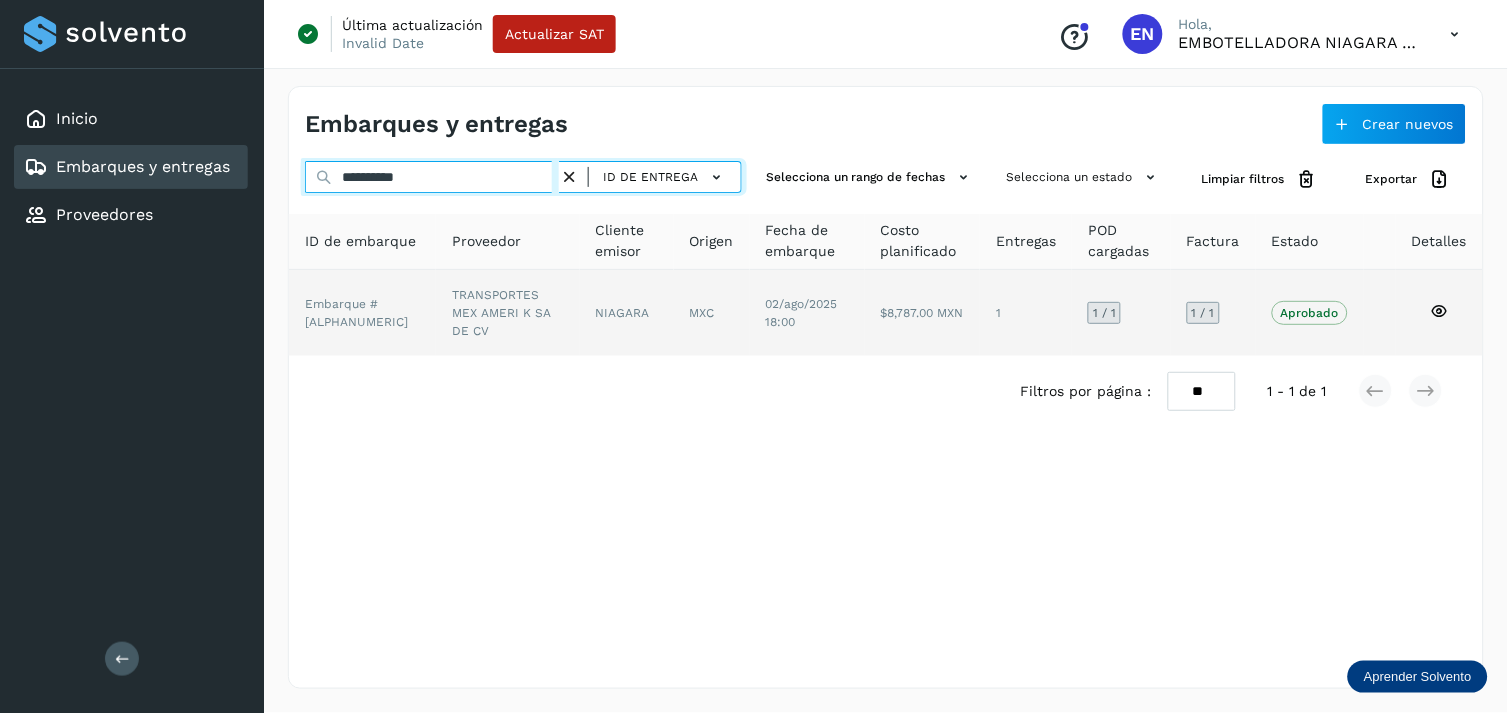 type on "**********" 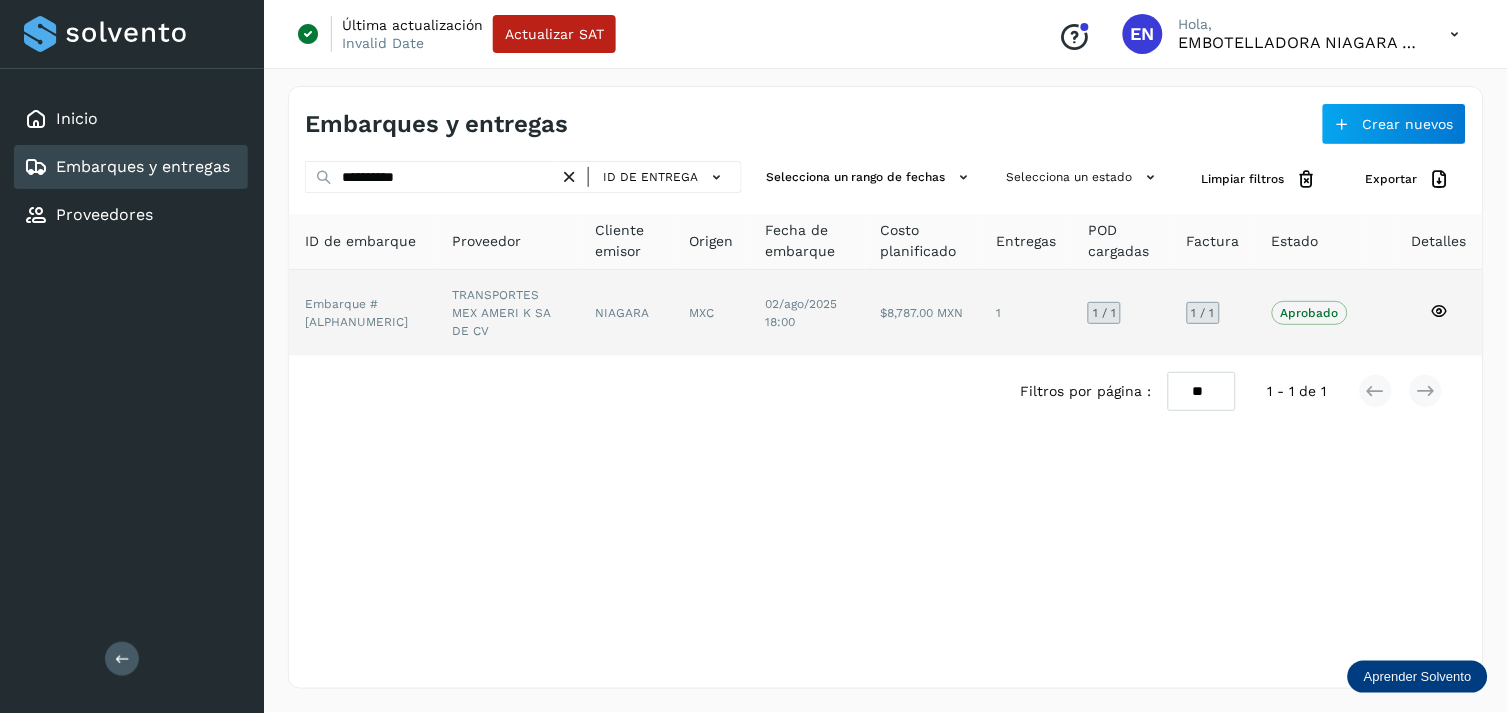 click on "TRANSPORTES MEX AMERI K SA DE CV" 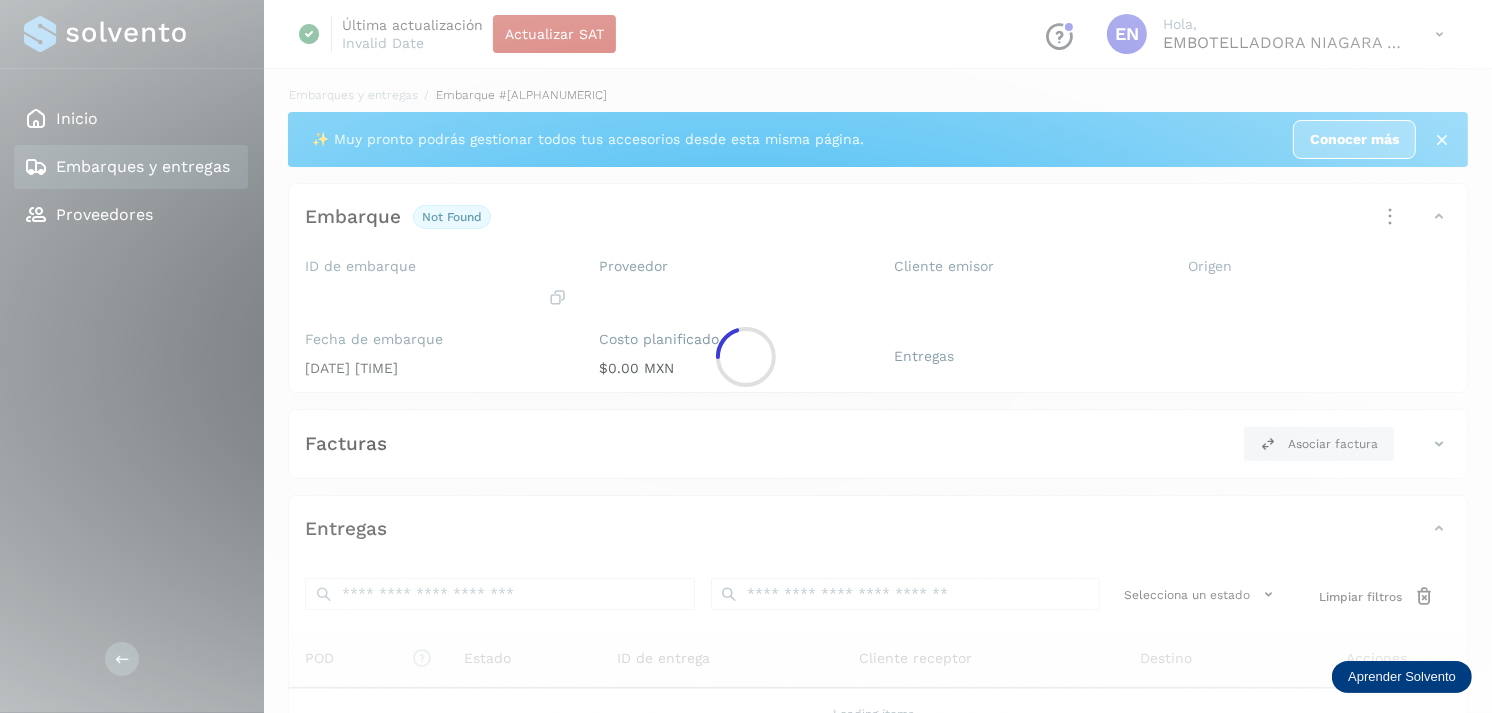 click 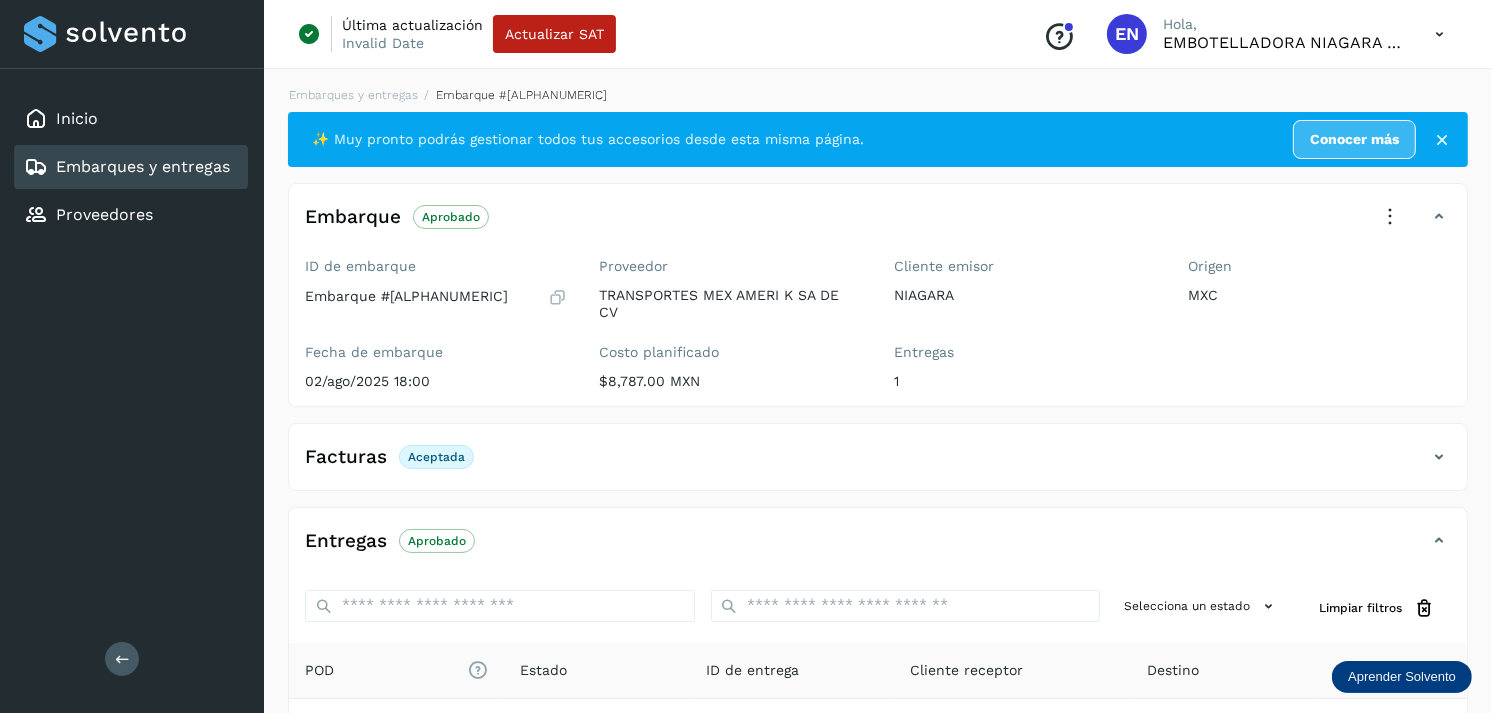scroll, scrollTop: 254, scrollLeft: 0, axis: vertical 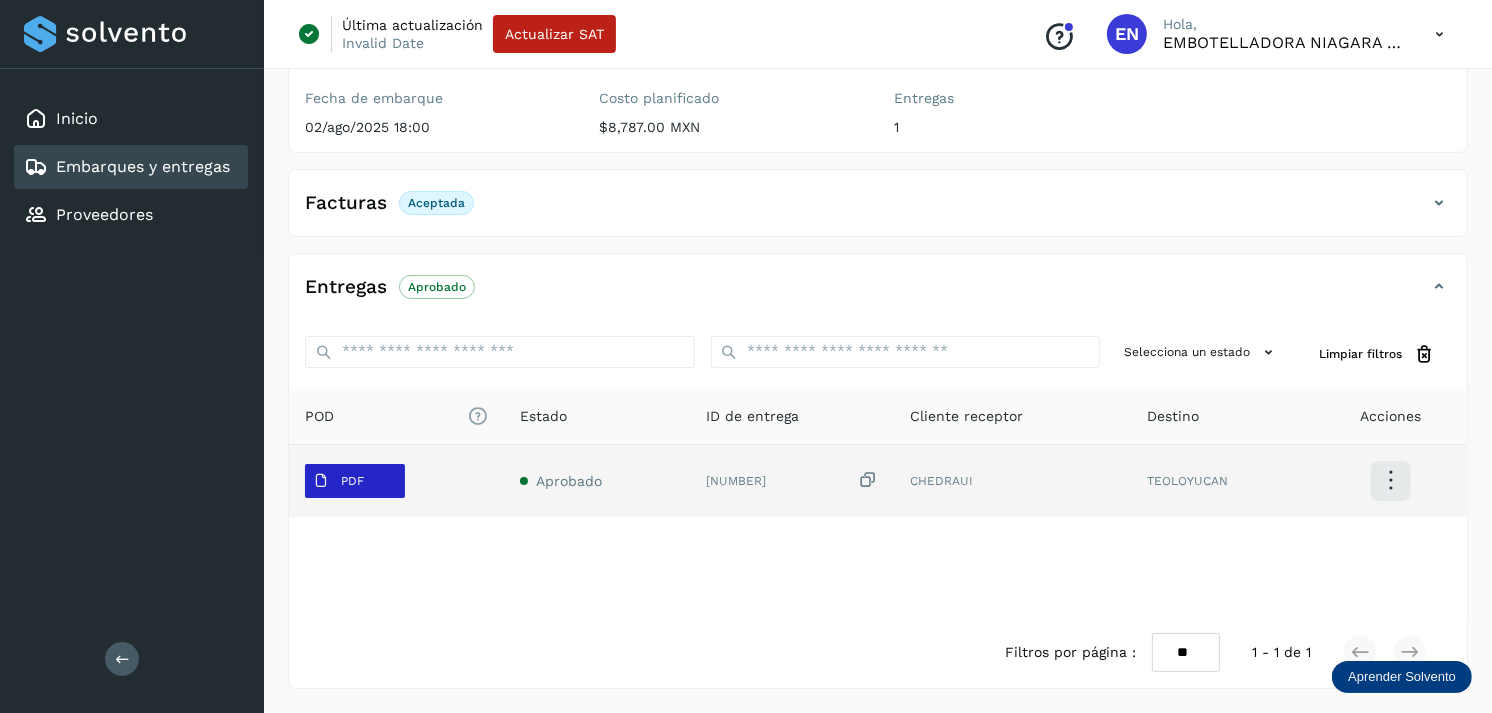click on "PDF" at bounding box center (352, 481) 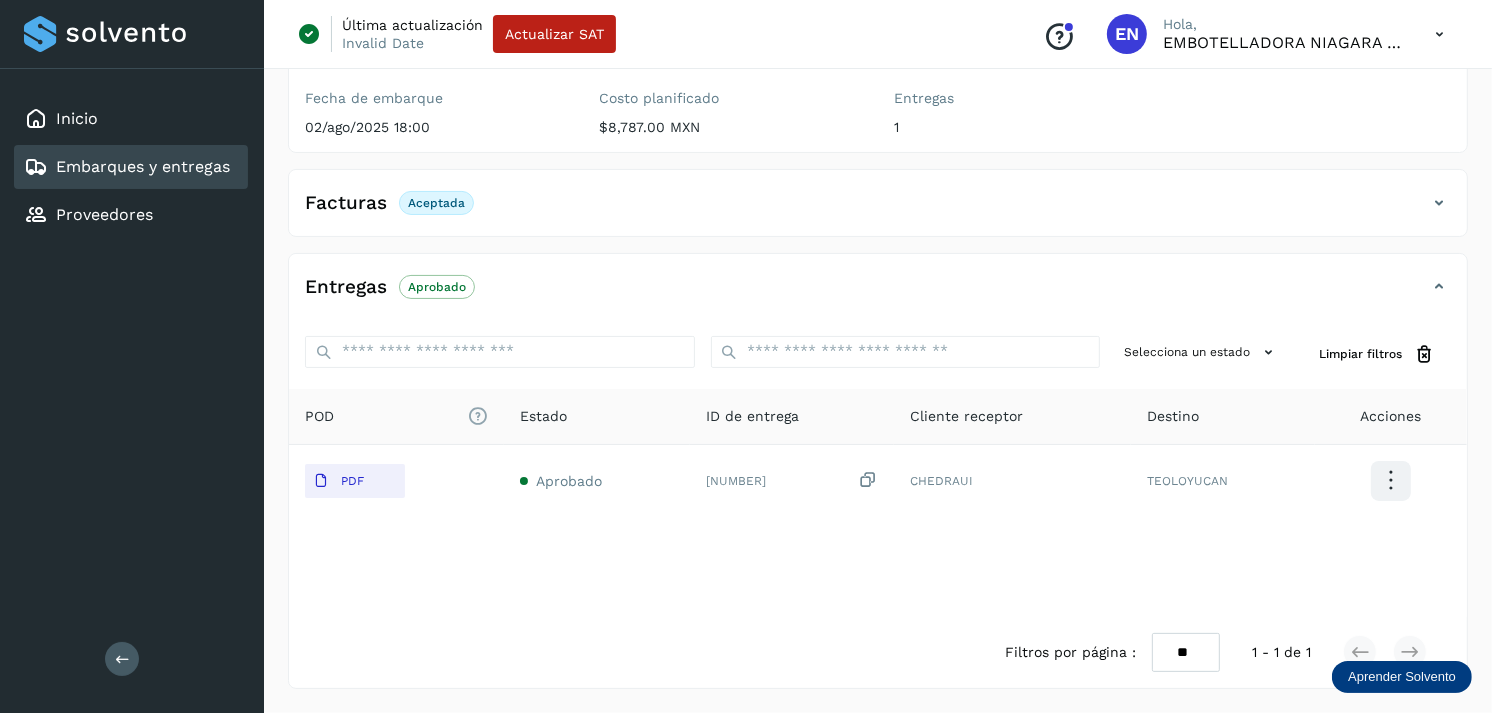 type 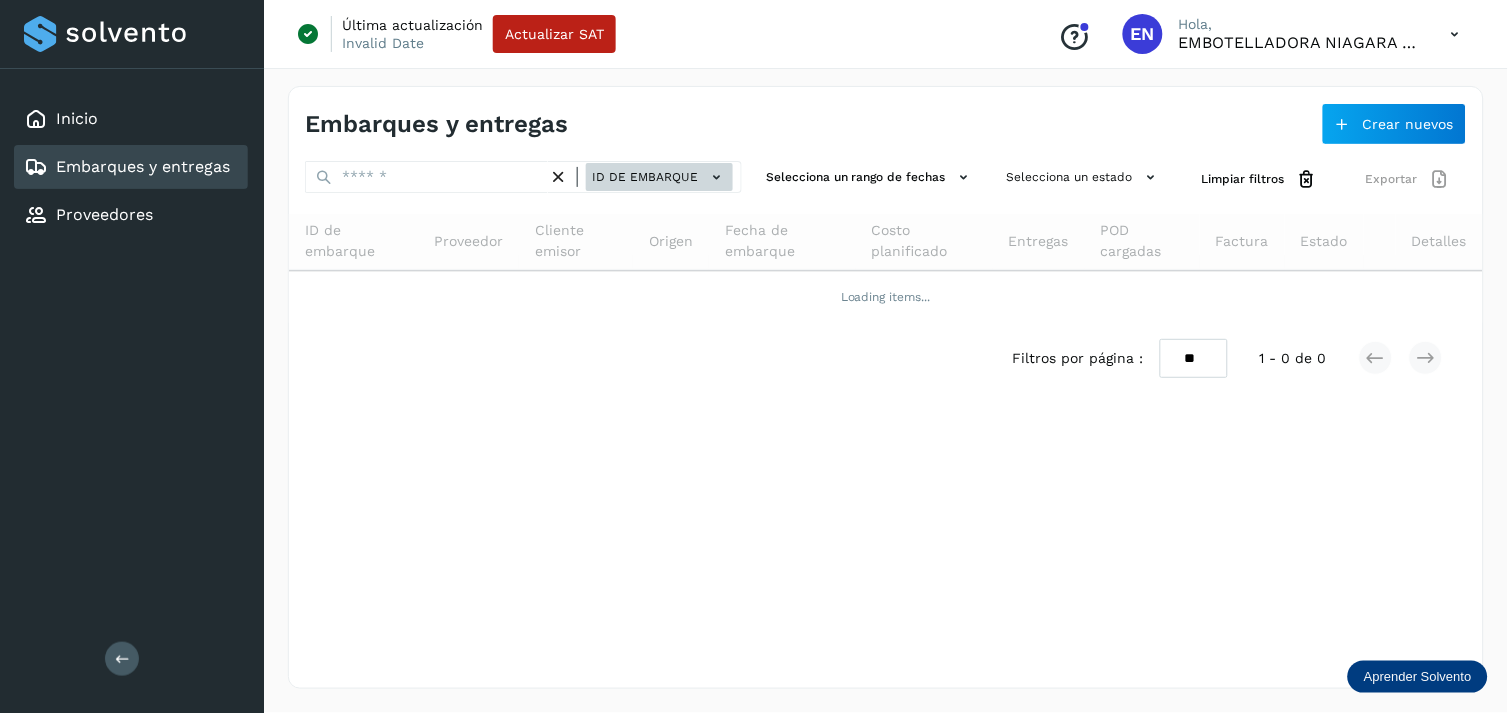 click on "ID de embarque" 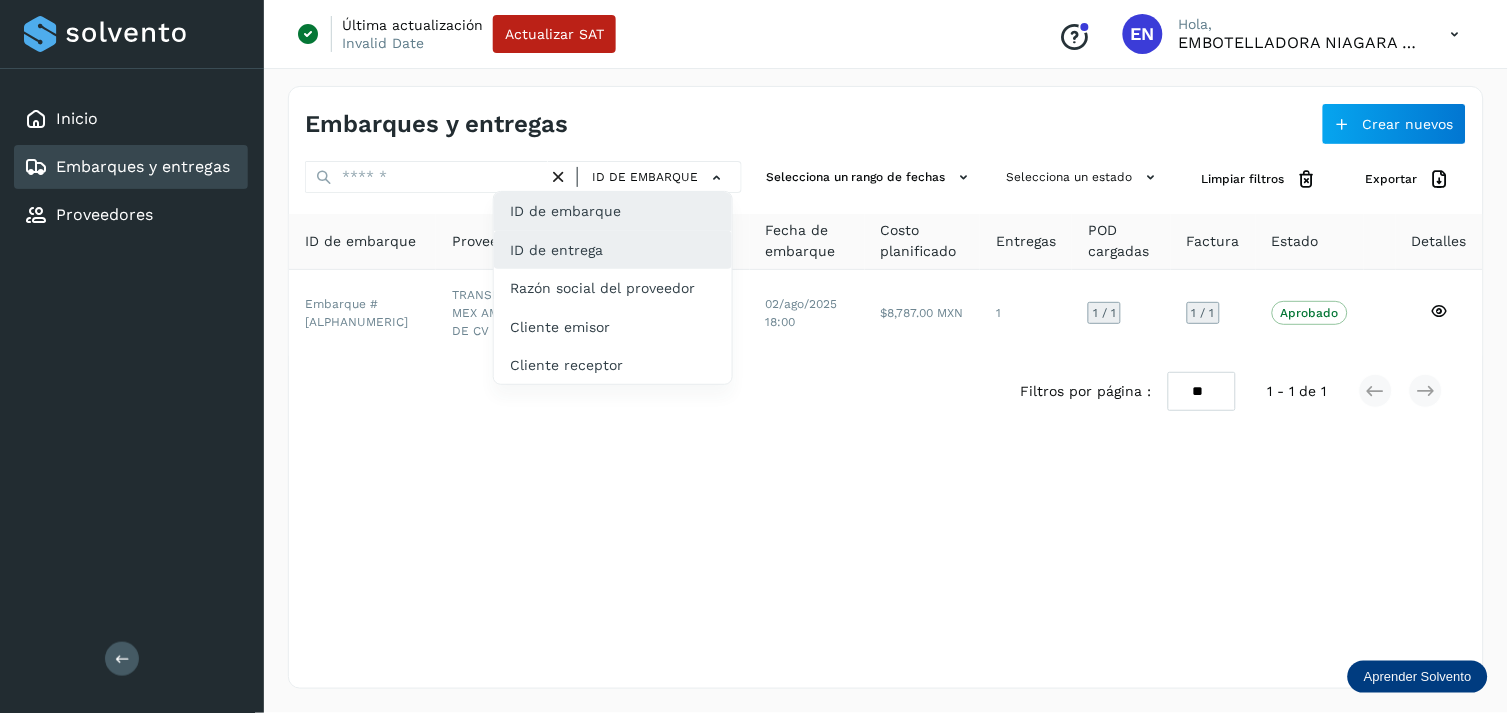 click on "ID de entrega" 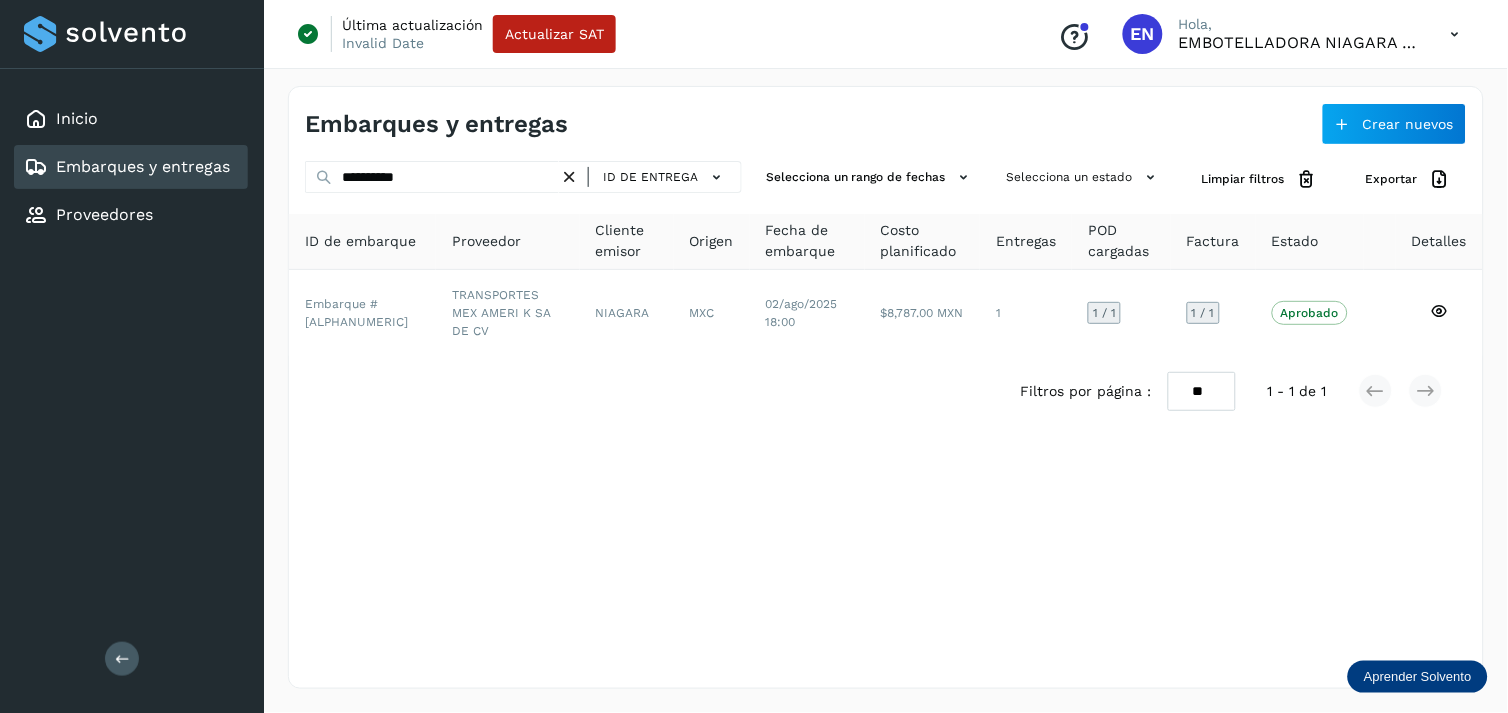 click at bounding box center [569, 177] 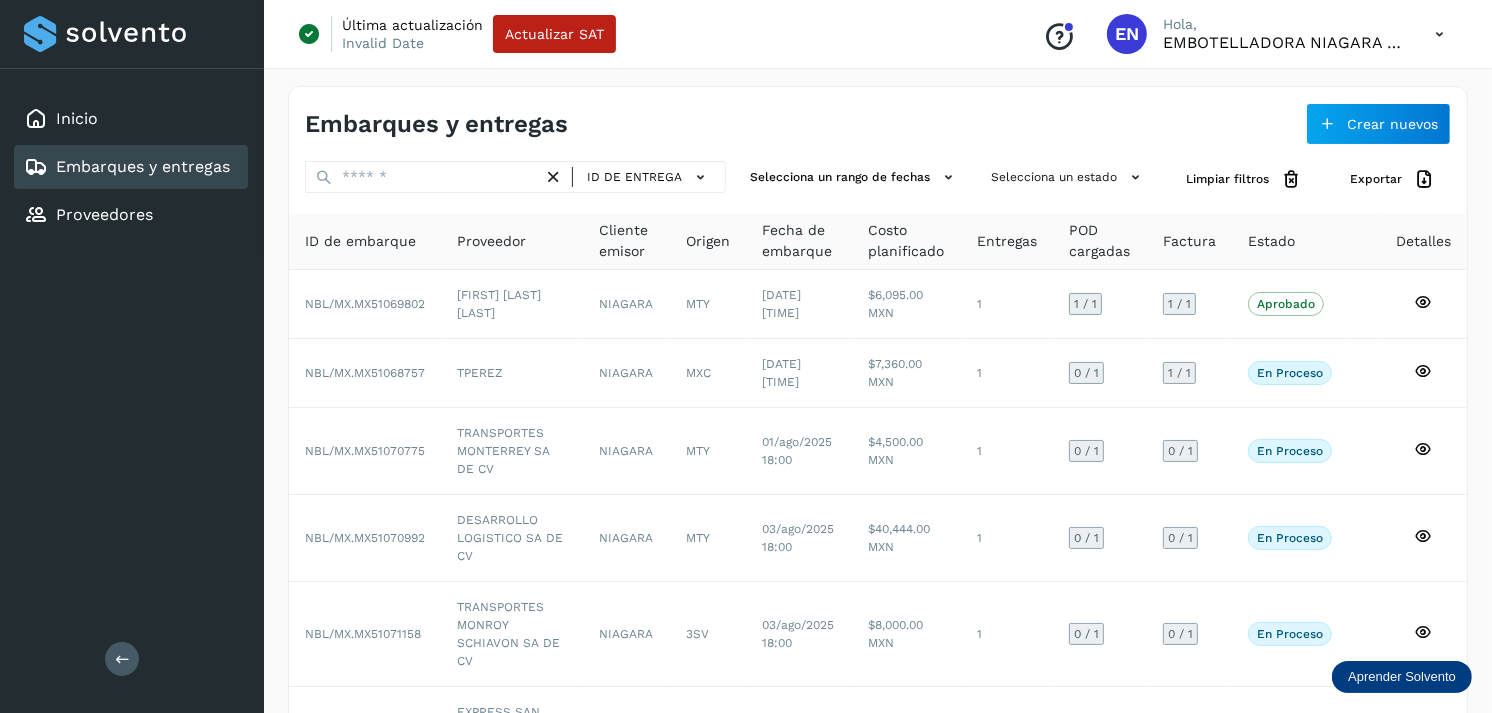 click on "ID de entrega" at bounding box center (515, 179) 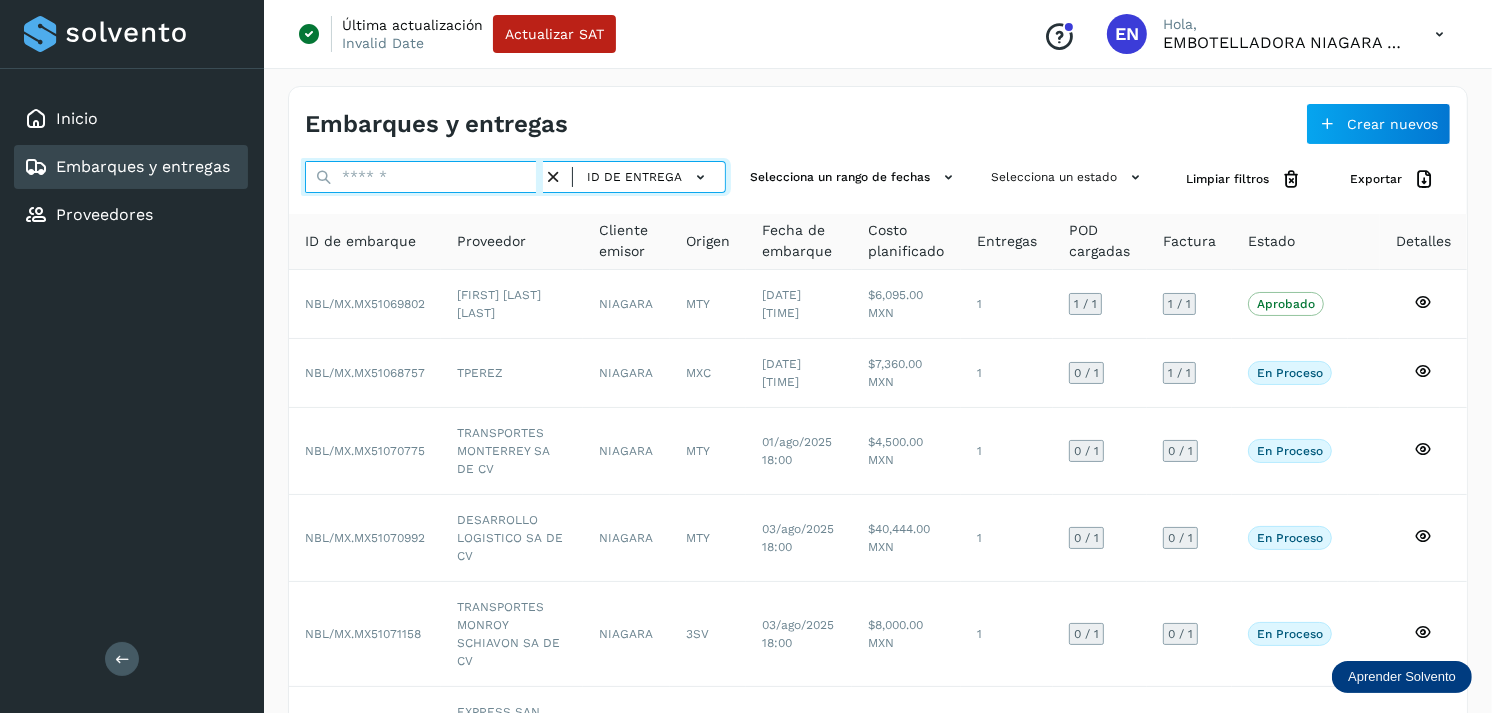 click at bounding box center (424, 177) 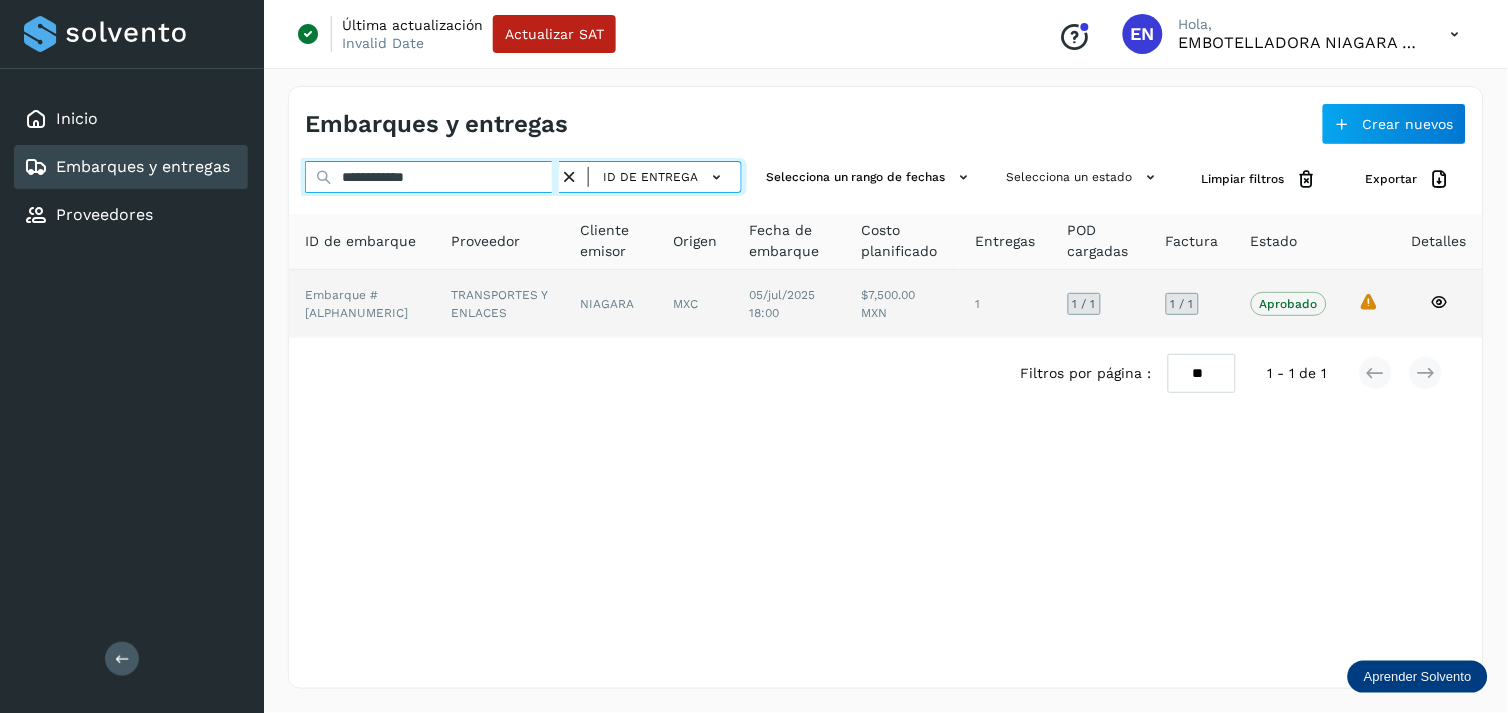 type on "**********" 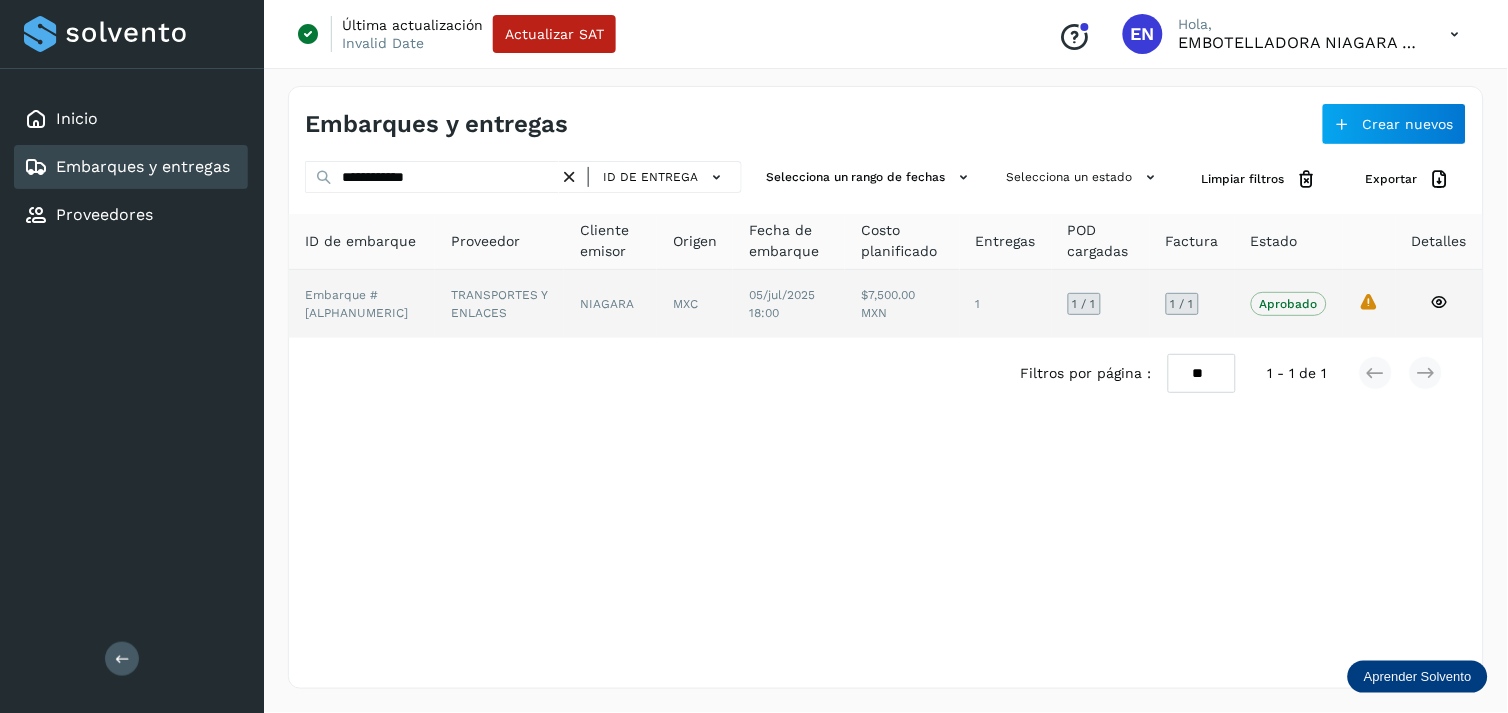 click on "NIAGARA" 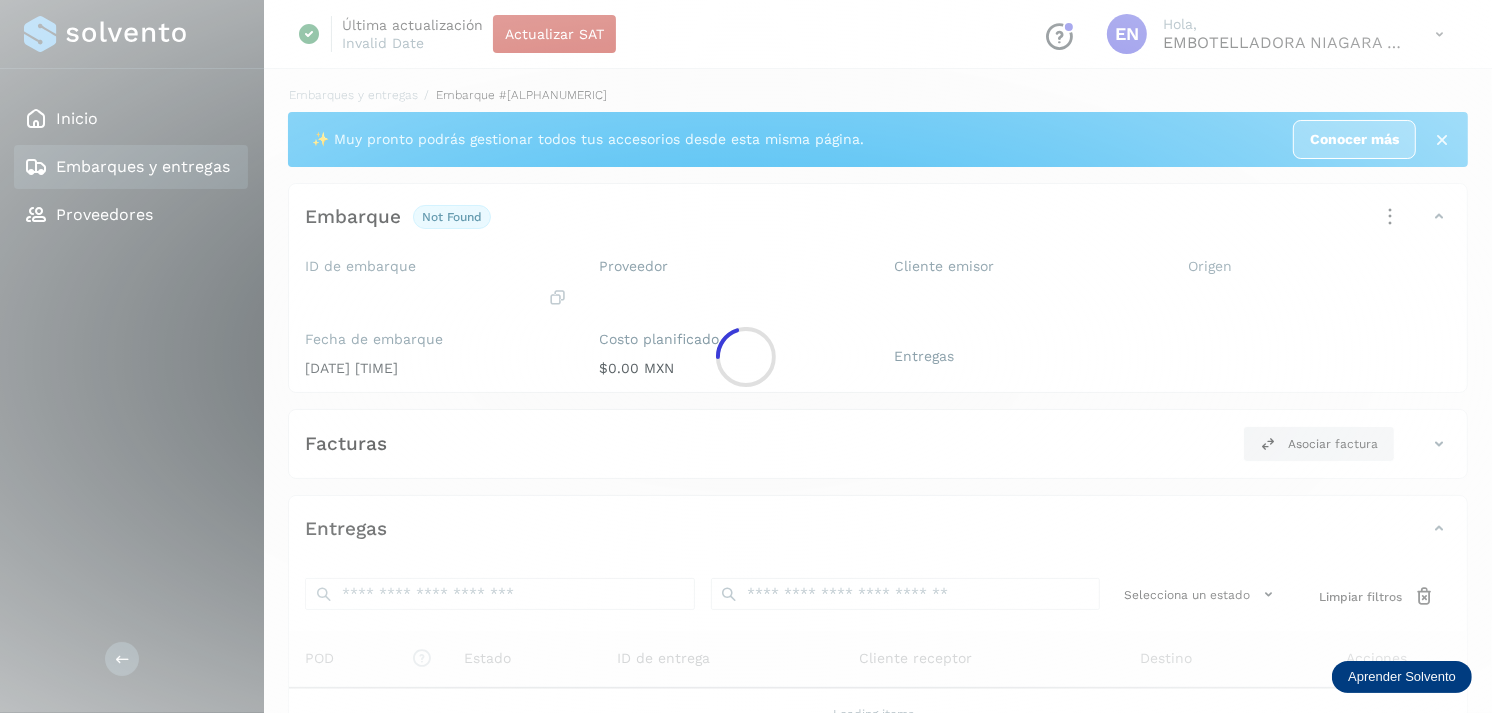 click 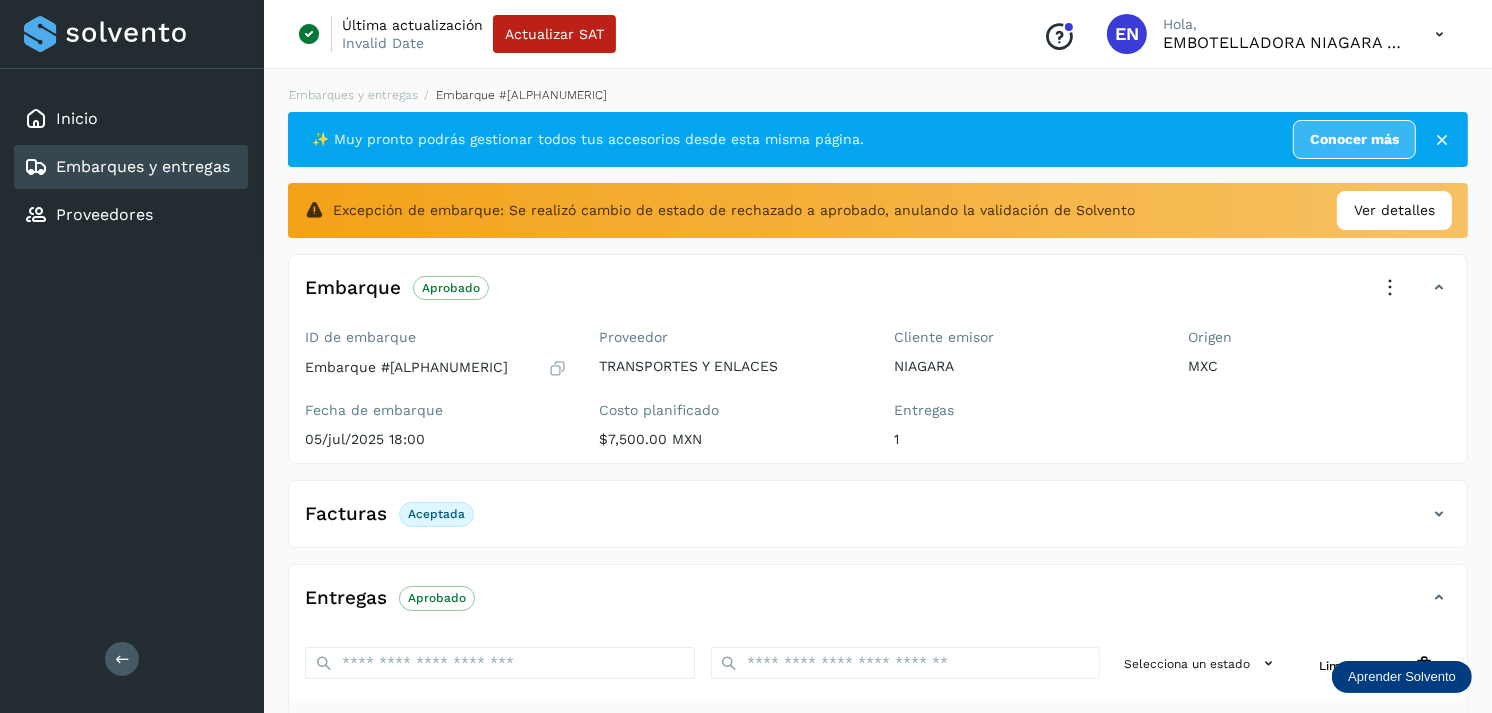 scroll, scrollTop: 312, scrollLeft: 0, axis: vertical 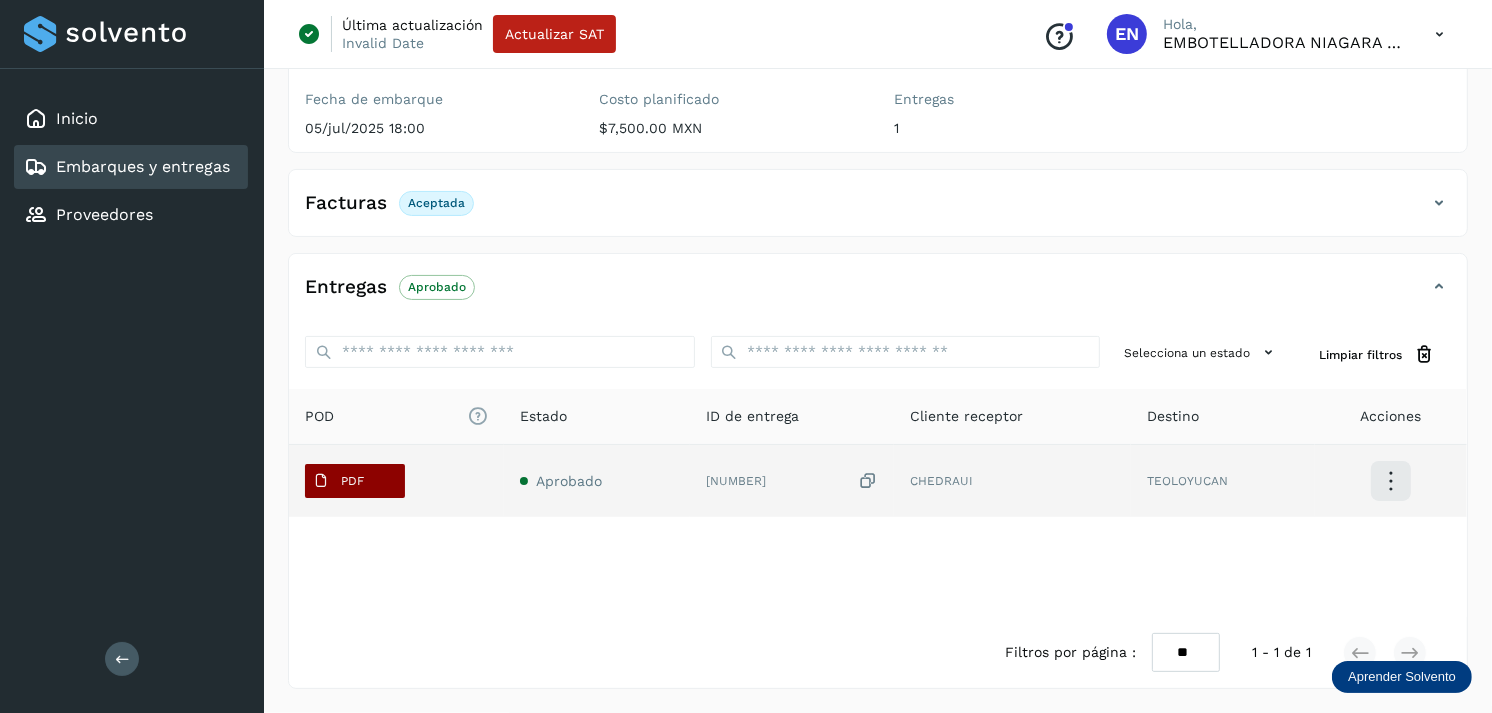click on "PDF" at bounding box center (338, 481) 